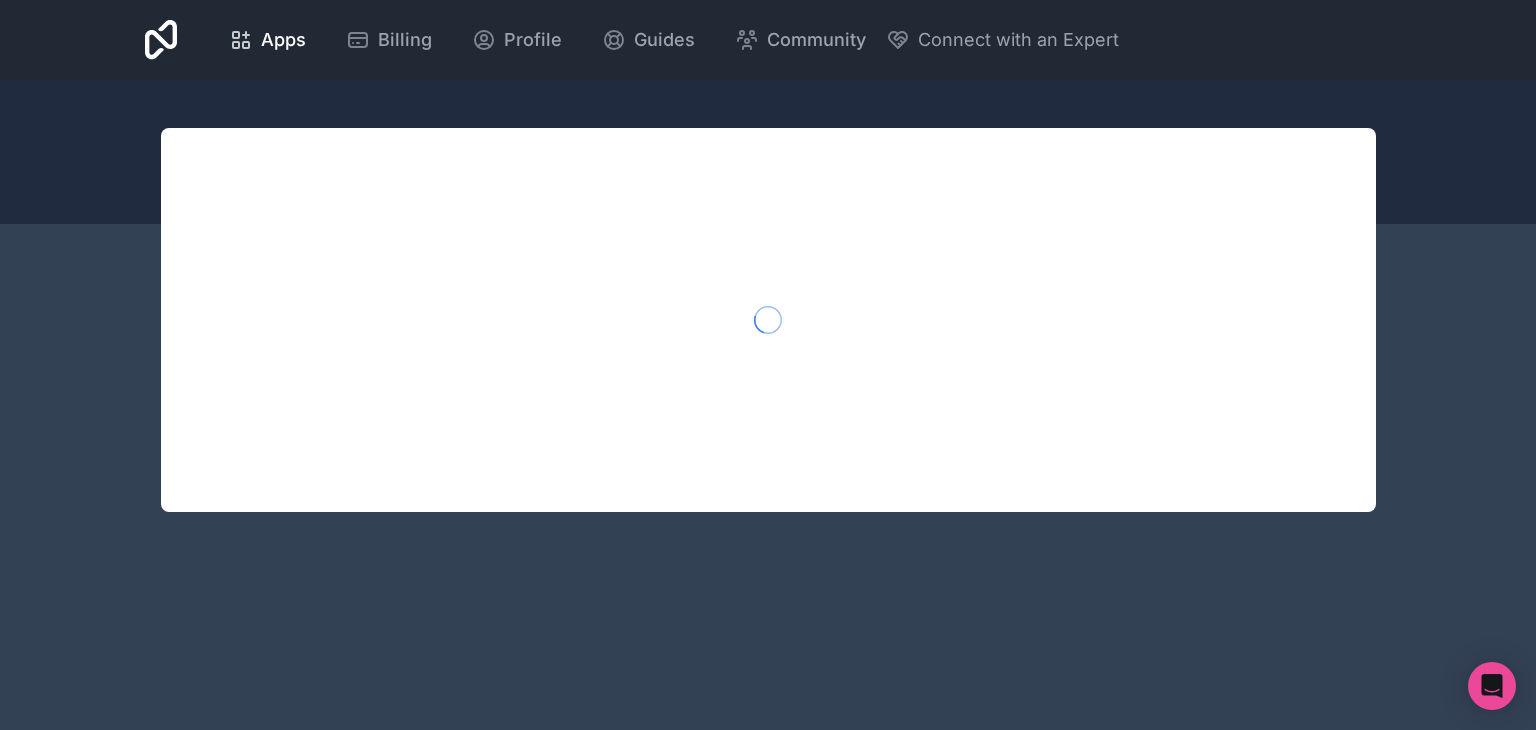 scroll, scrollTop: 0, scrollLeft: 0, axis: both 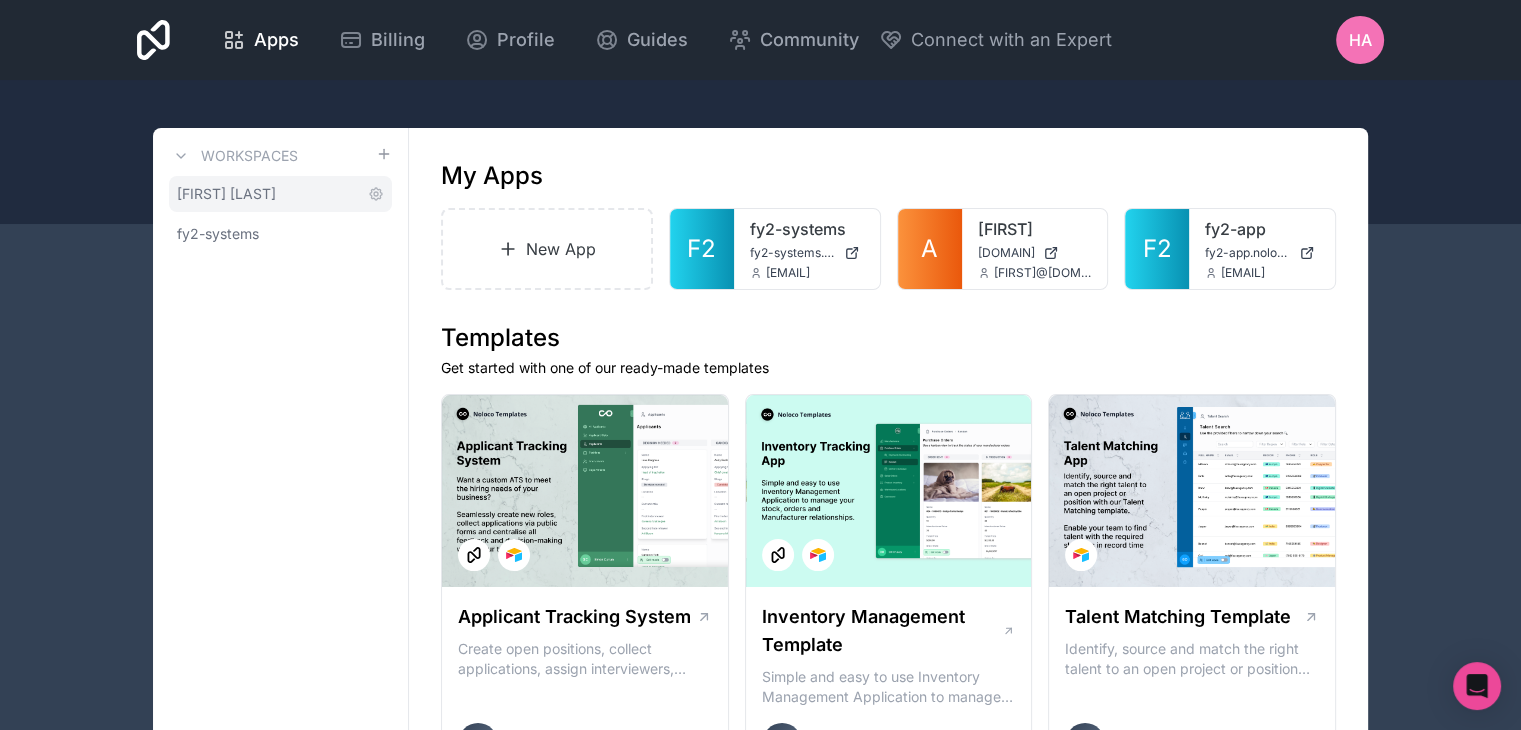 click on "[FIRST] [LAST]" at bounding box center (226, 194) 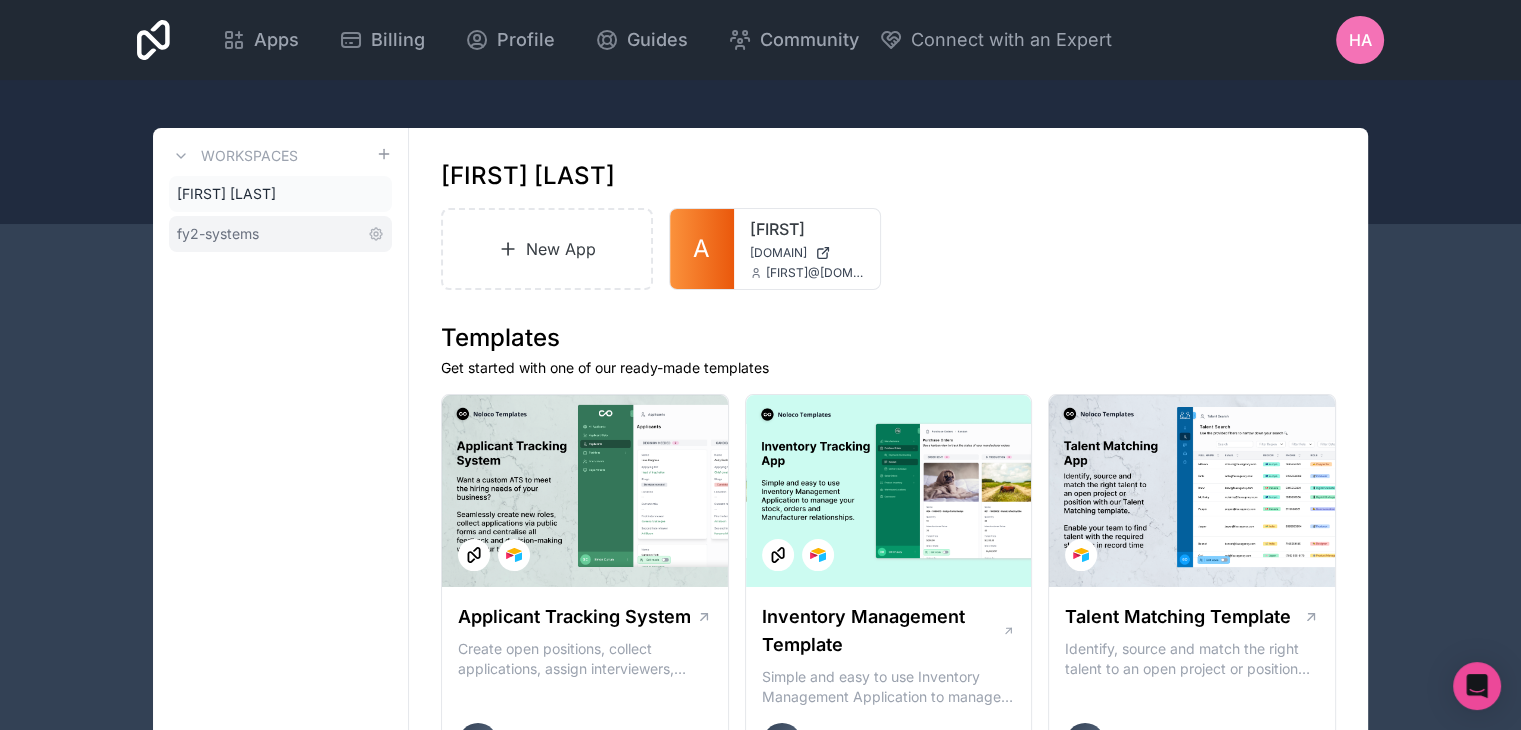 click on "fy2-systems" at bounding box center (280, 234) 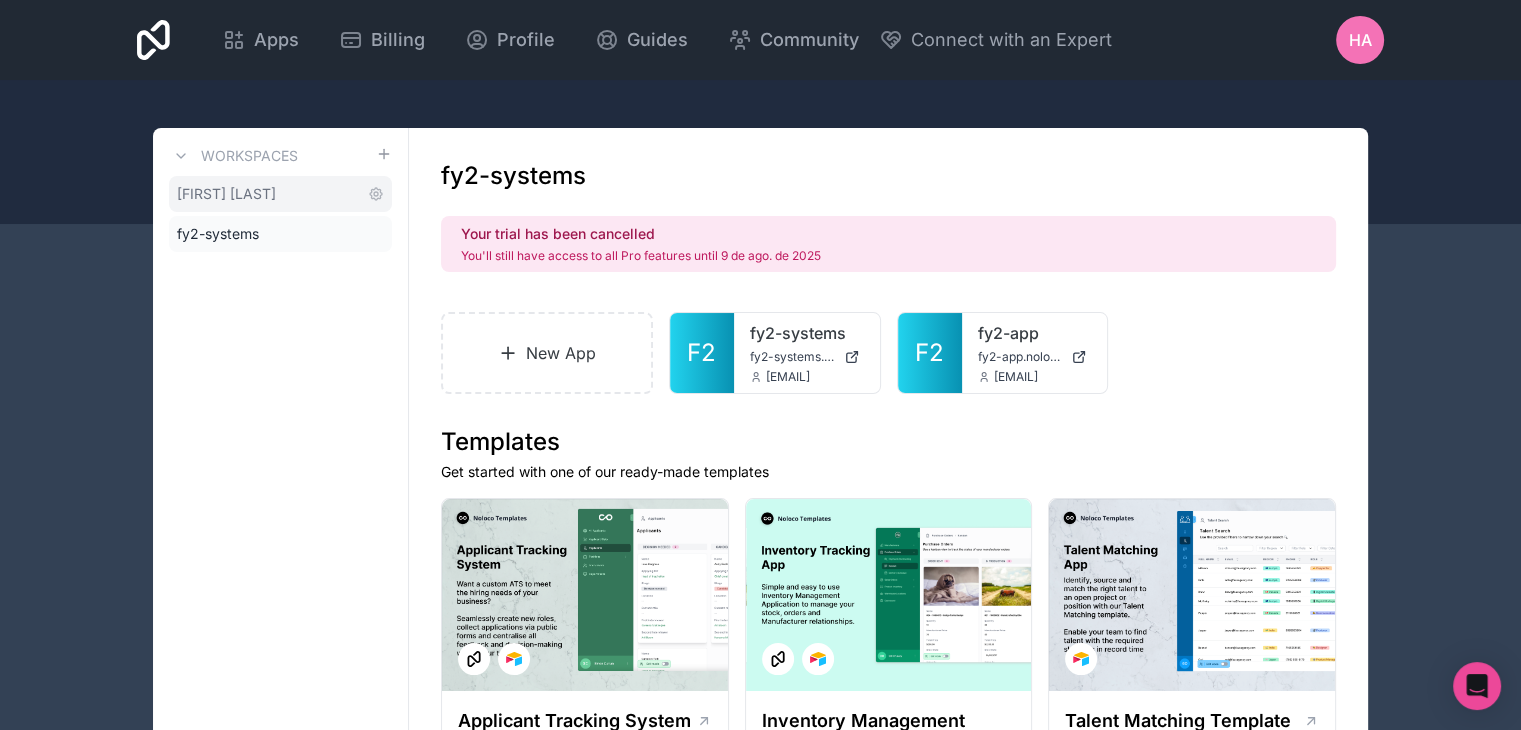 click on "[FIRST] [LAST]" at bounding box center [280, 194] 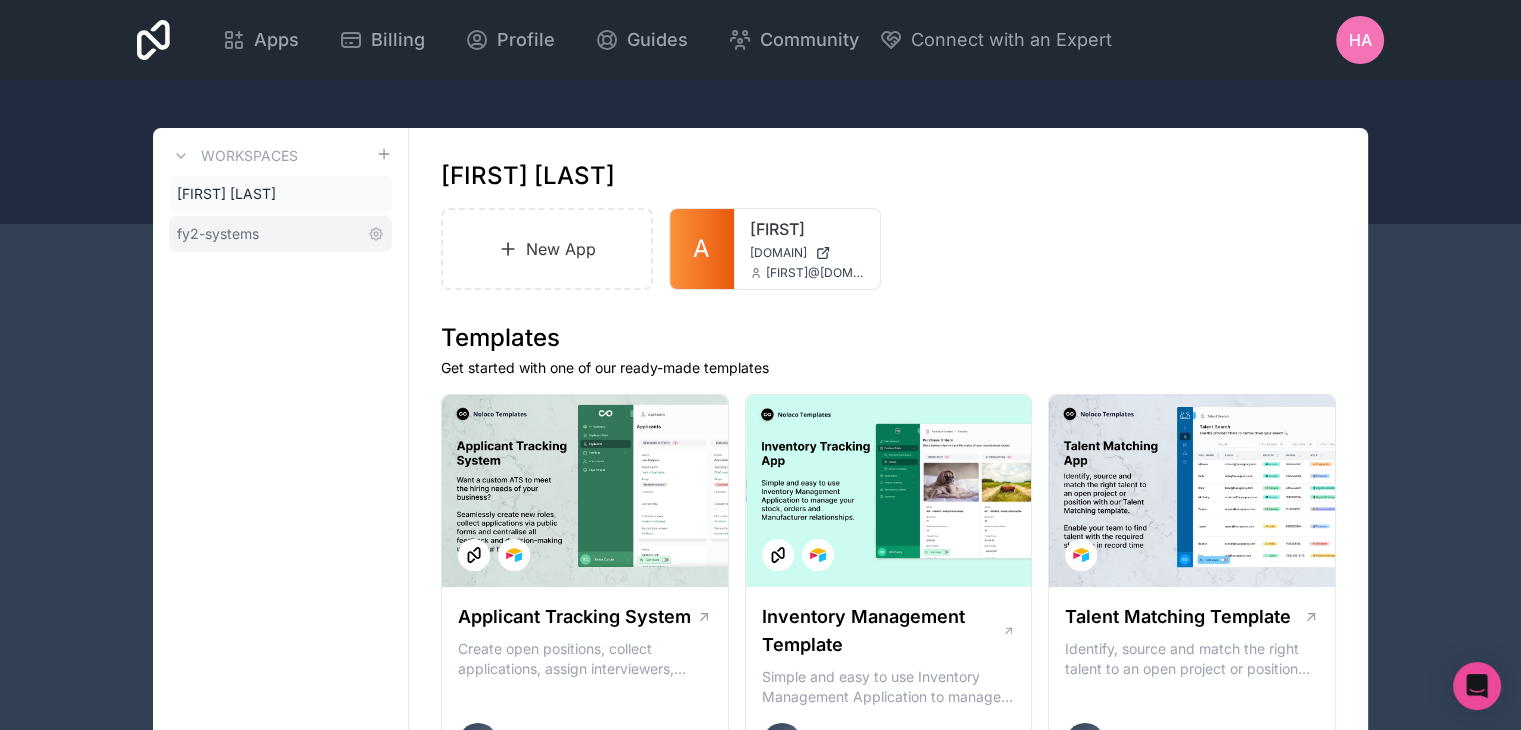 click on "fy2-systems" at bounding box center (280, 234) 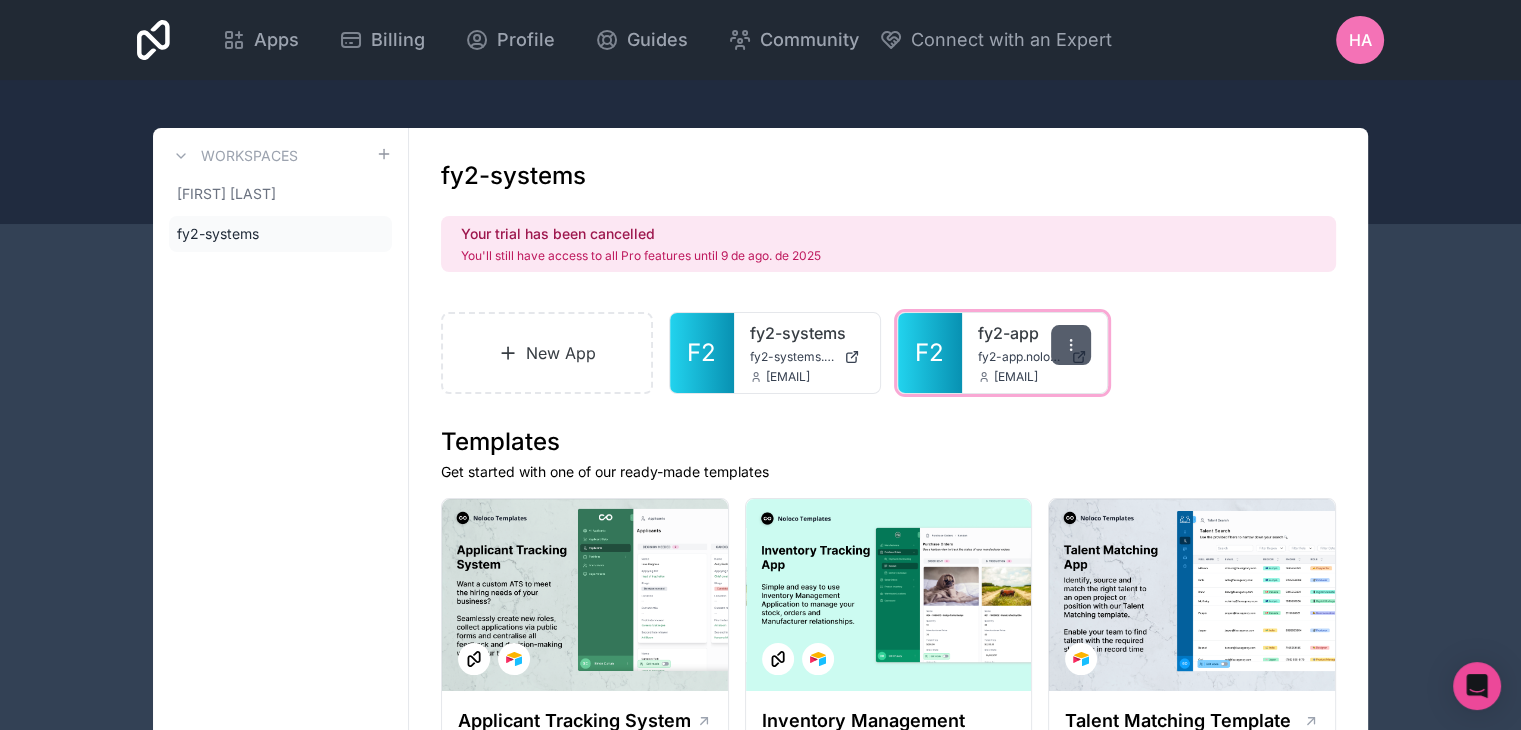 click 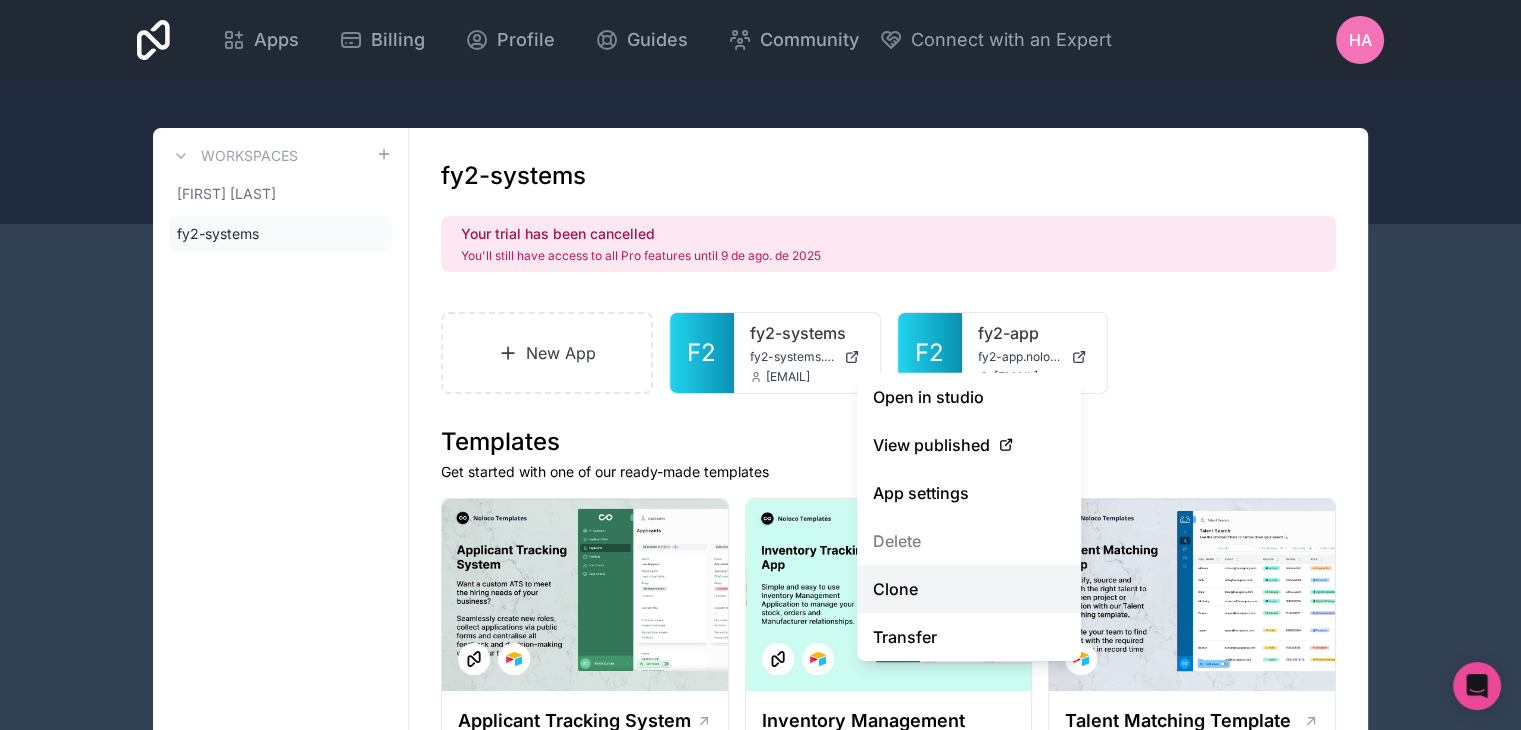 click on "Clone" at bounding box center (969, 589) 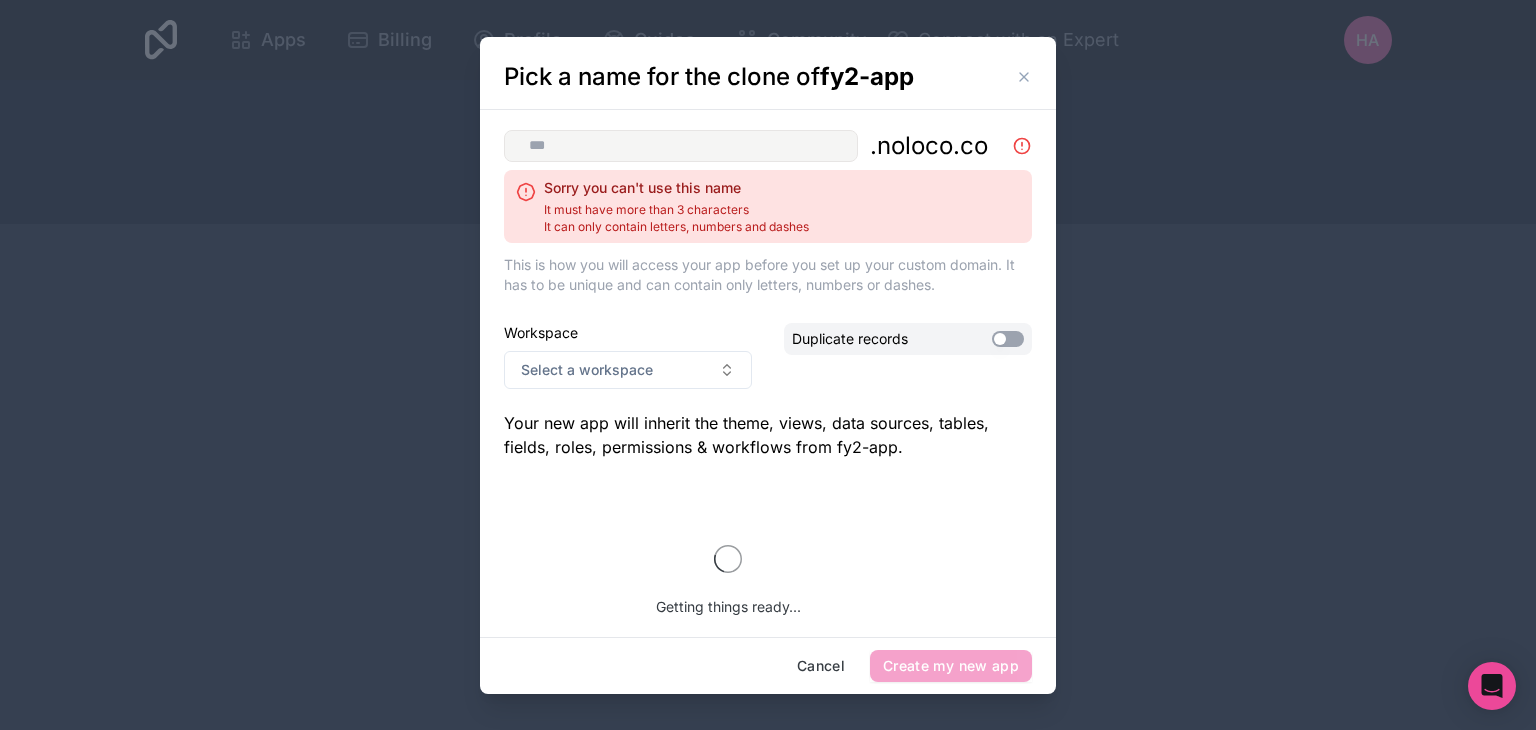 click on ". noloco.co Sorry you can't use this name It must have more than 3 characters It can only contain letters, numbers and dashes" at bounding box center [768, 186] 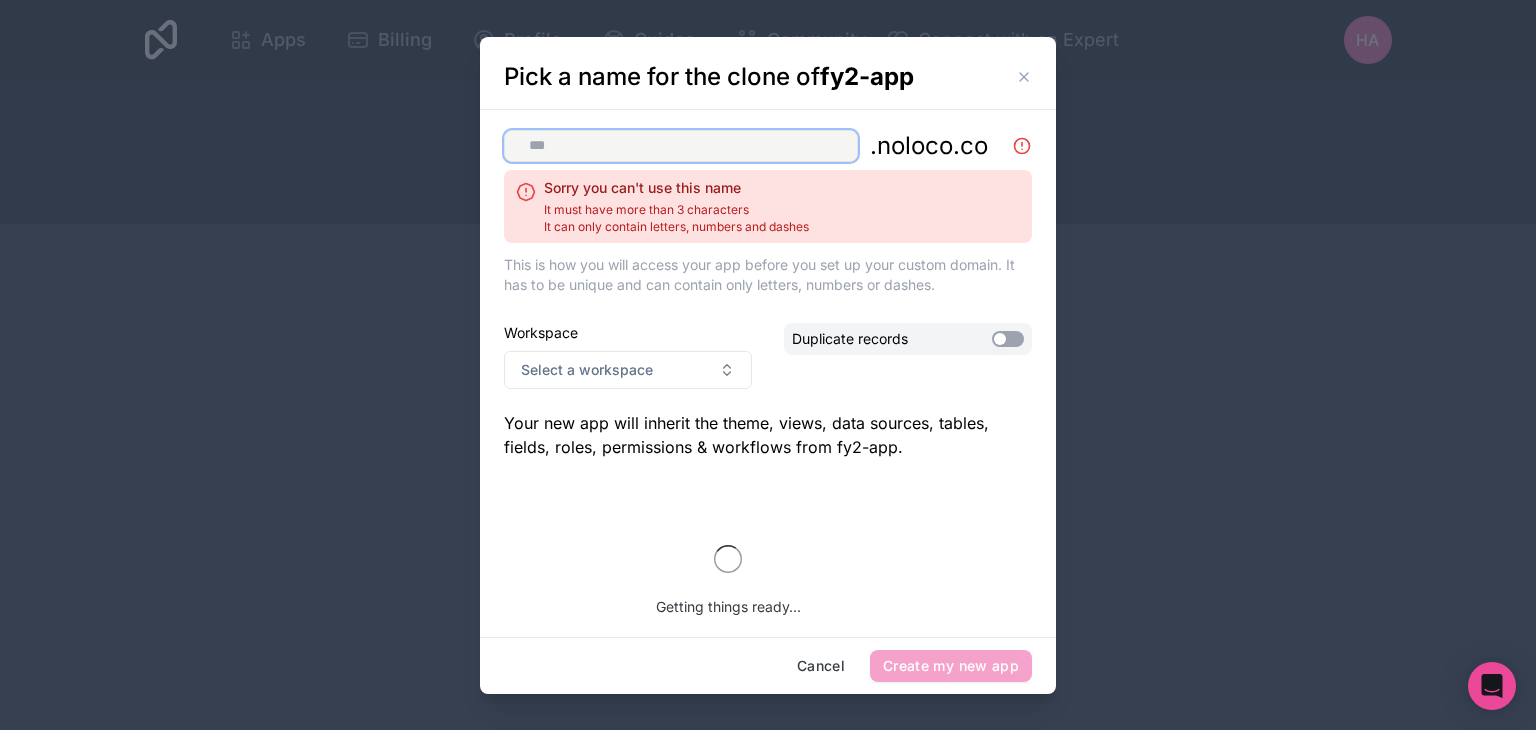 click at bounding box center (681, 146) 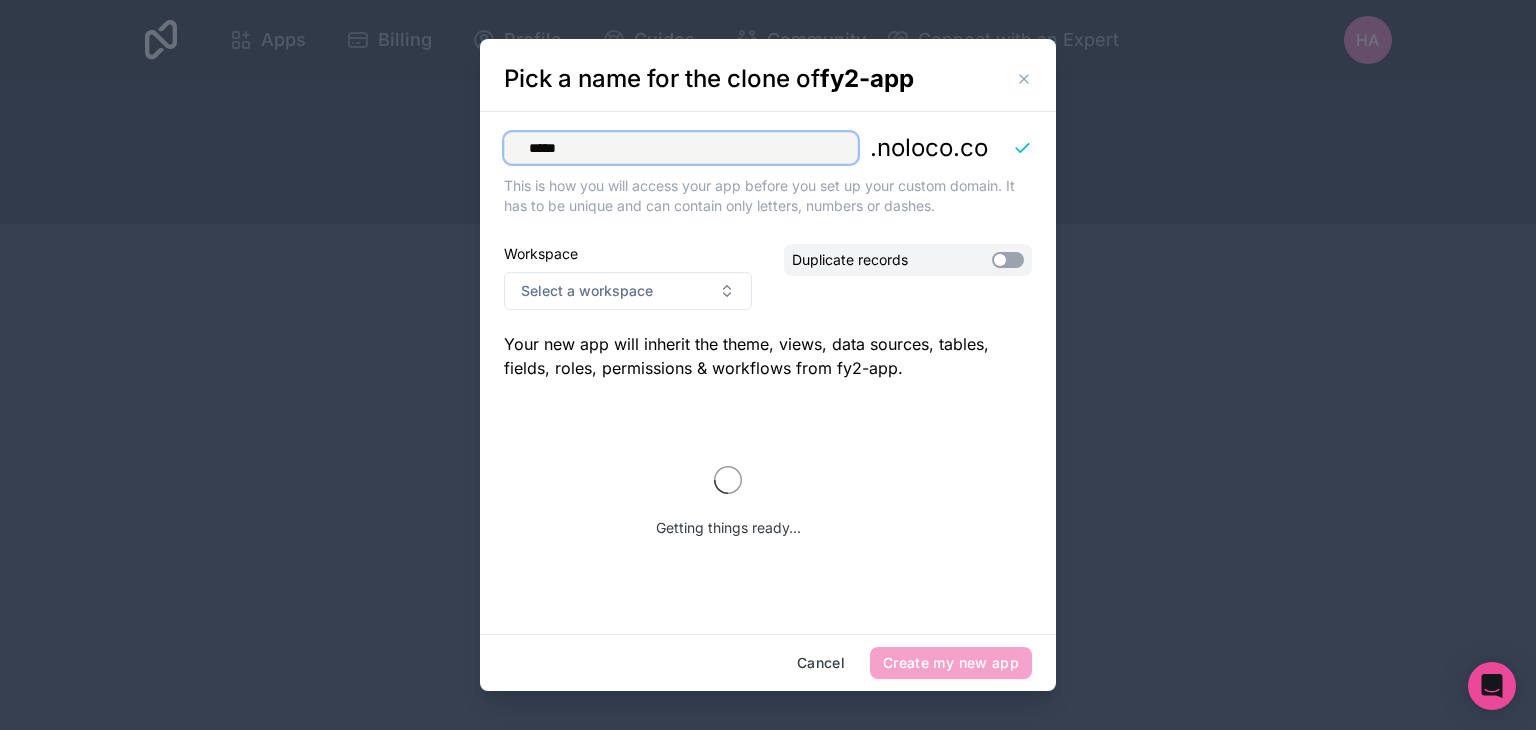 type on "*****" 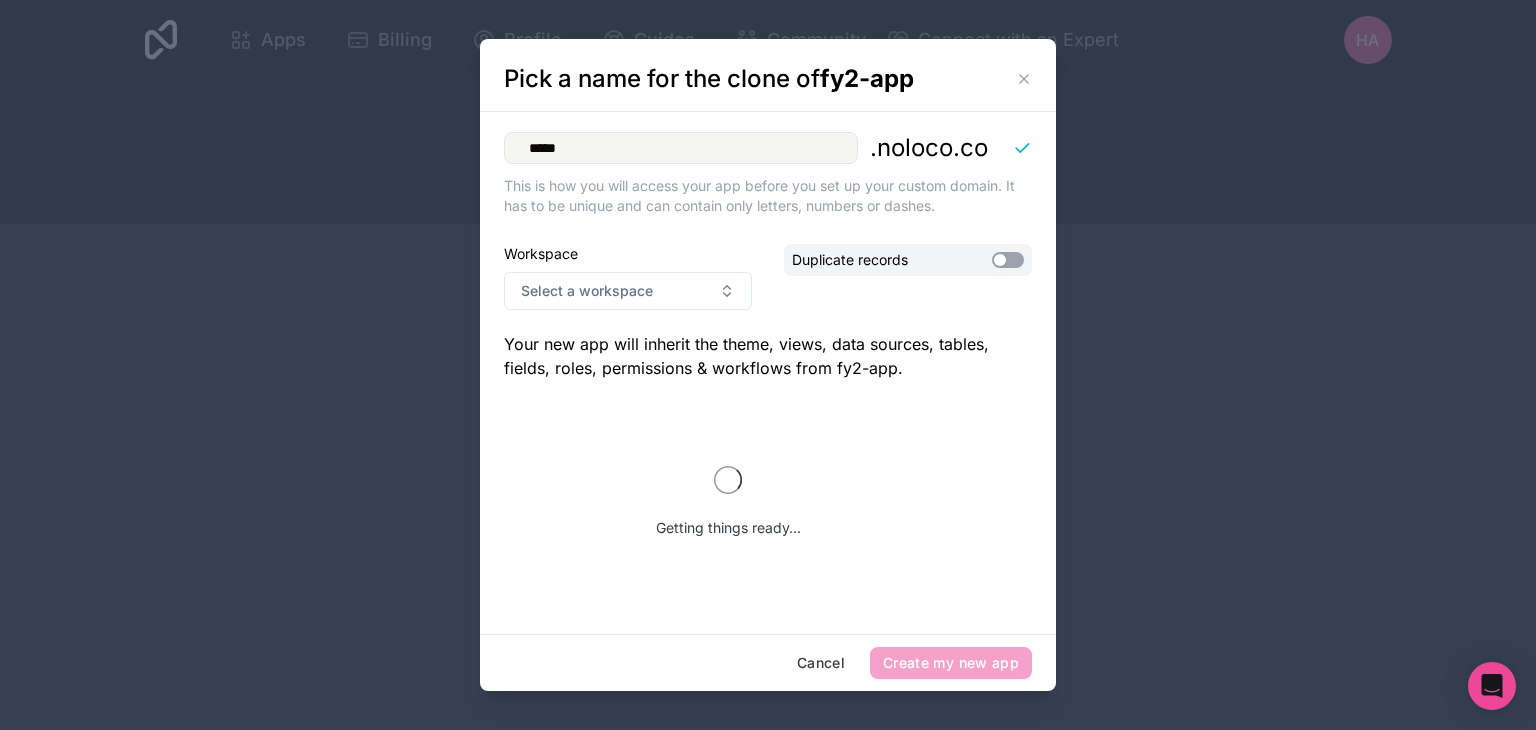 click on "Use setting" at bounding box center [1008, 260] 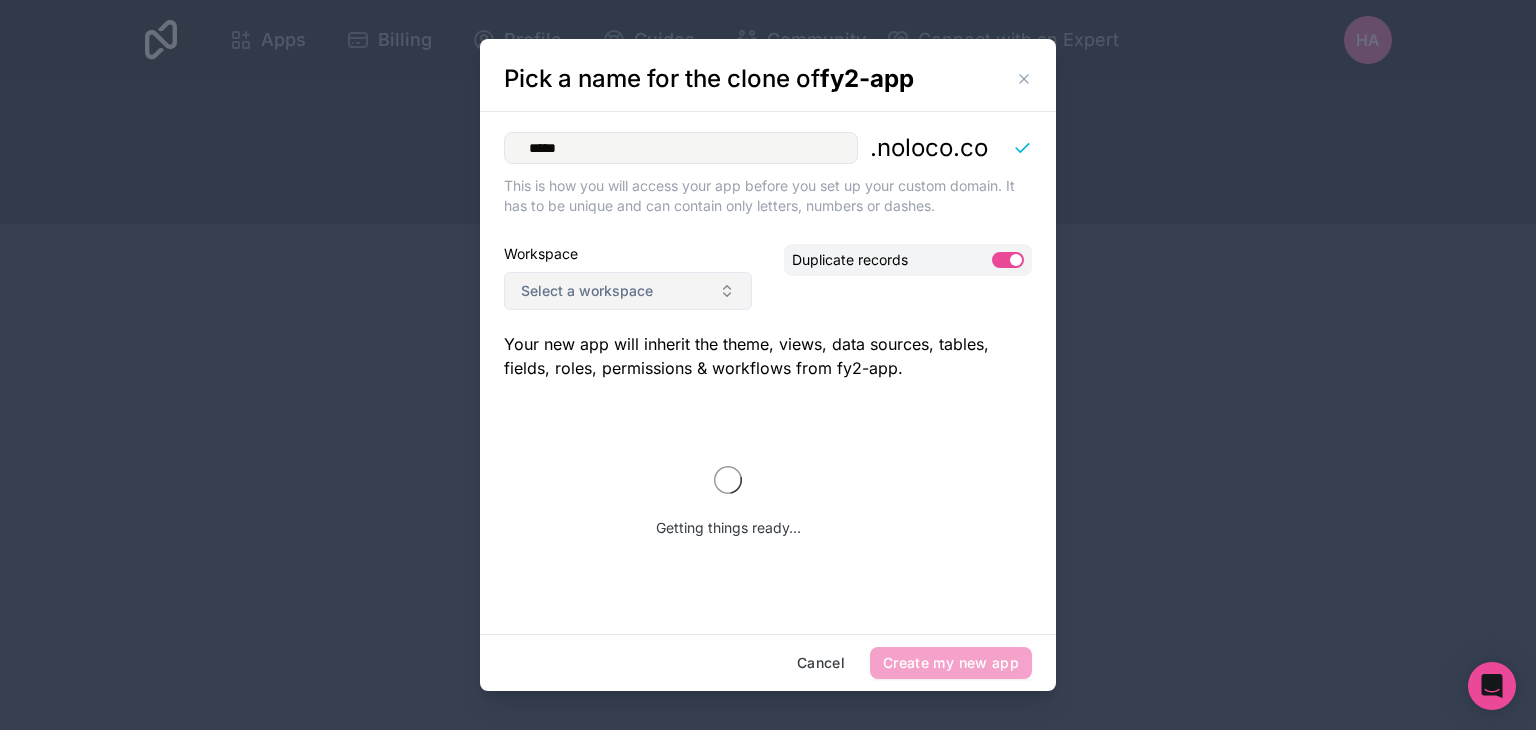 click on "Select a workspace" at bounding box center (628, 291) 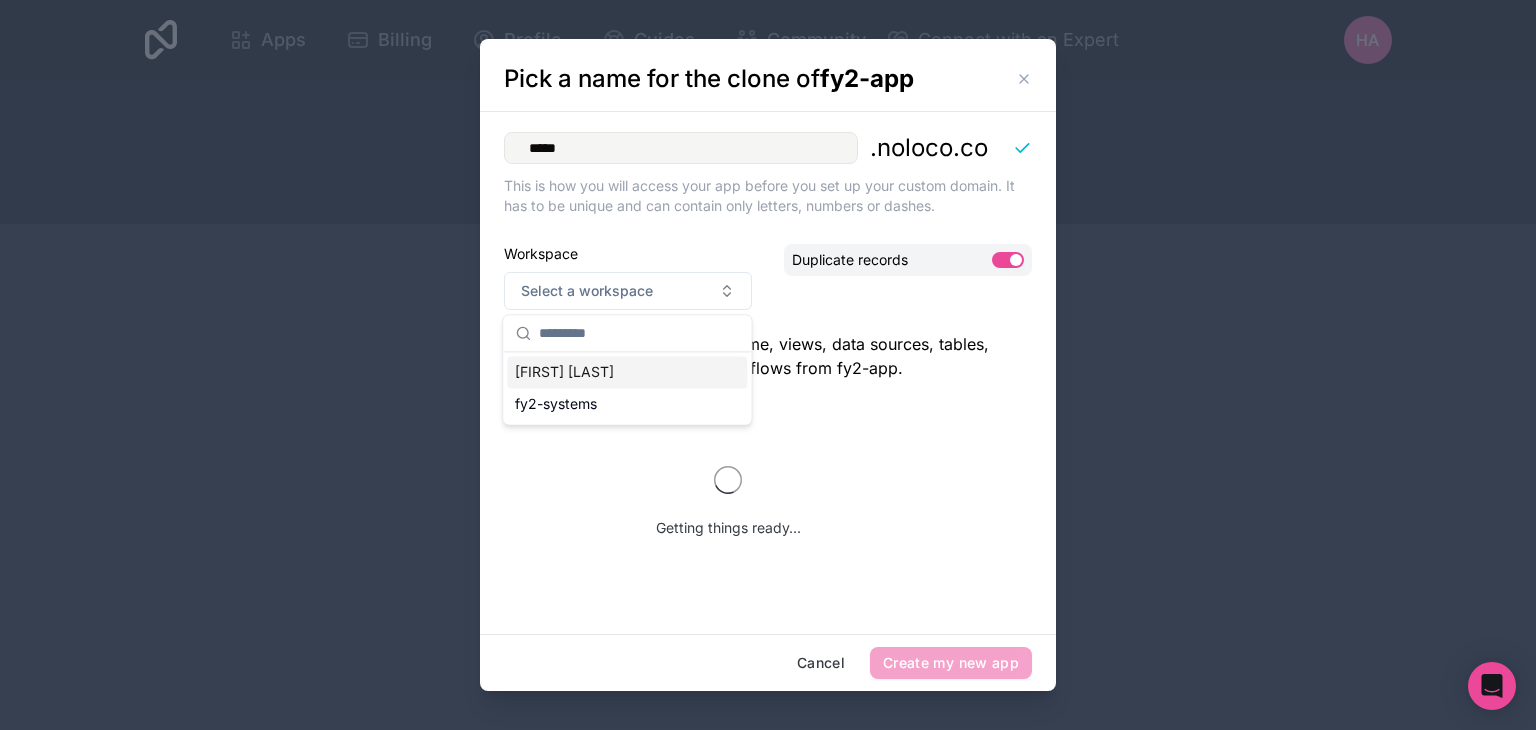 click on "[FIRST] [LAST]" at bounding box center (627, 372) 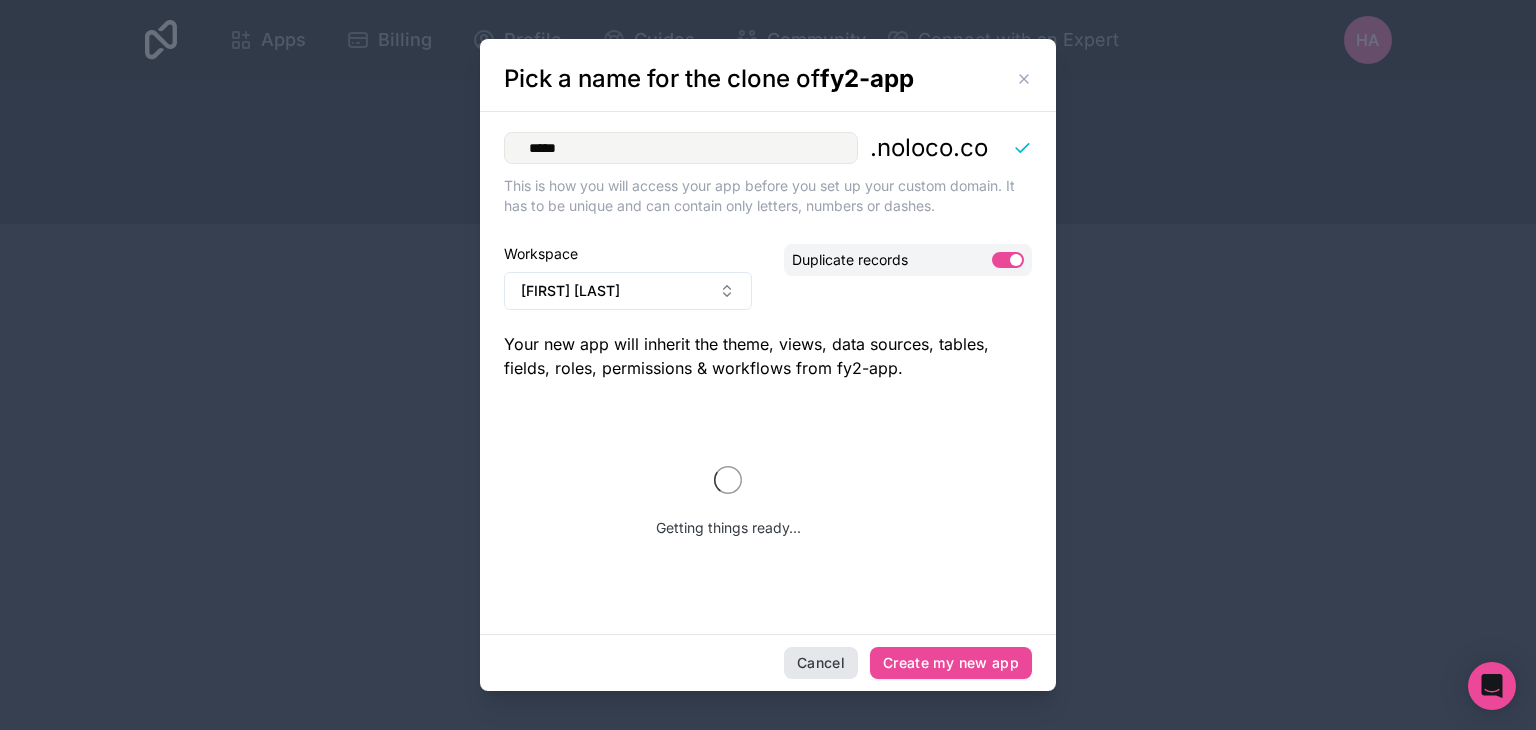 click on "Cancel" at bounding box center [821, 663] 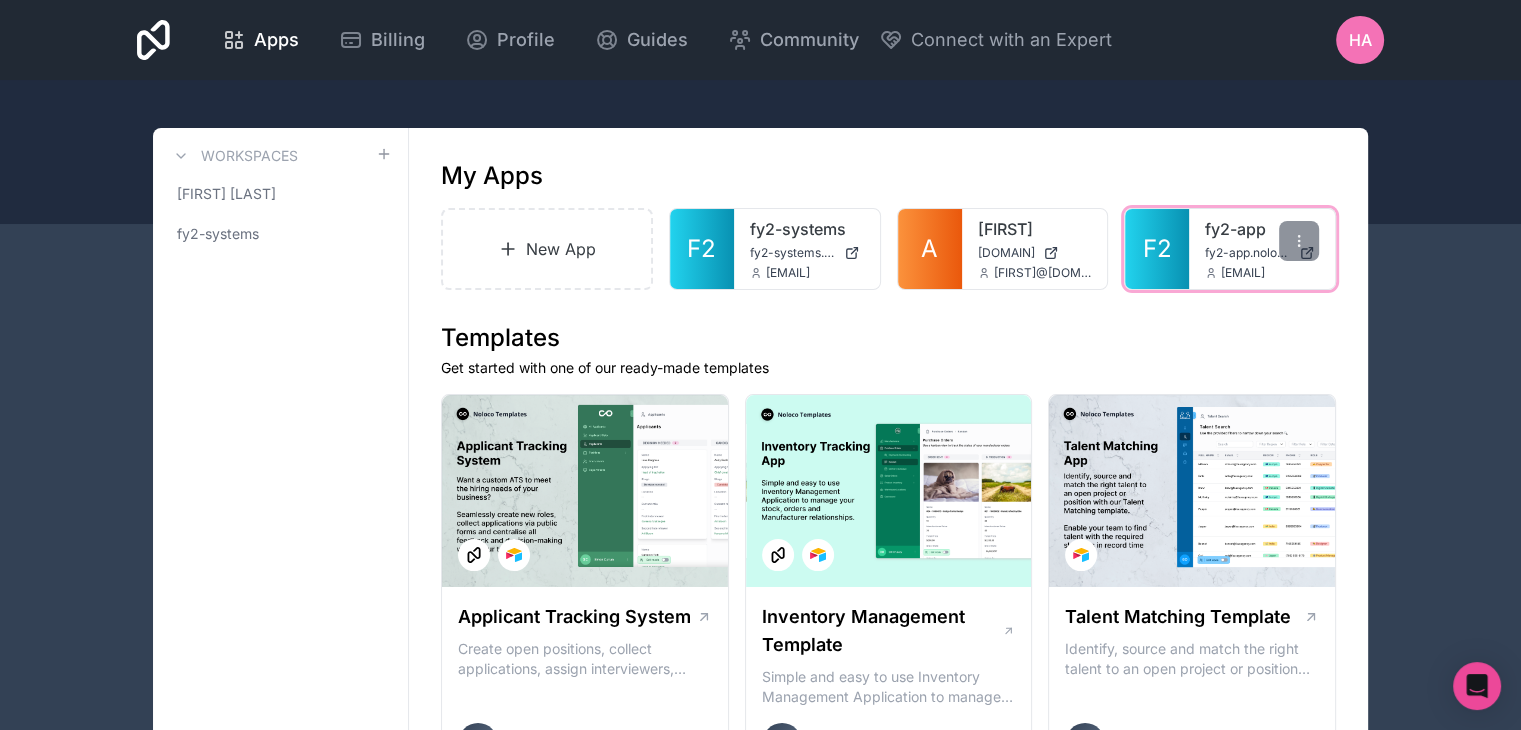 click on "fy2-app.noloco.co" at bounding box center [1248, 253] 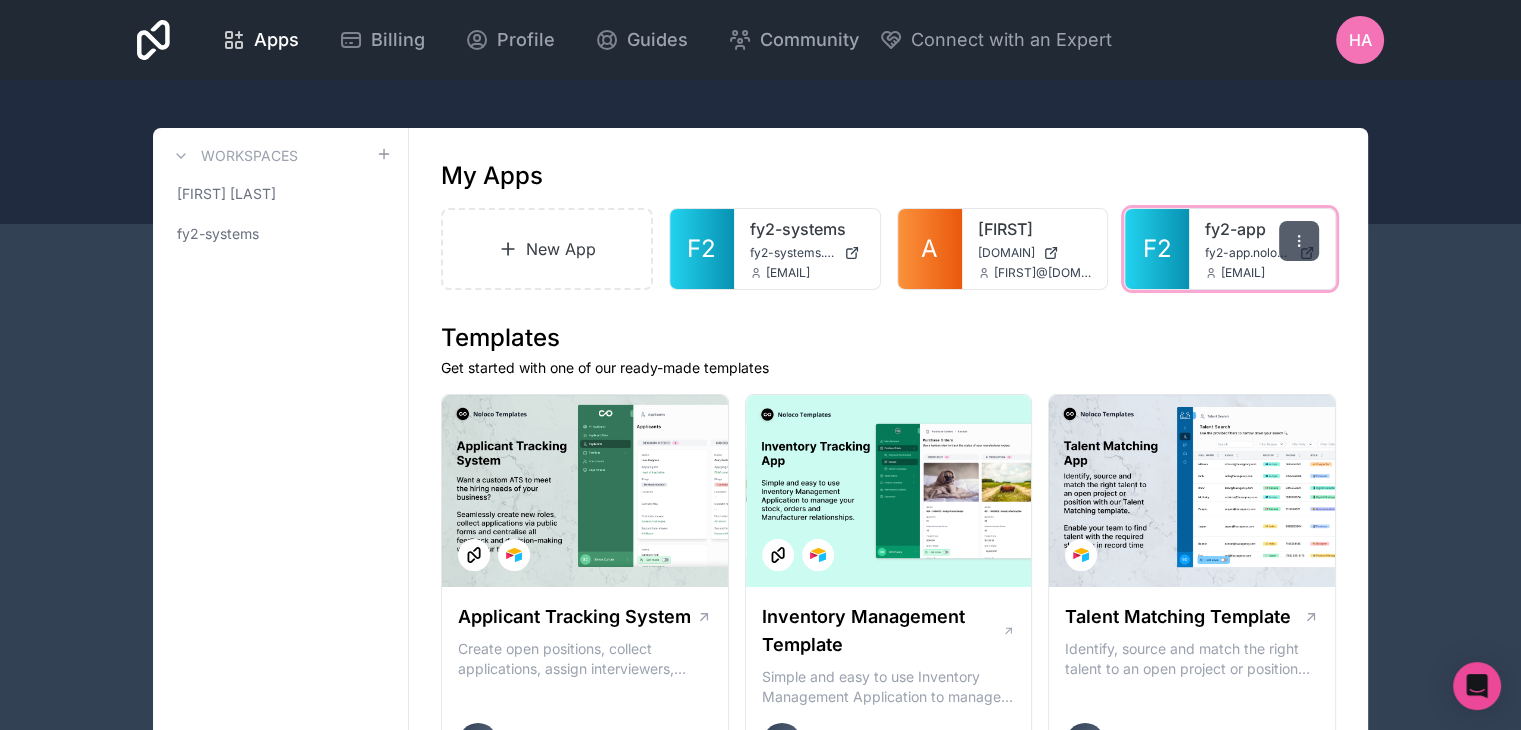 click 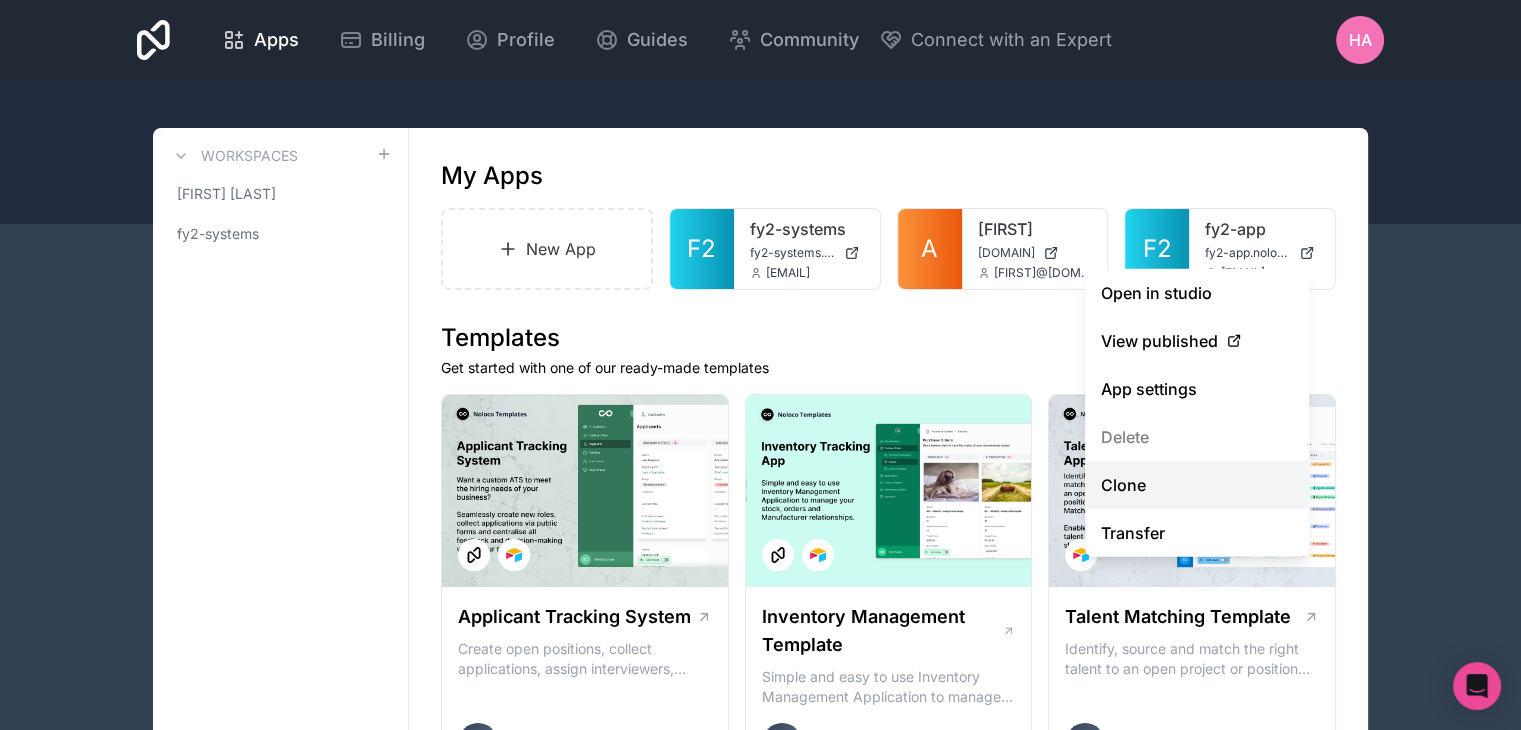 click on "Clone" at bounding box center (1197, 485) 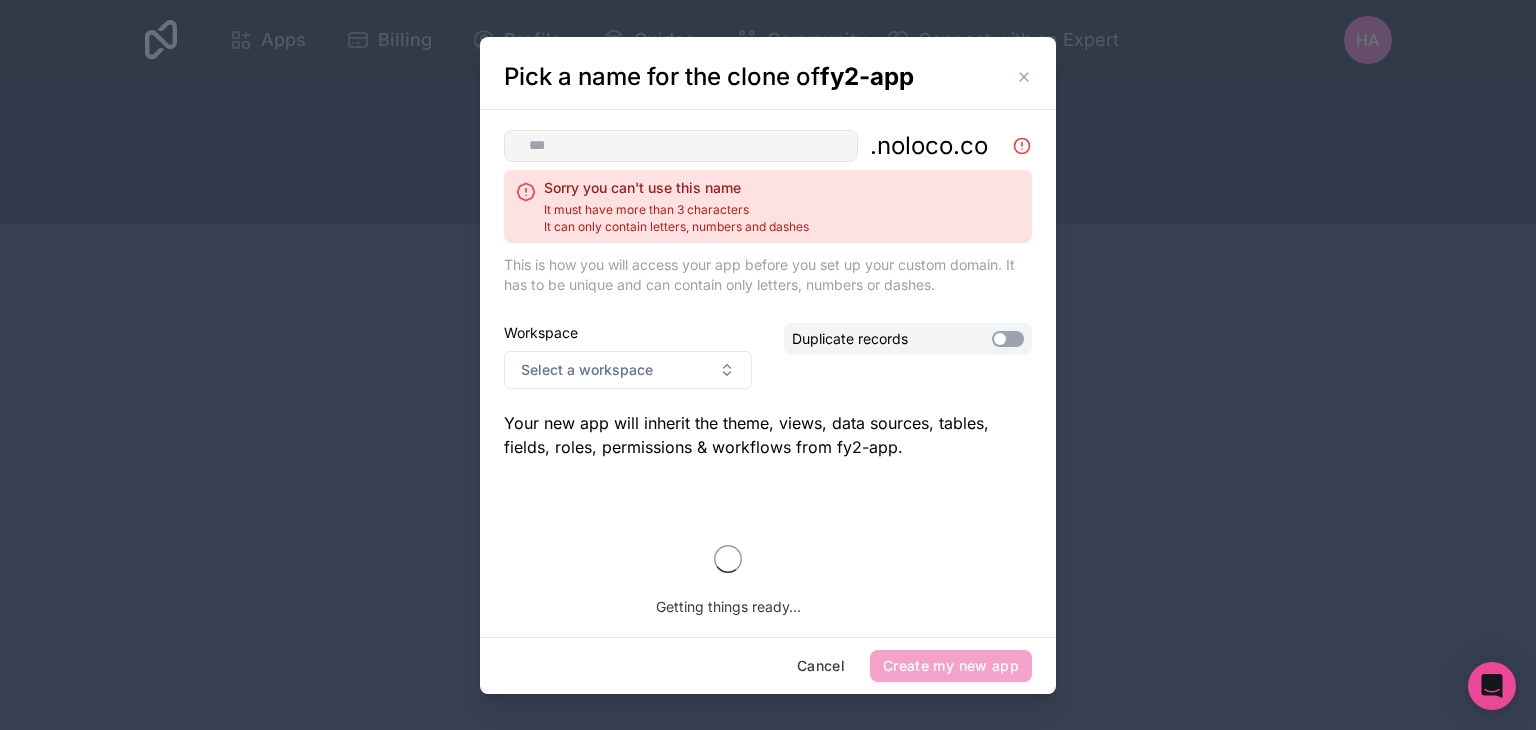 click at bounding box center (681, 146) 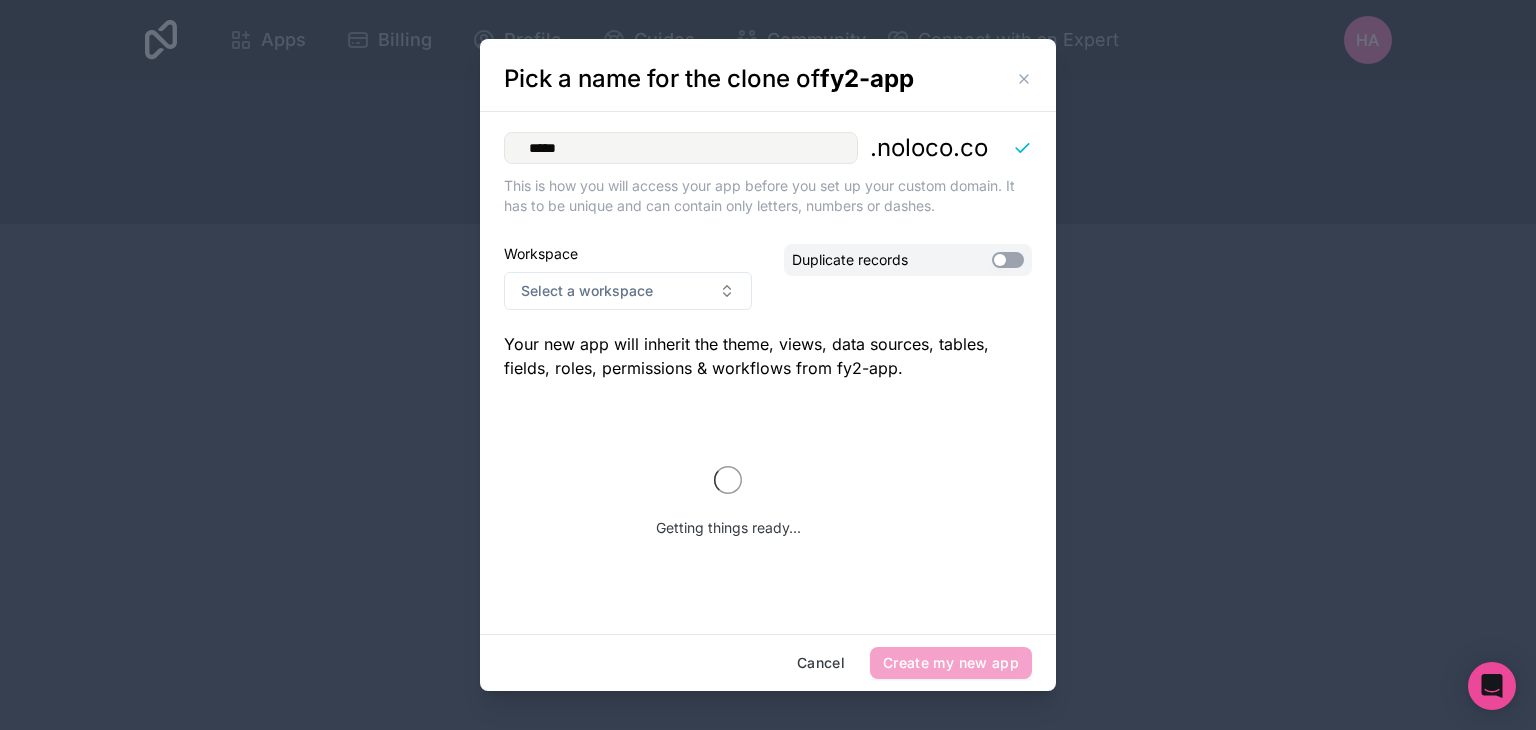 type on "*****" 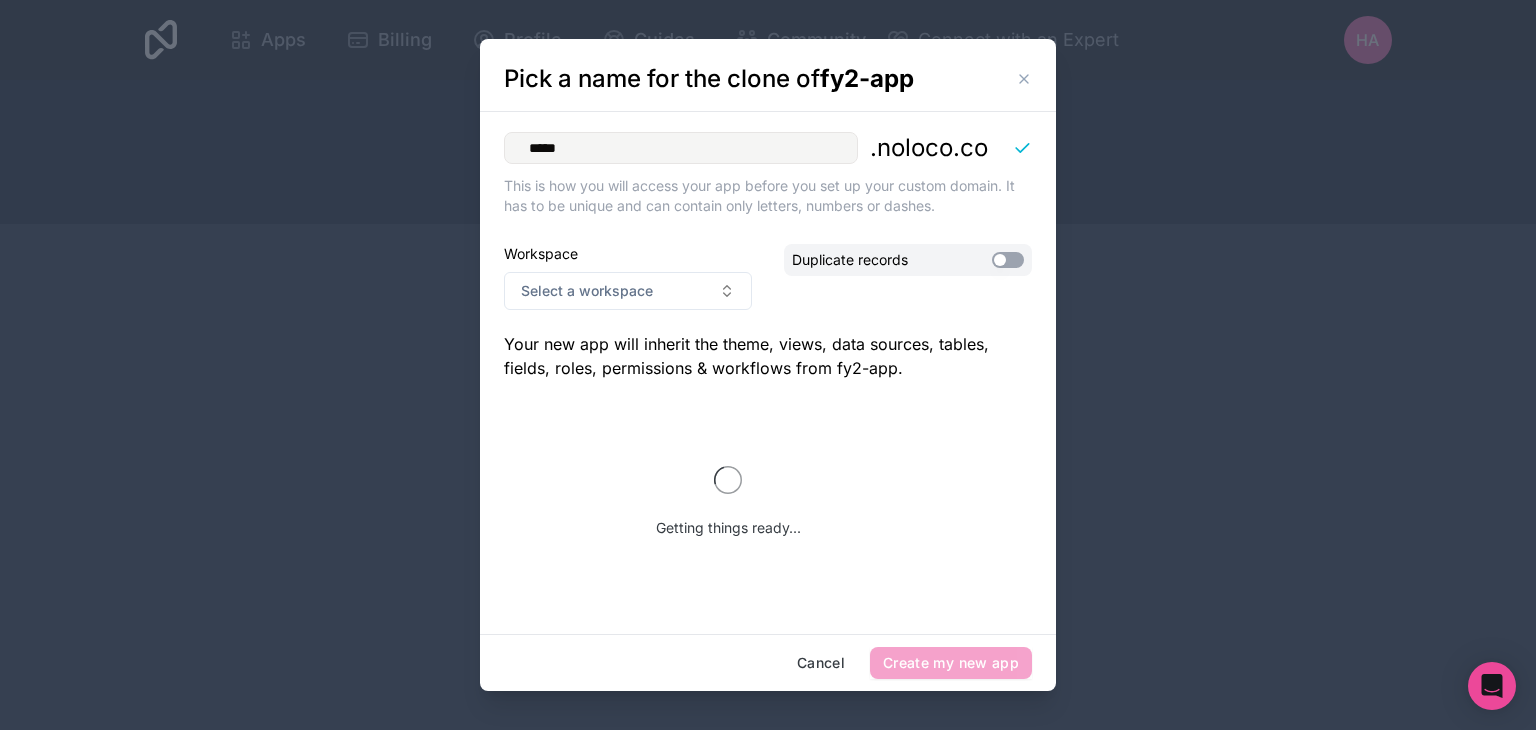 click on "Use setting" at bounding box center [1008, 260] 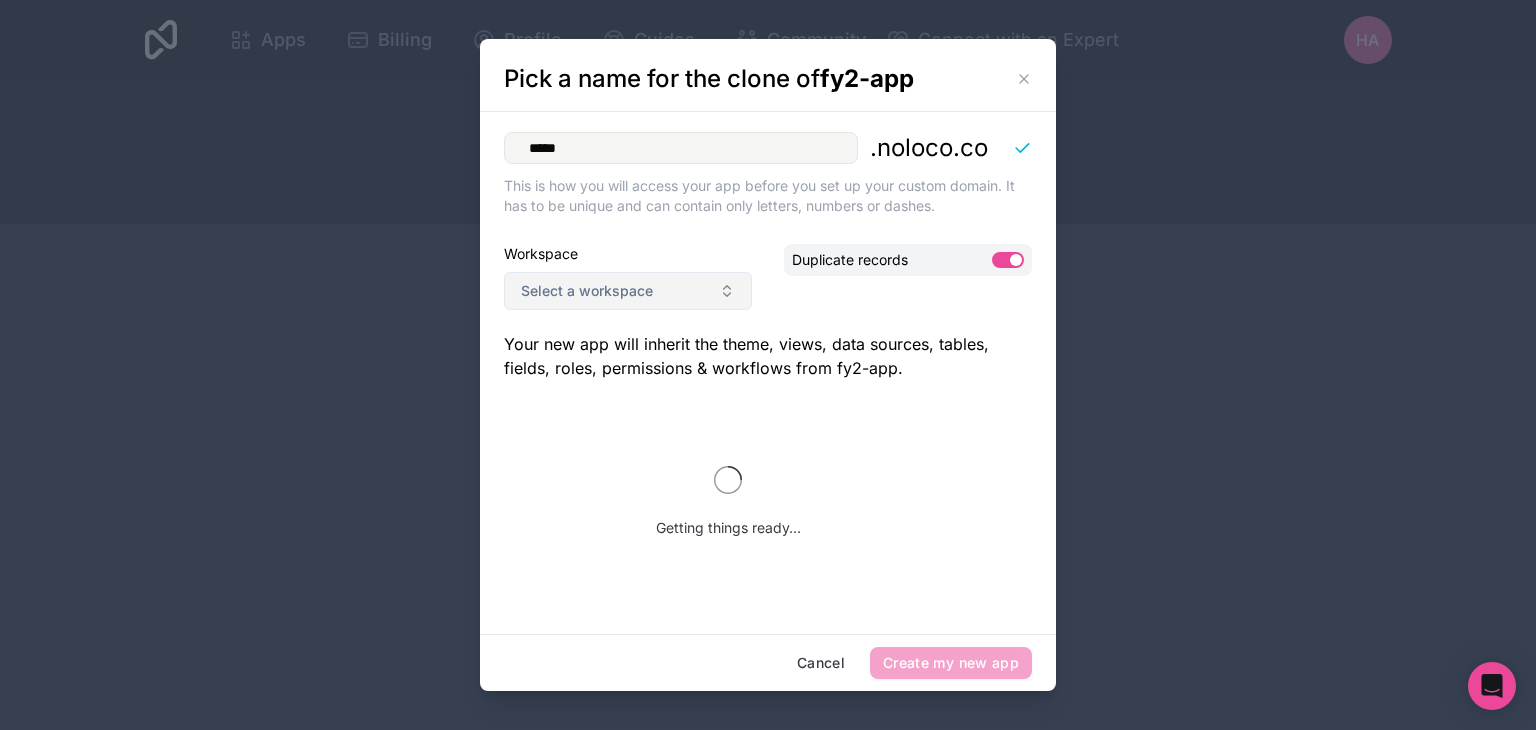 click on "Select a workspace" at bounding box center [628, 291] 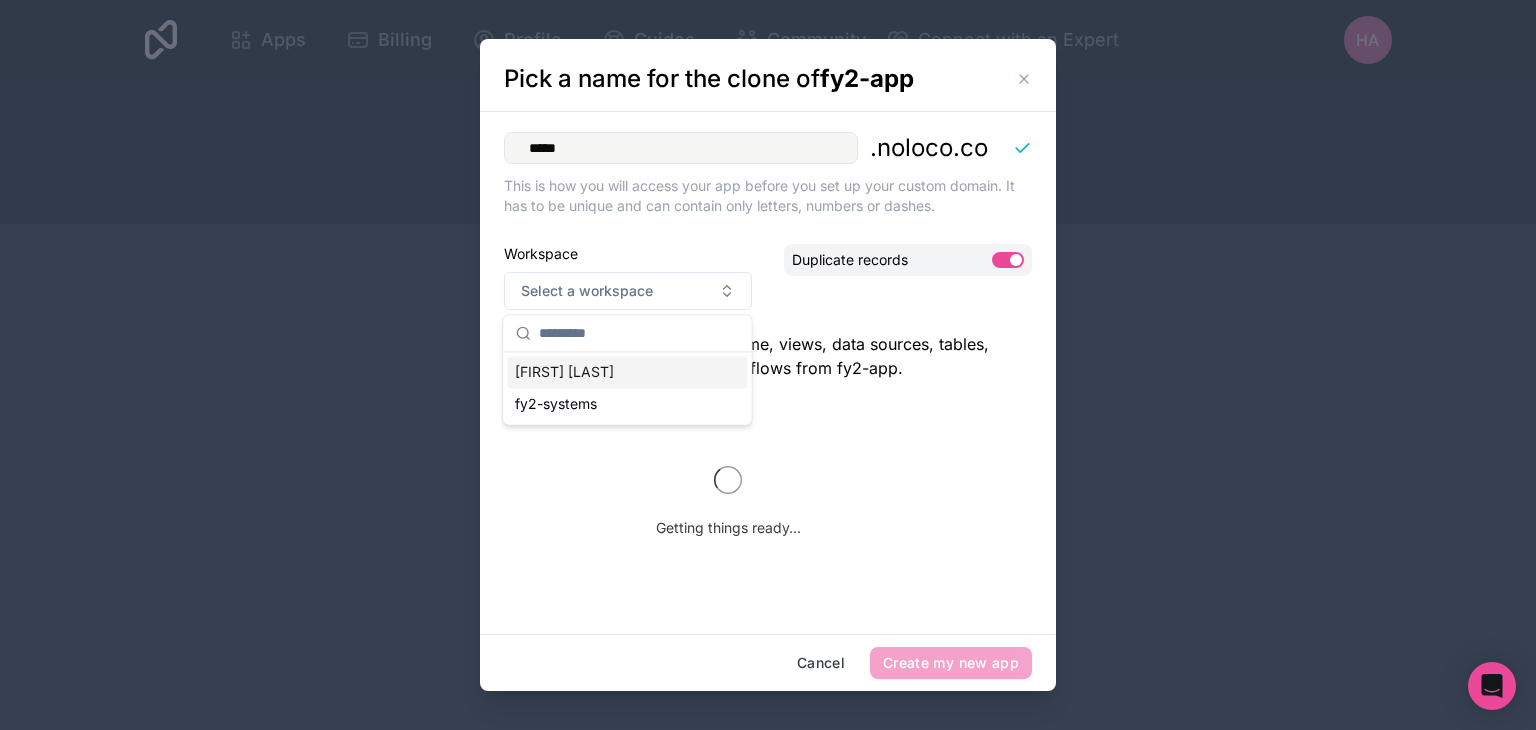 click on "Use setting" at bounding box center [1008, 260] 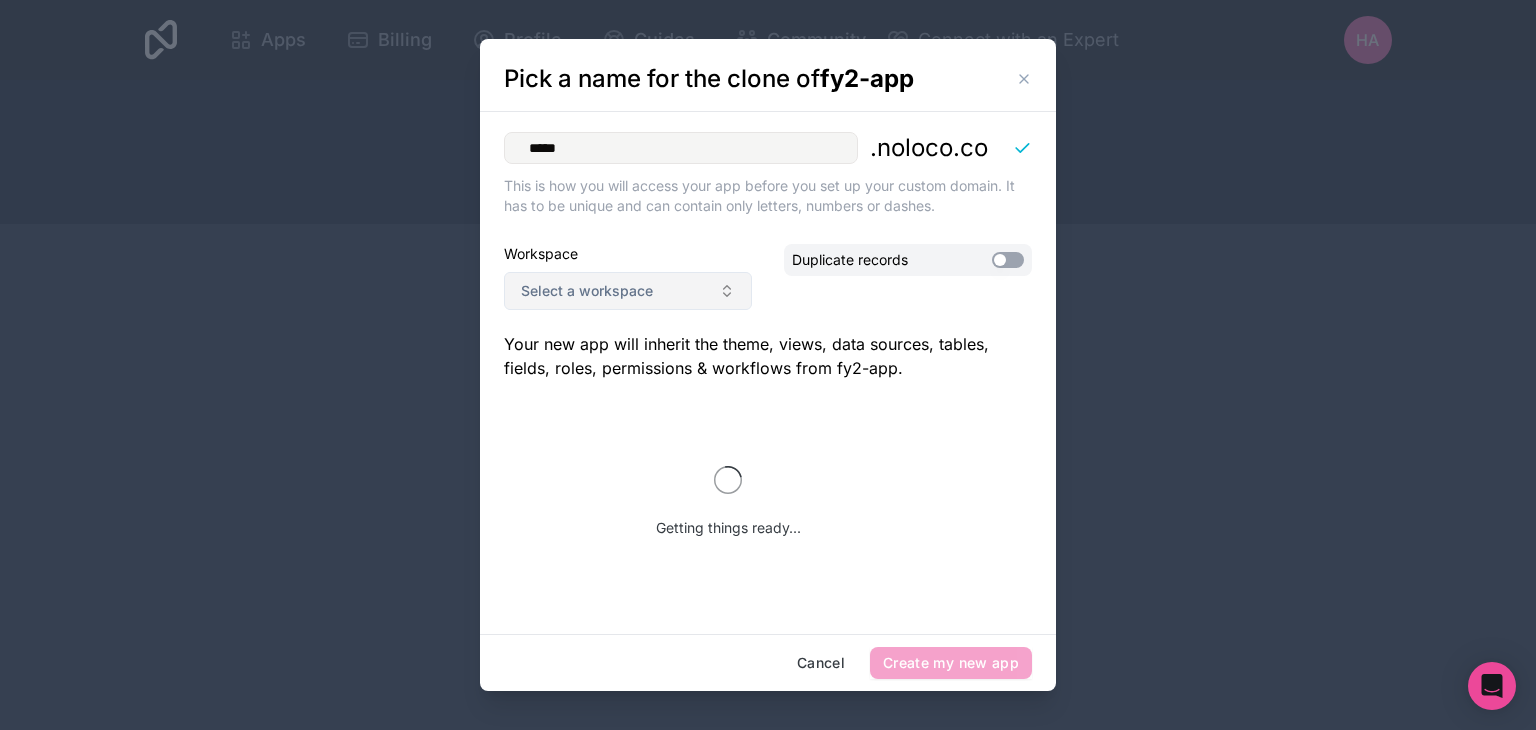 click on "Select a workspace" at bounding box center [628, 291] 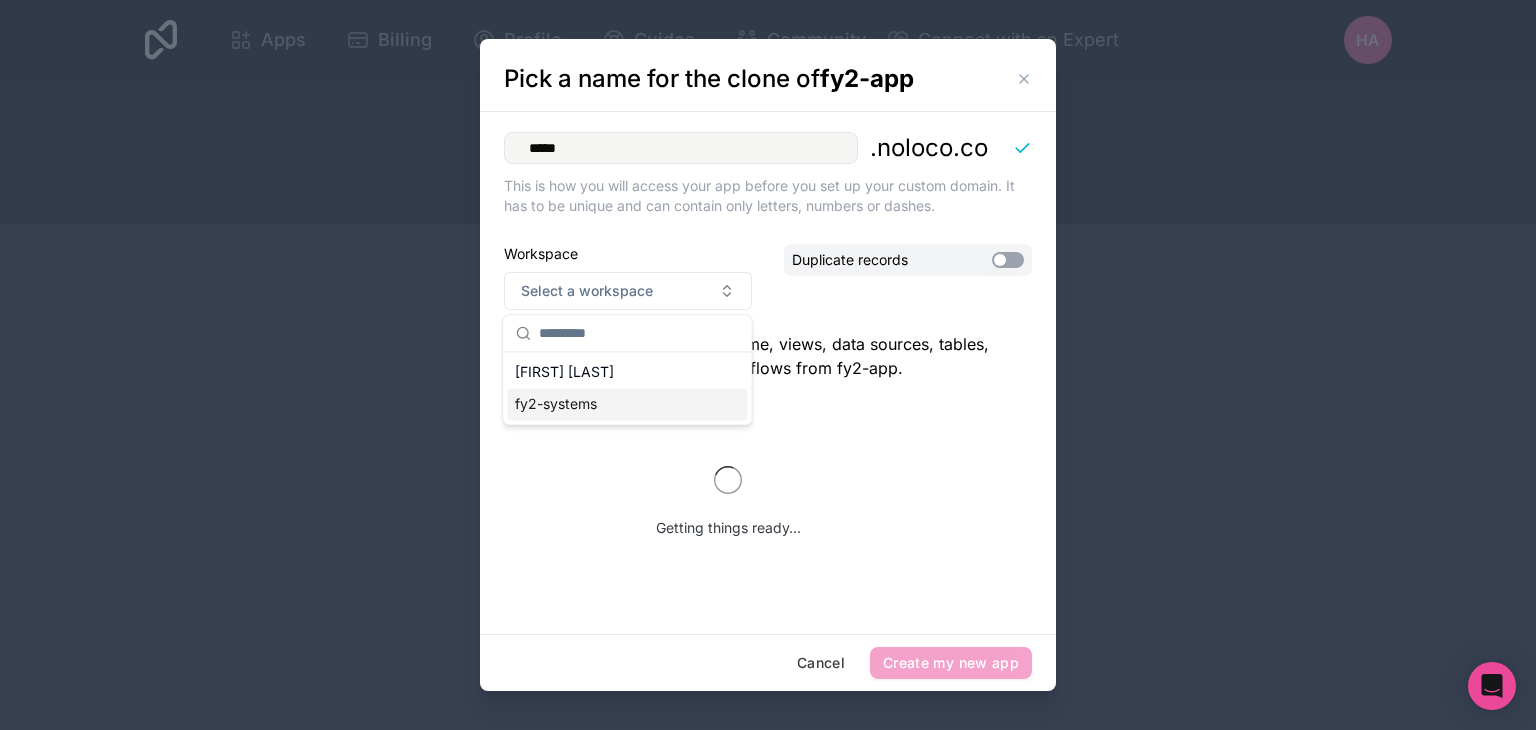click on "fy2-systems" at bounding box center (627, 404) 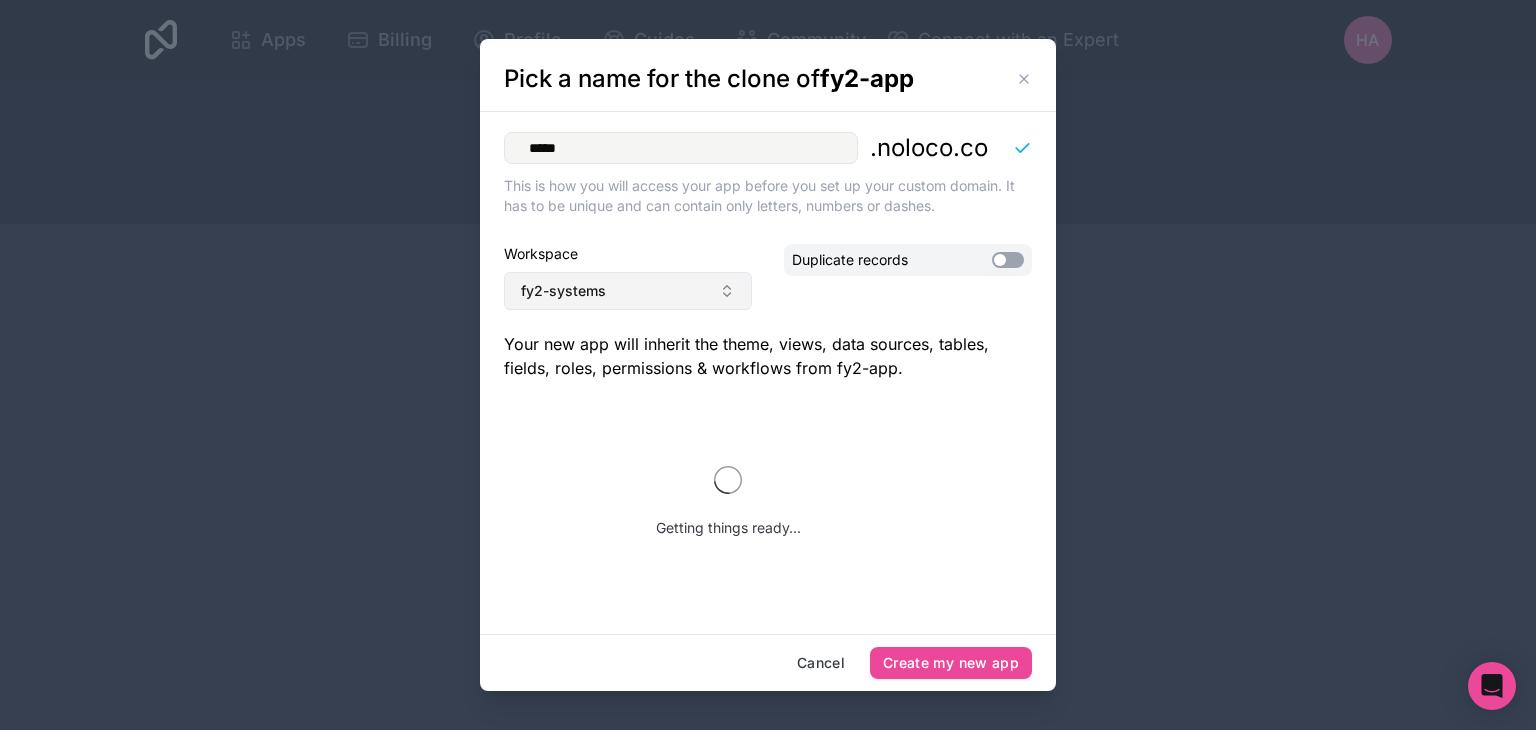 click on "fy2-systems" at bounding box center [628, 291] 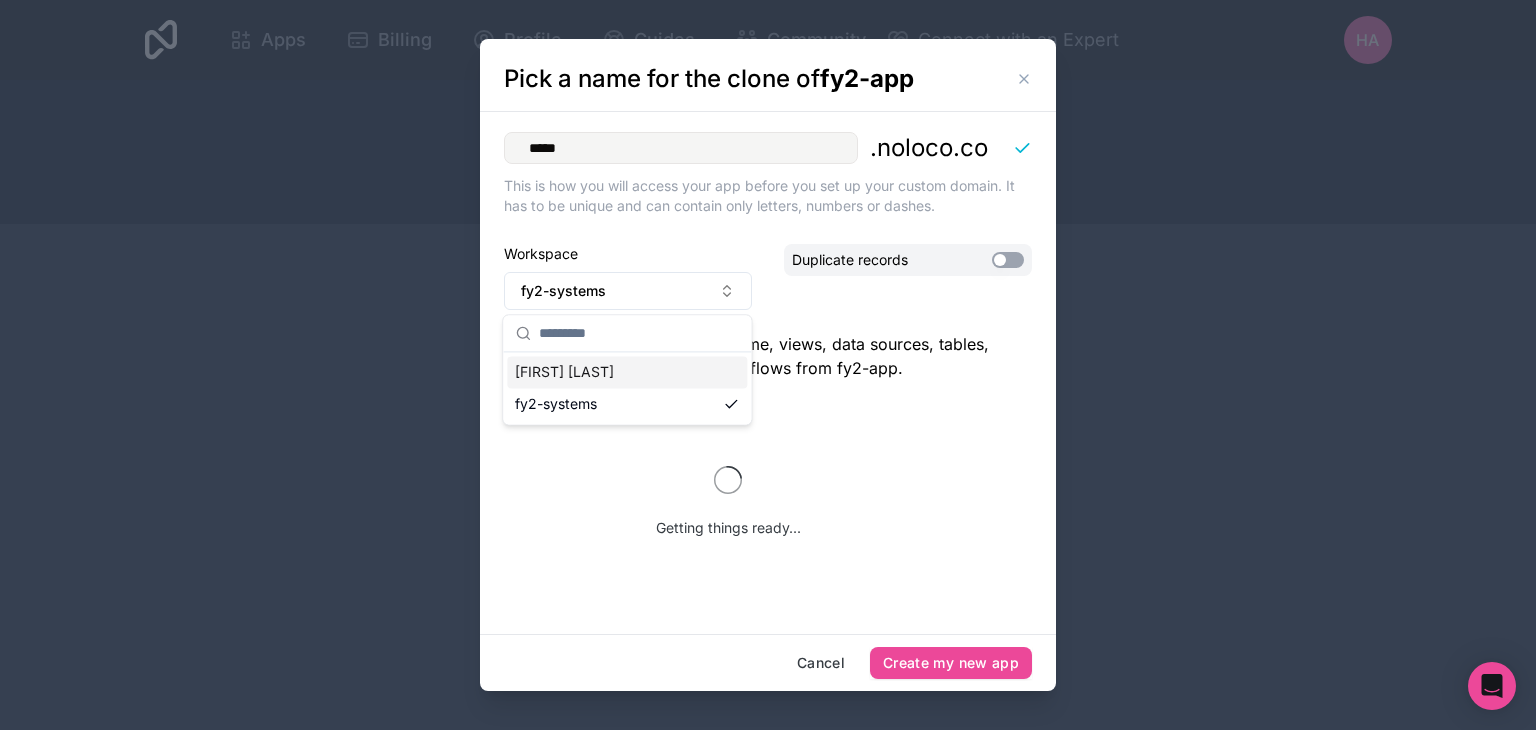 click on "[FIRST] [LAST]" at bounding box center (627, 372) 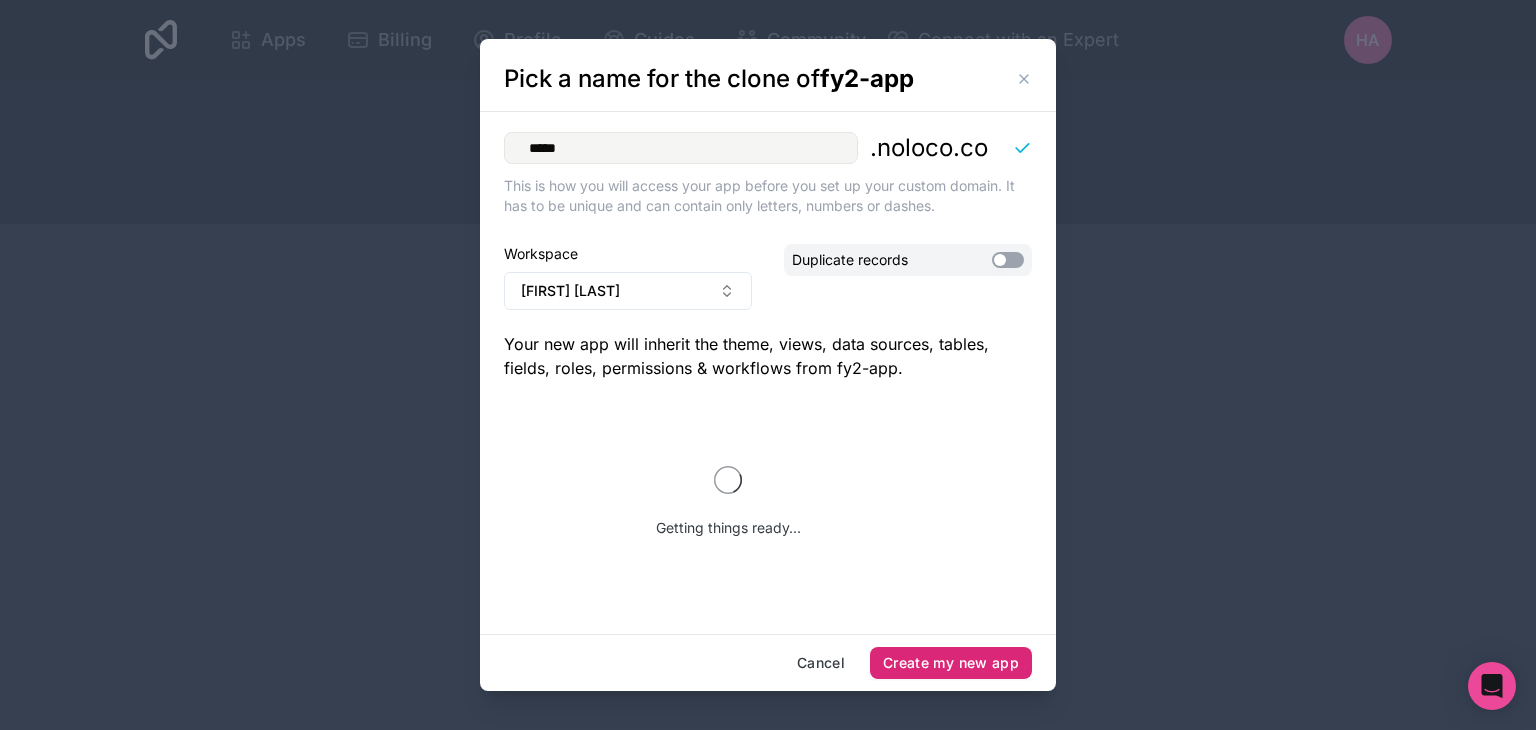 click on "Create my new app" at bounding box center [951, 663] 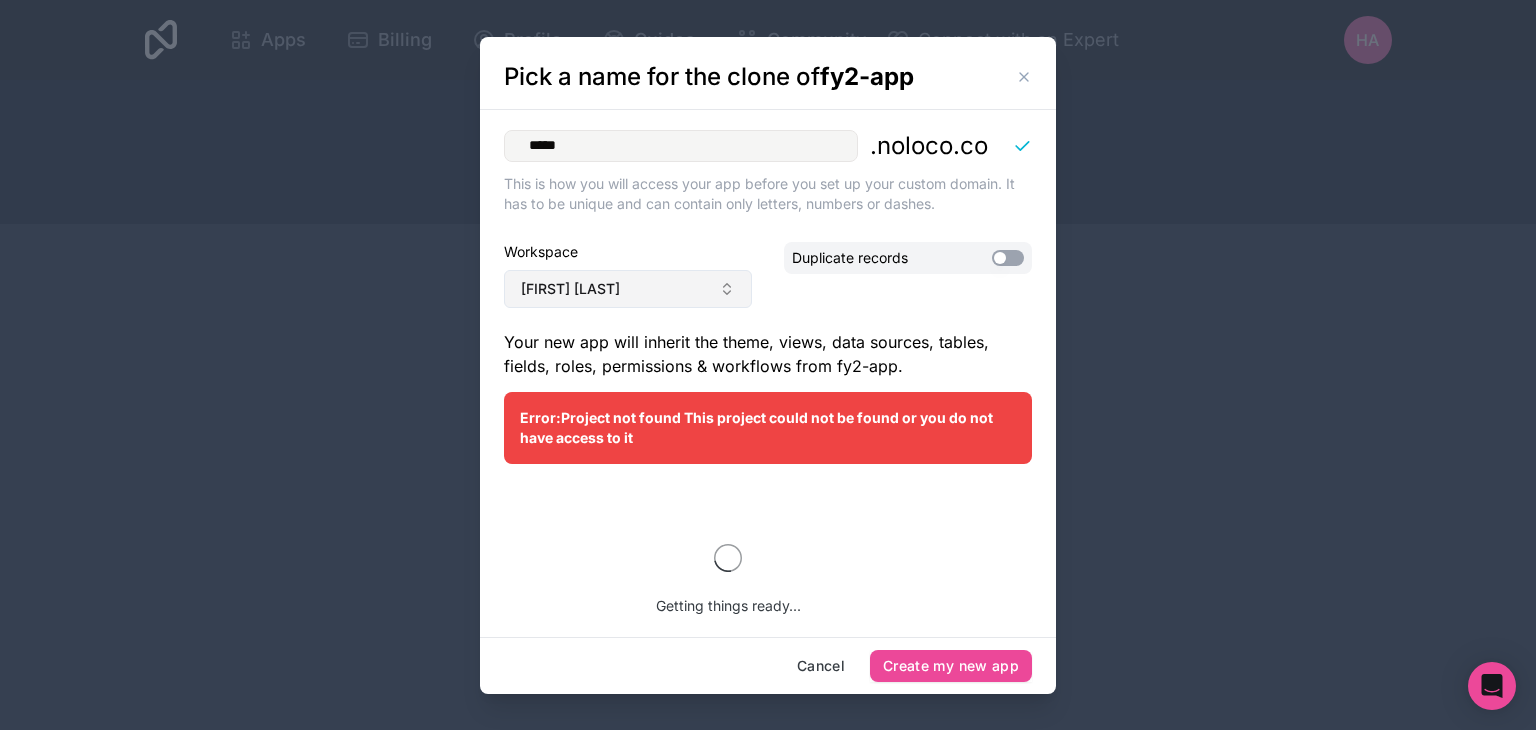 click on "[FIRST] [LAST]" at bounding box center (628, 289) 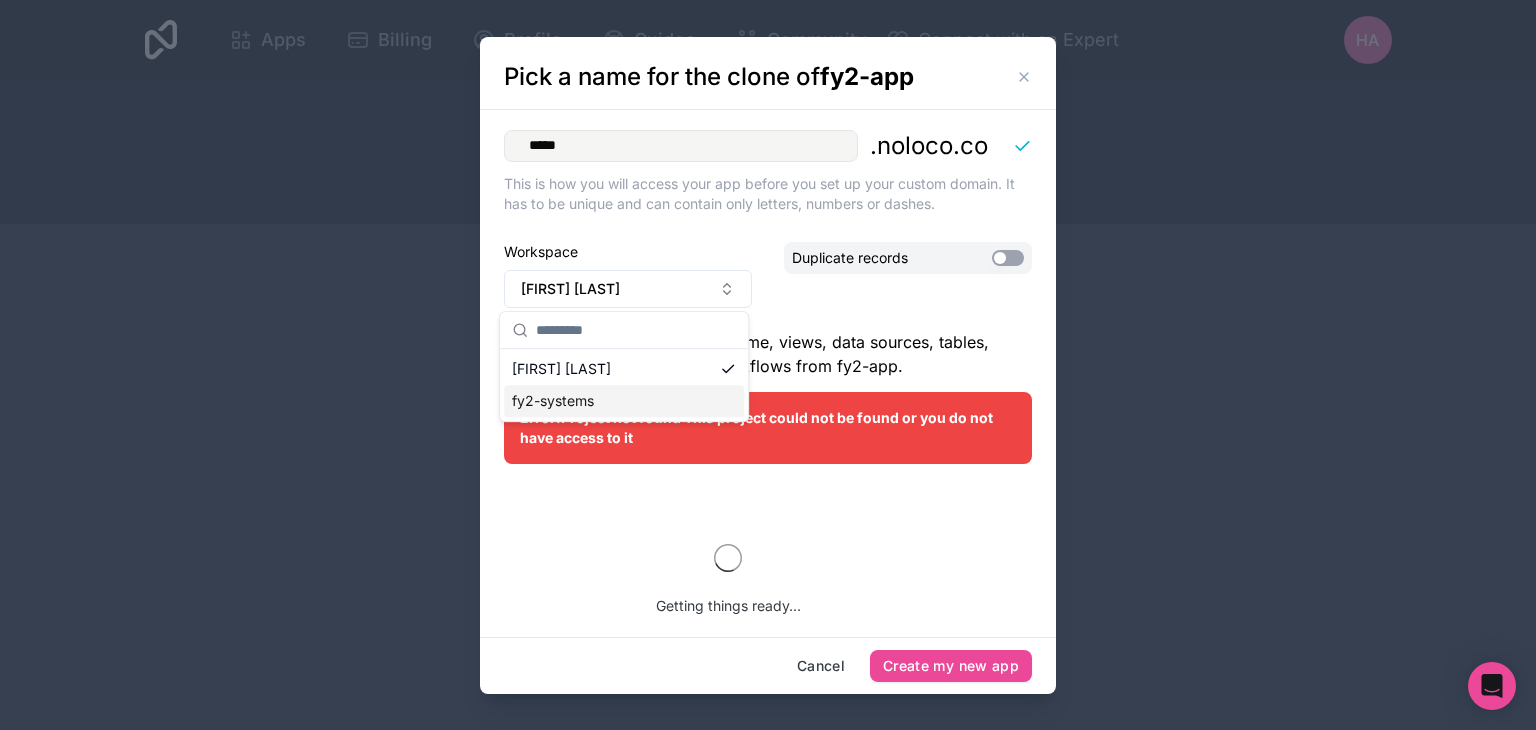click on "fy2-systems" at bounding box center [624, 401] 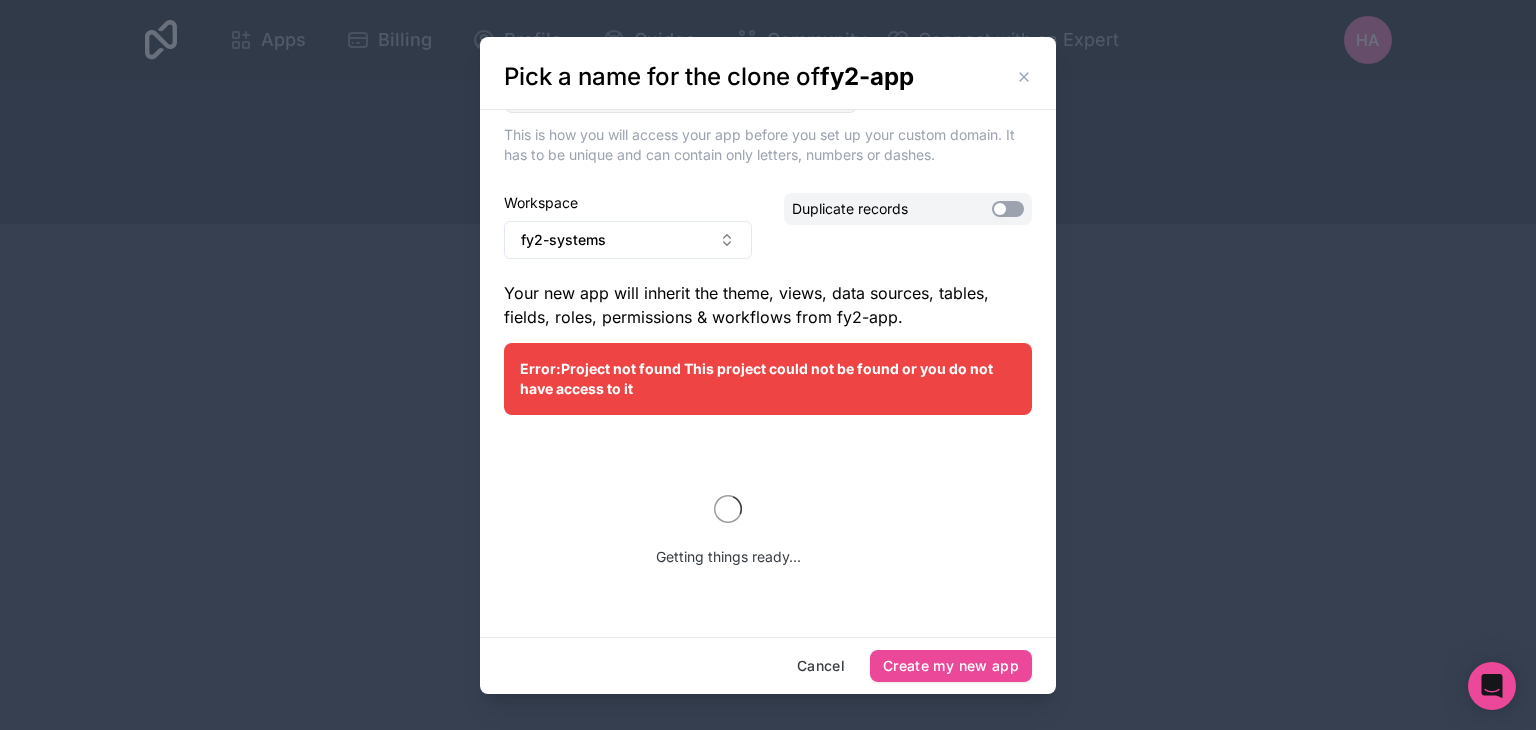 scroll, scrollTop: 73, scrollLeft: 0, axis: vertical 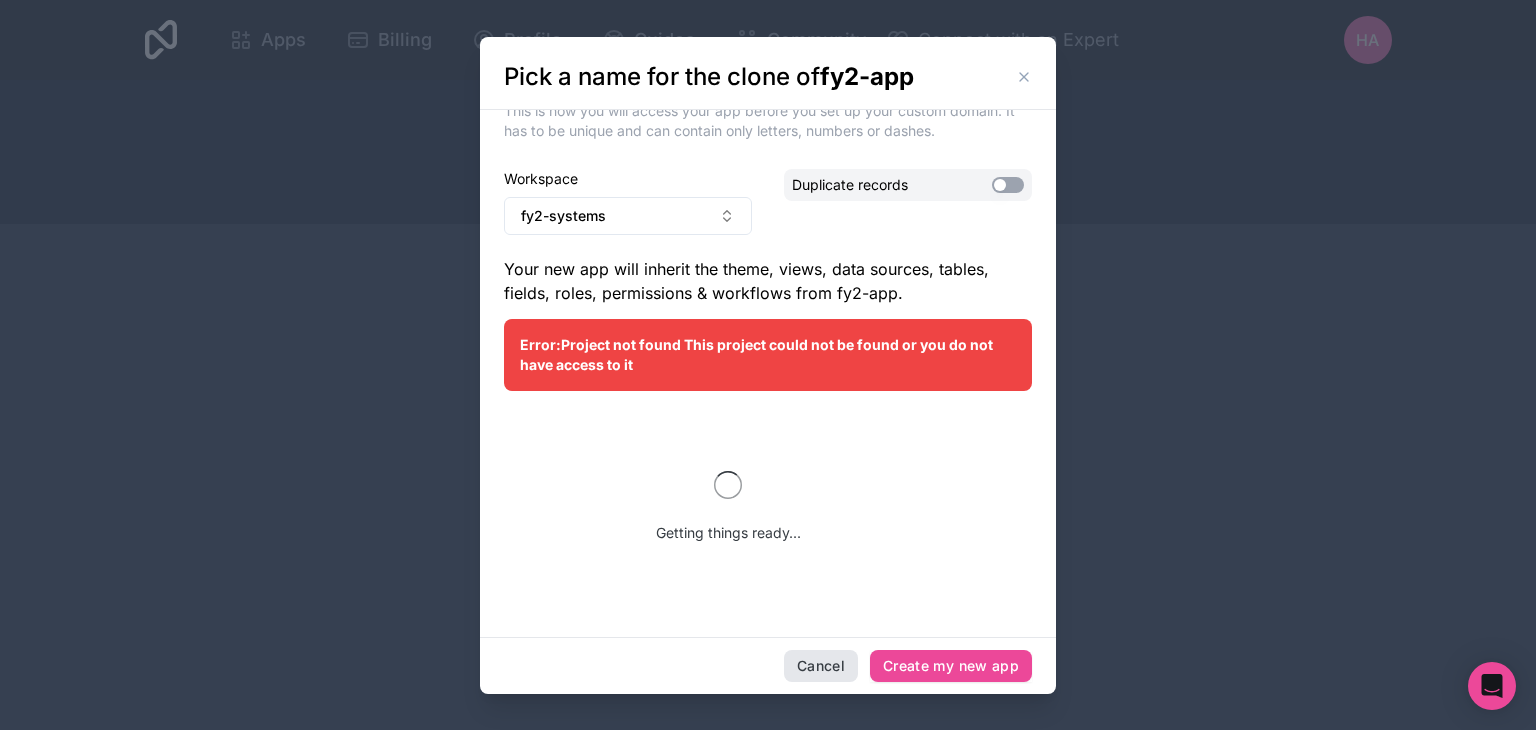 click on "Cancel" at bounding box center (821, 666) 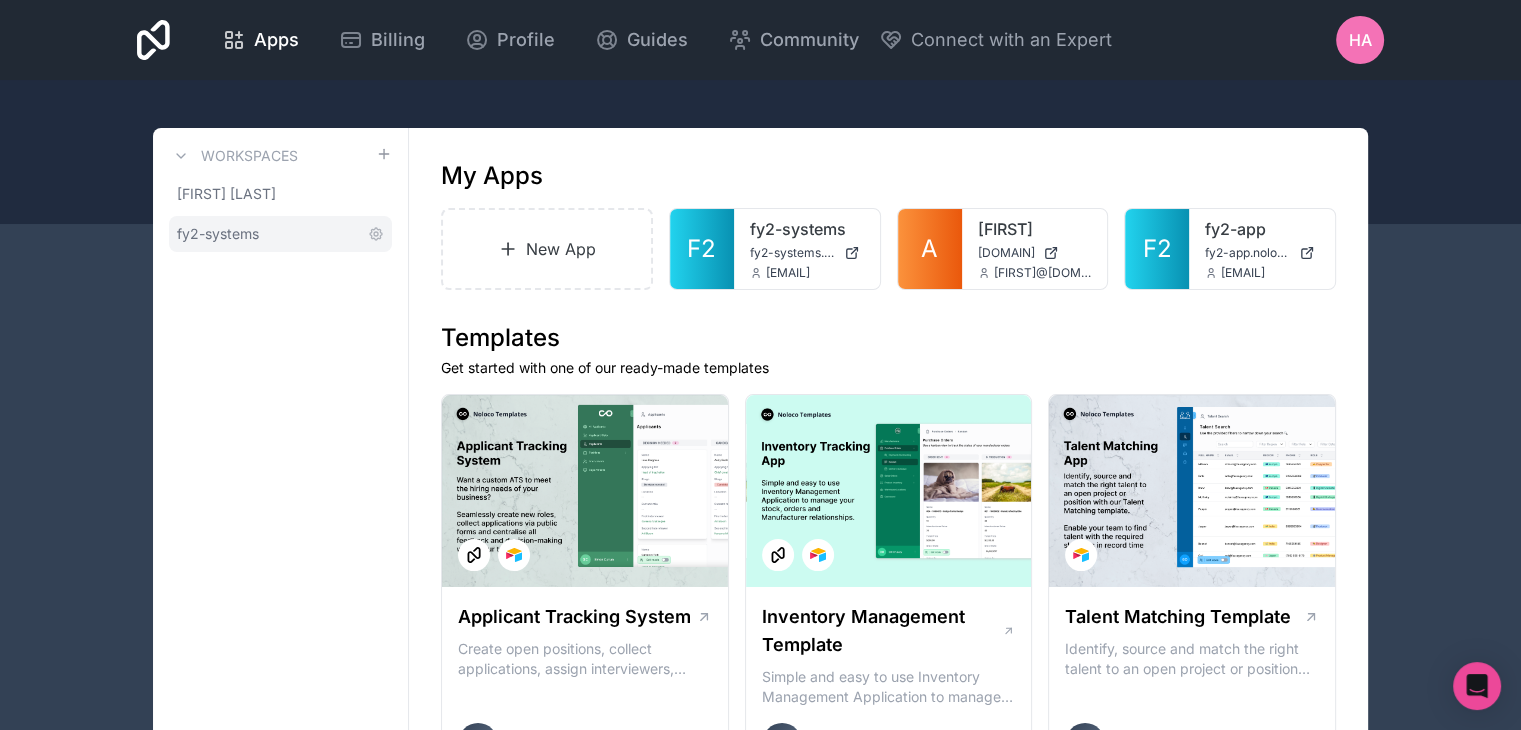 click on "fy2-systems" at bounding box center (218, 234) 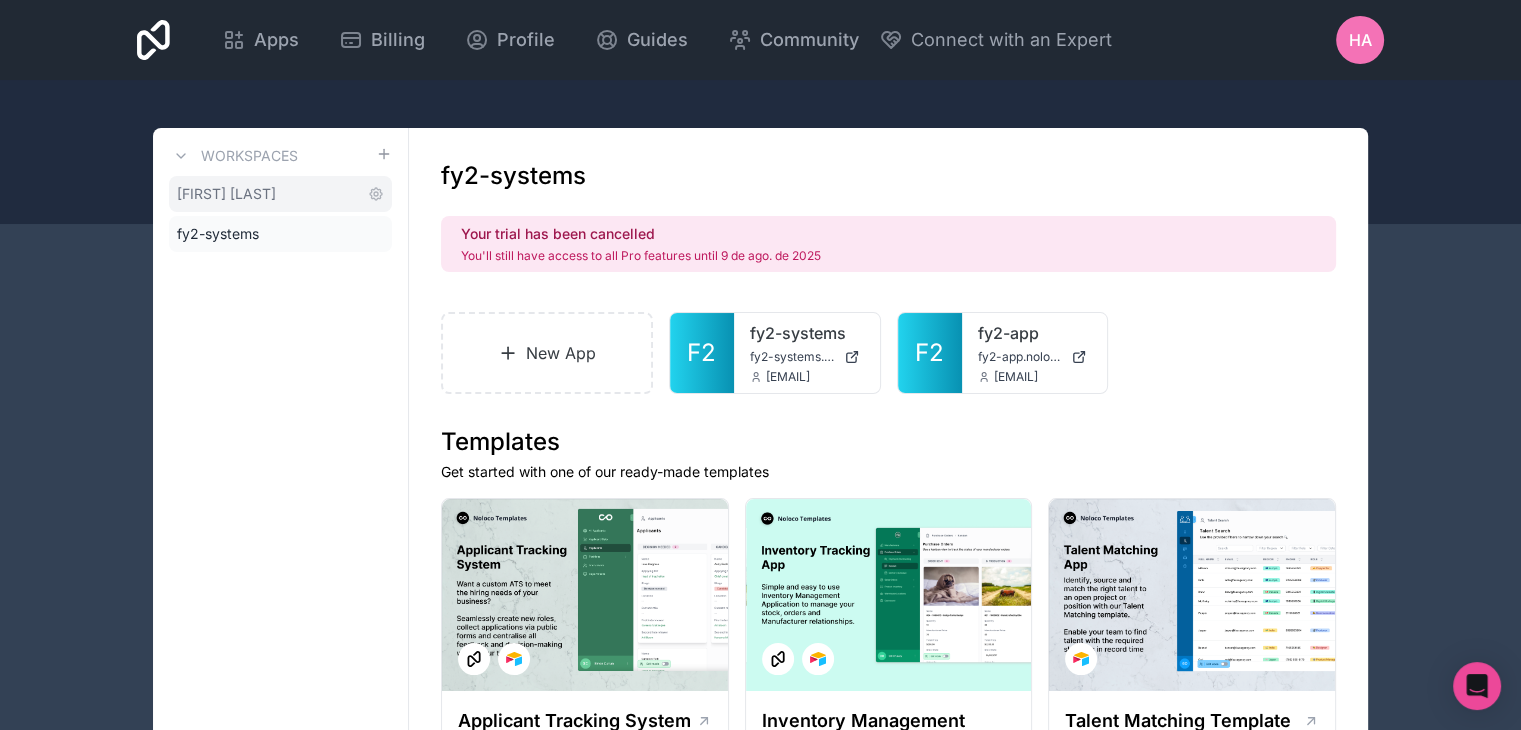 click on "[FIRST] [LAST]" at bounding box center (226, 194) 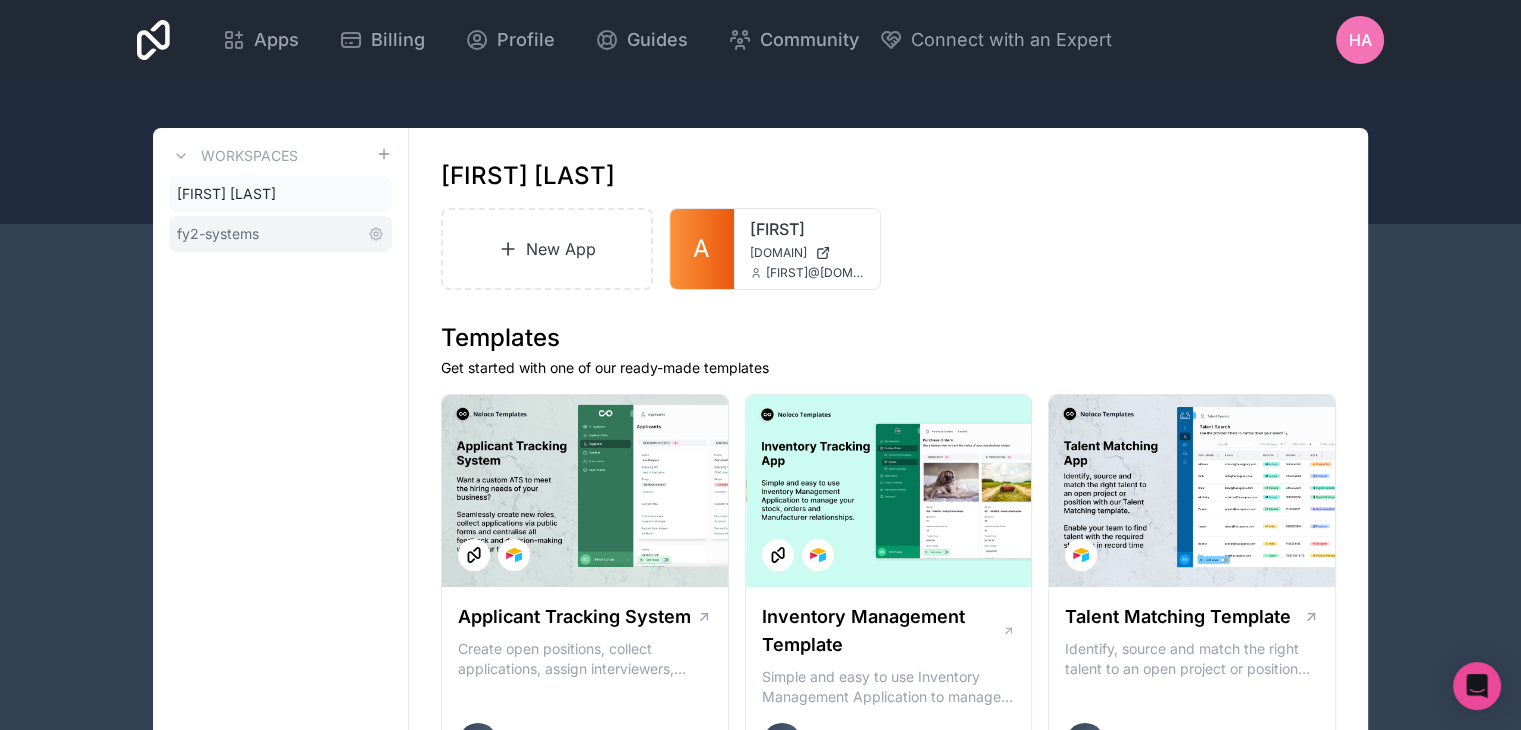 click on "fy2-systems" at bounding box center [280, 234] 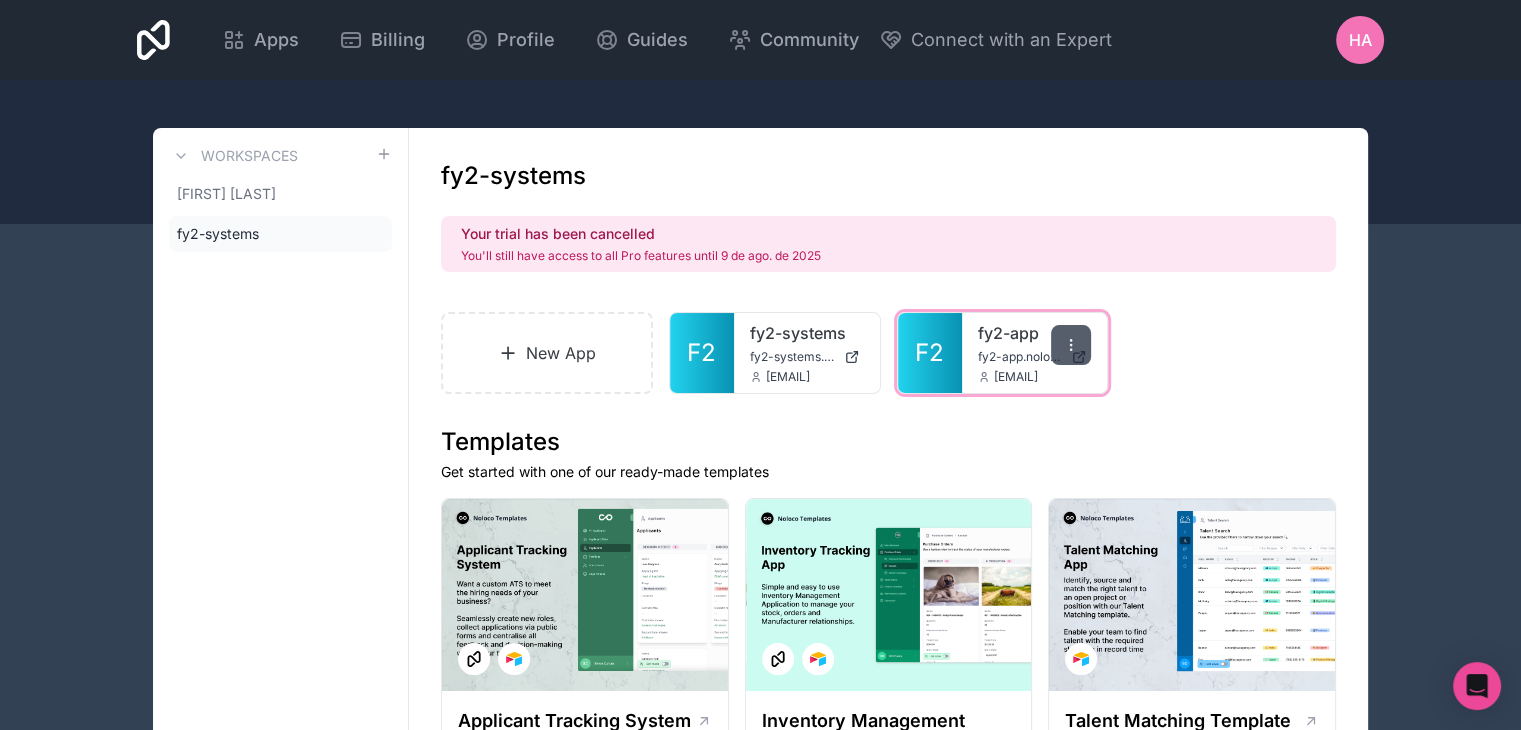 click at bounding box center (1071, 345) 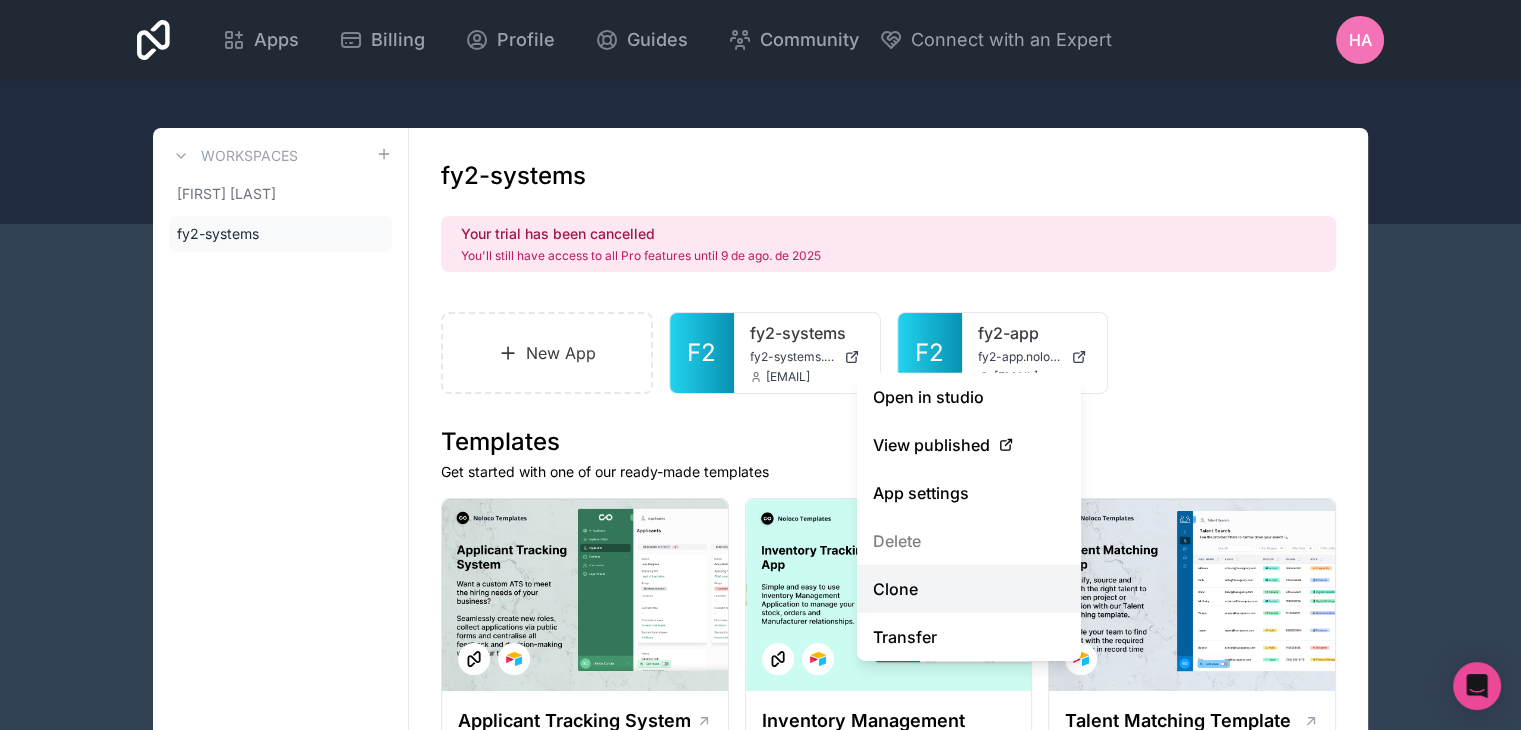 click on "Clone" at bounding box center [969, 589] 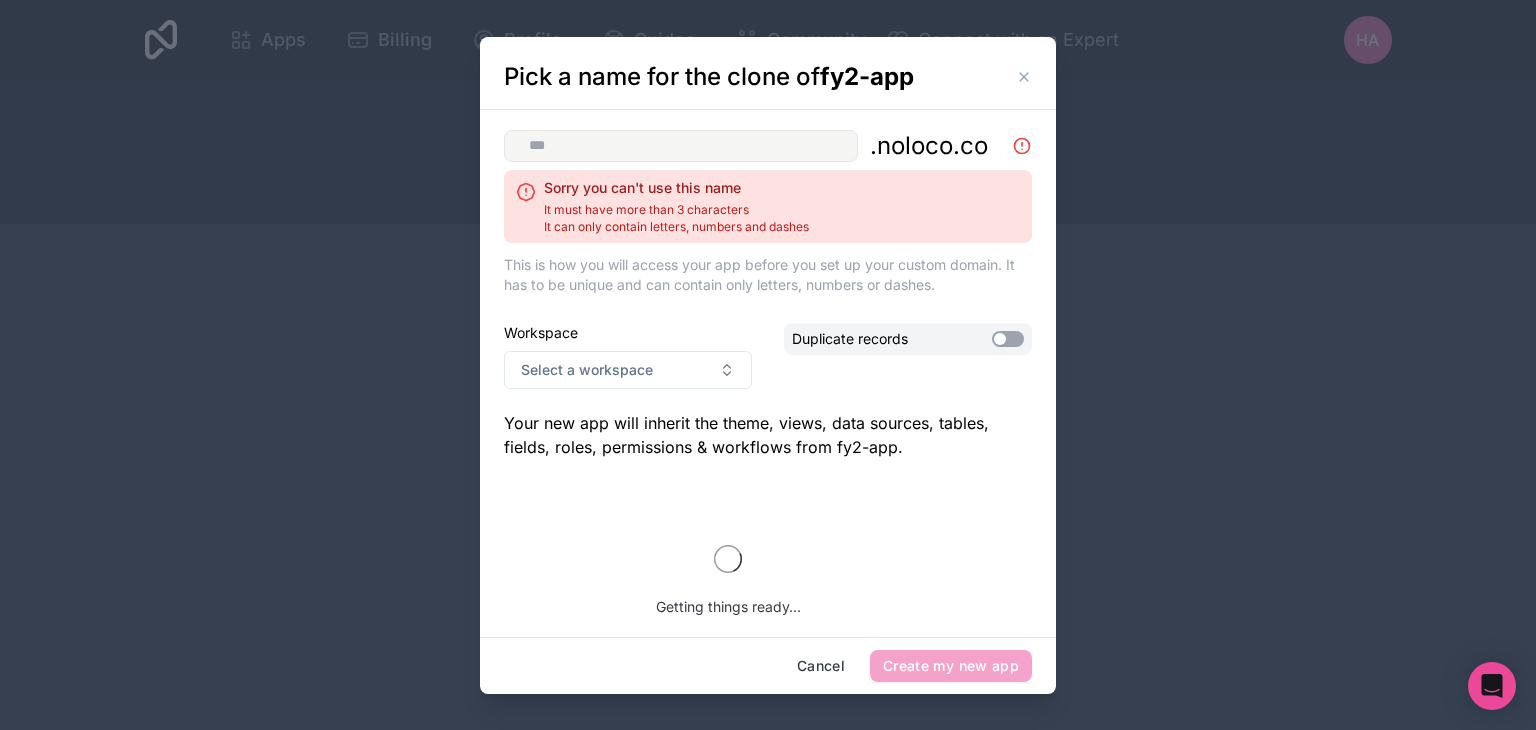 click on "Pick a name for the clone of fy2-app" at bounding box center [768, 73] 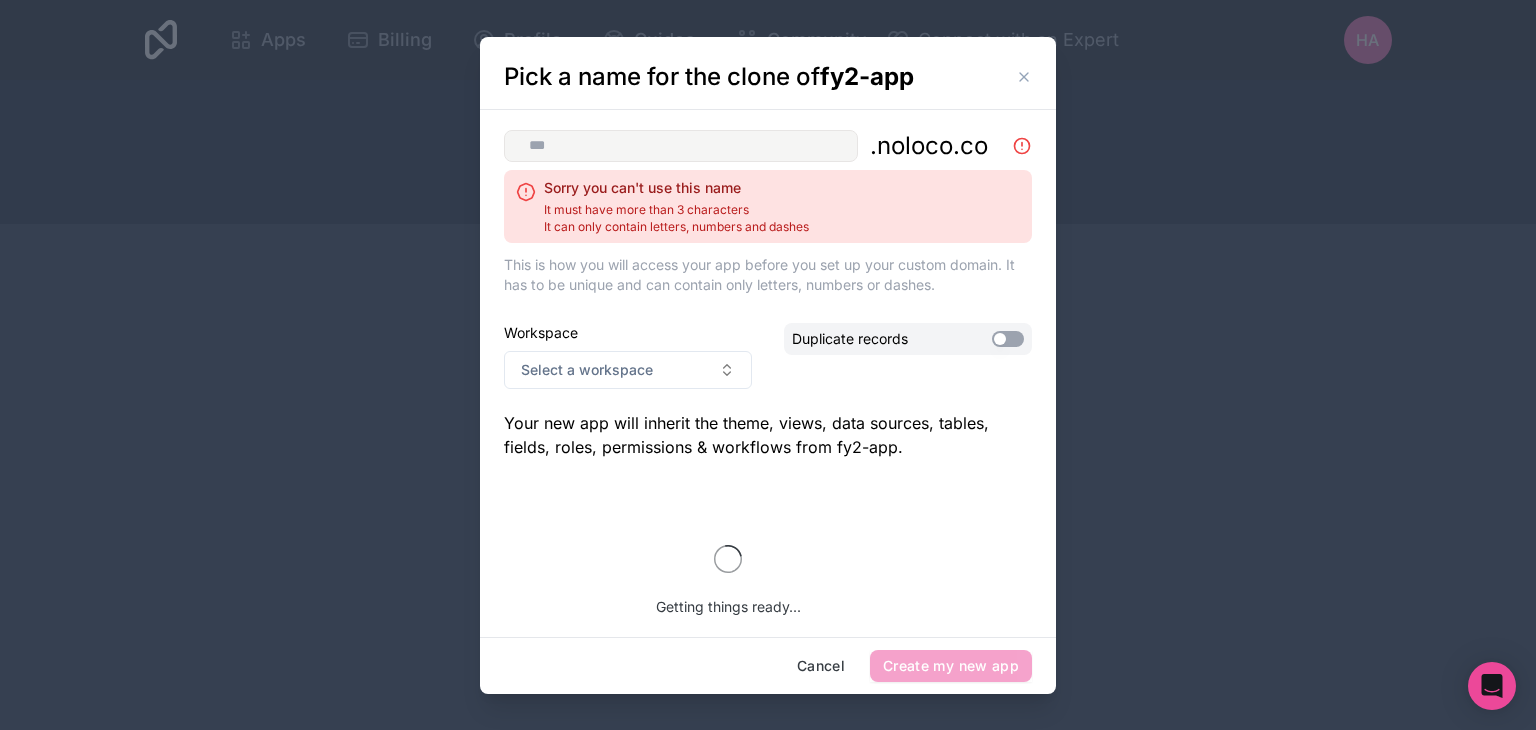 click 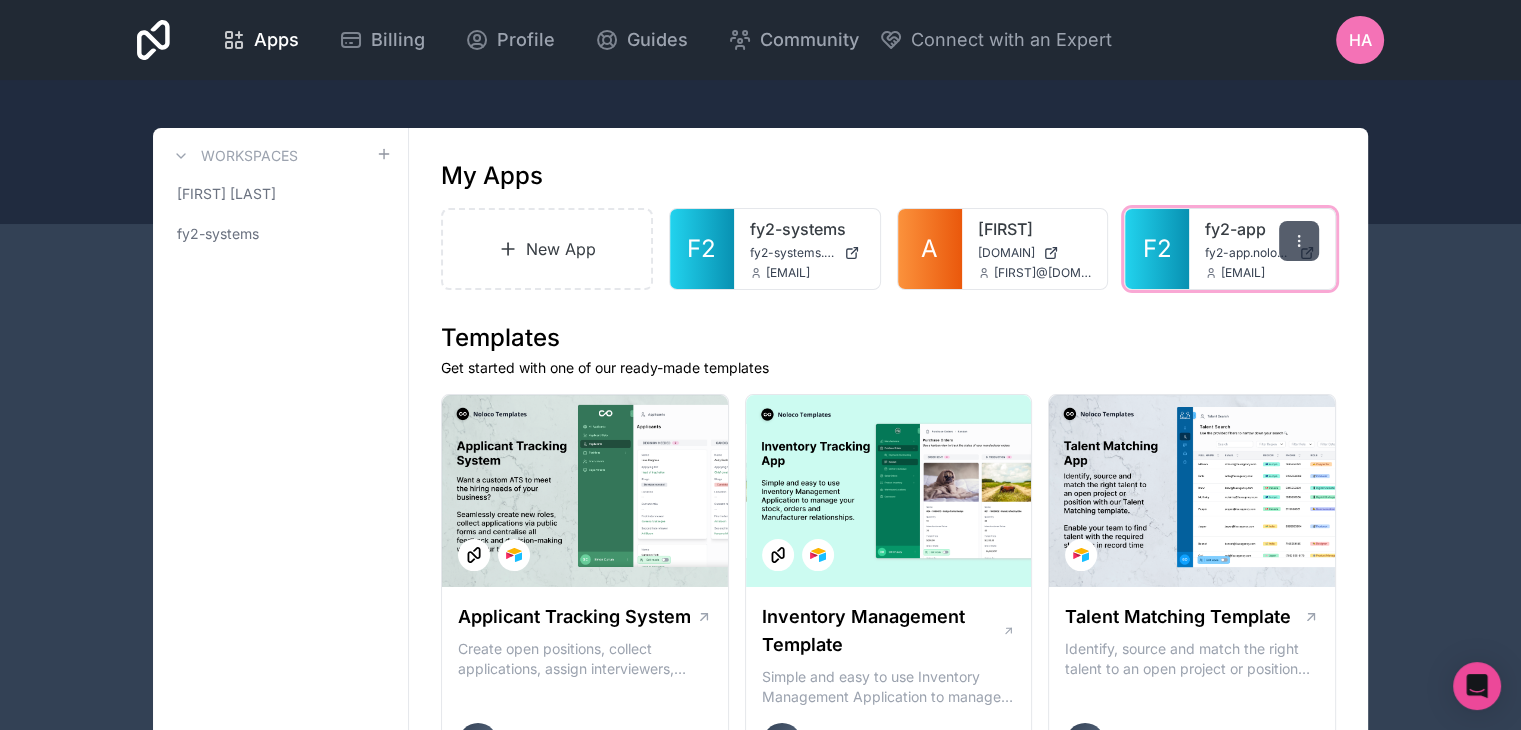 click at bounding box center [1299, 241] 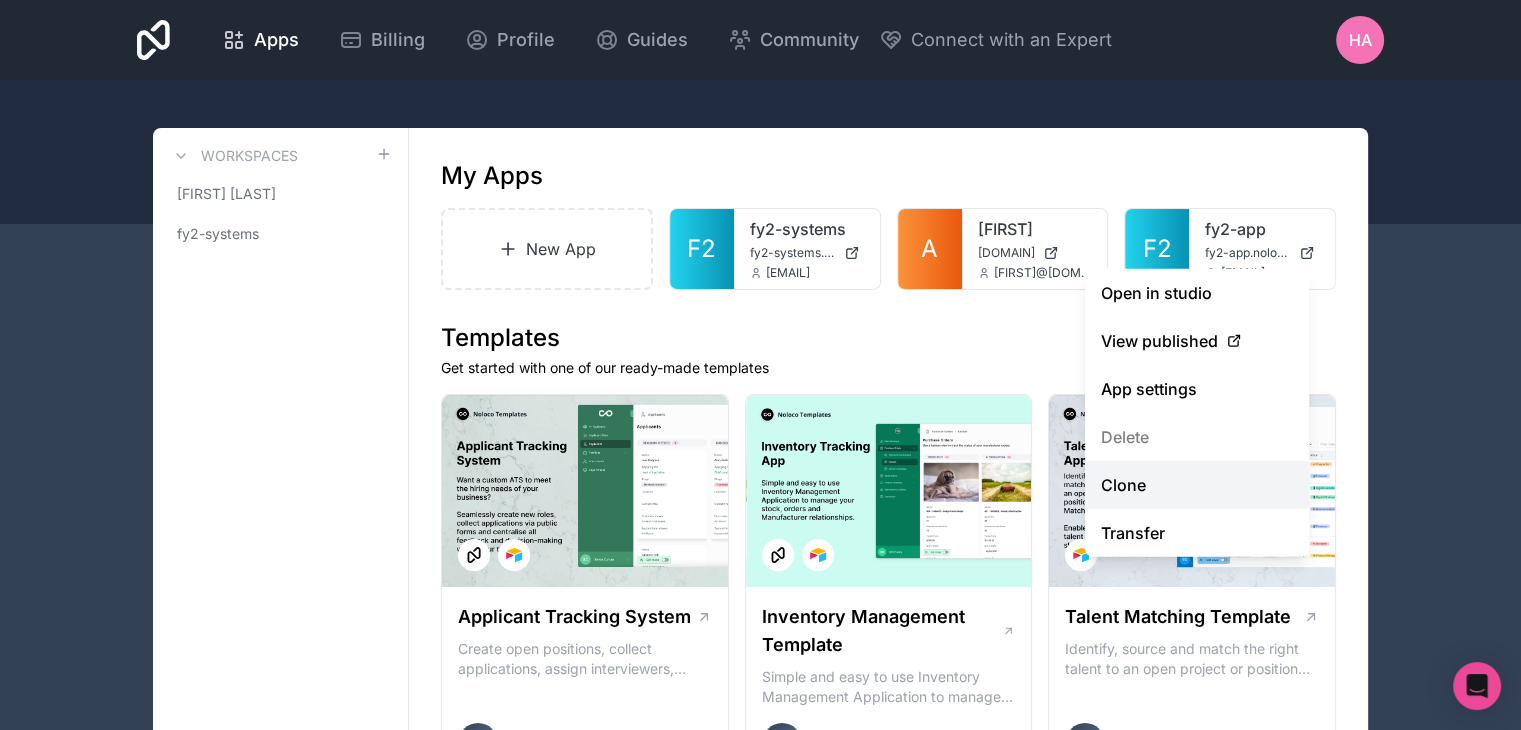 click on "Clone" at bounding box center (1197, 485) 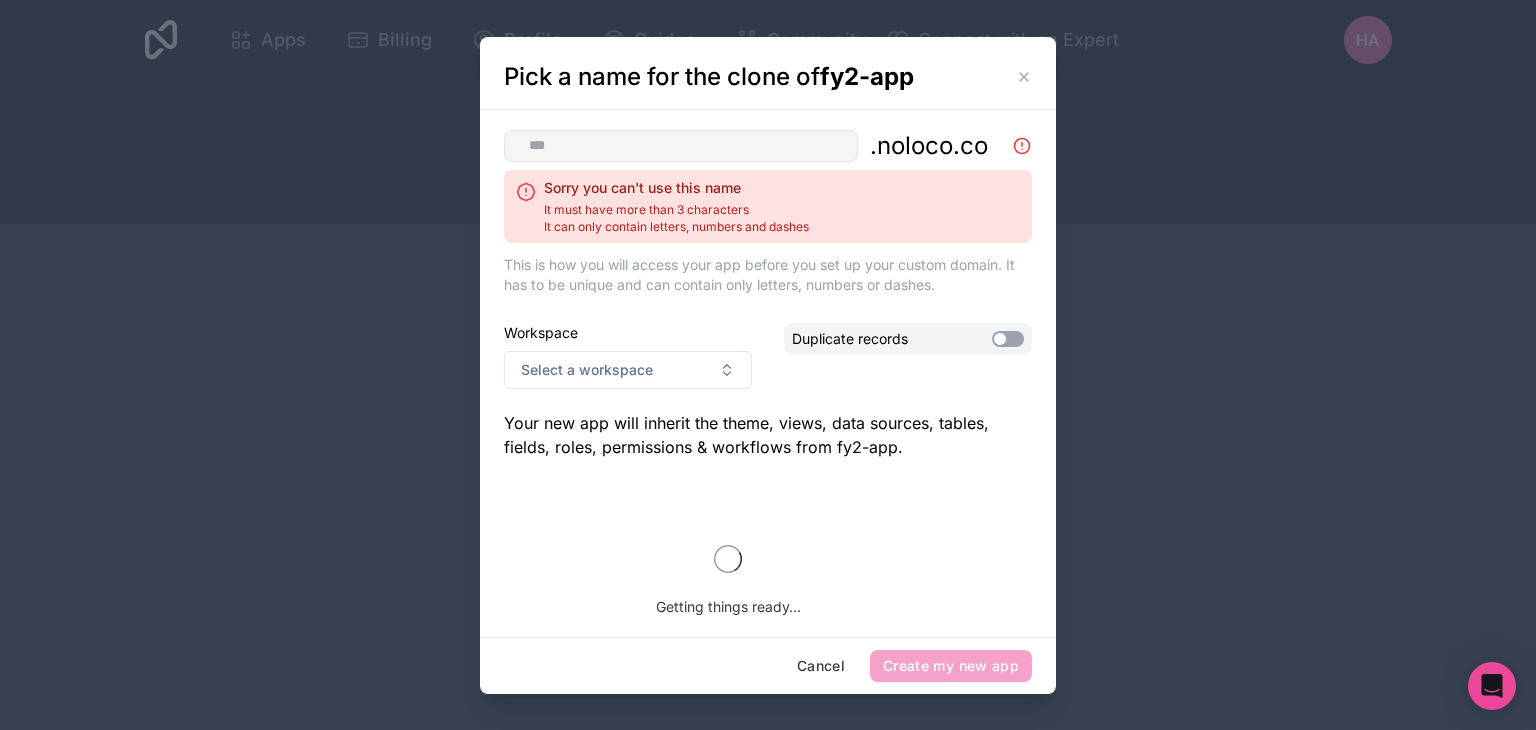 click at bounding box center [681, 146] 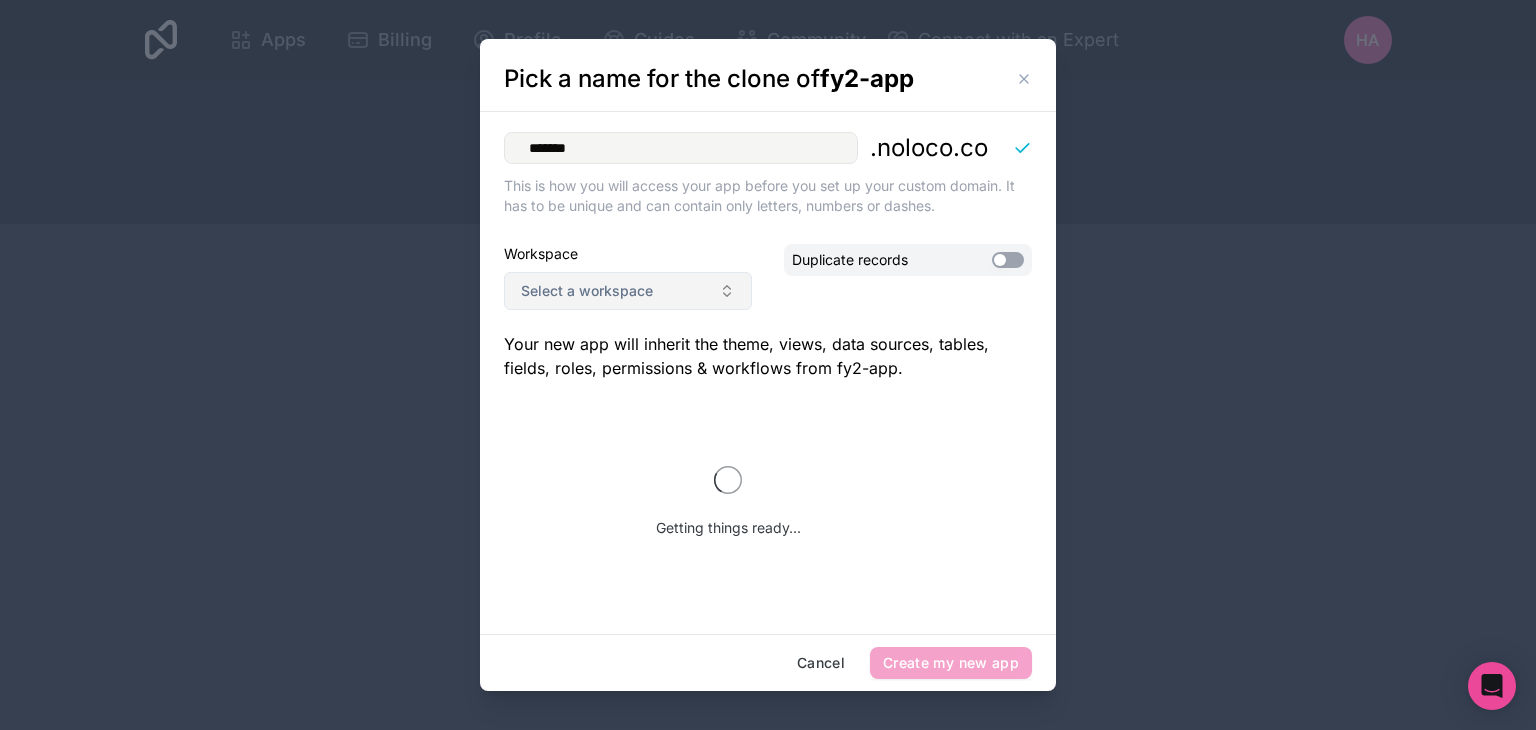 type on "*******" 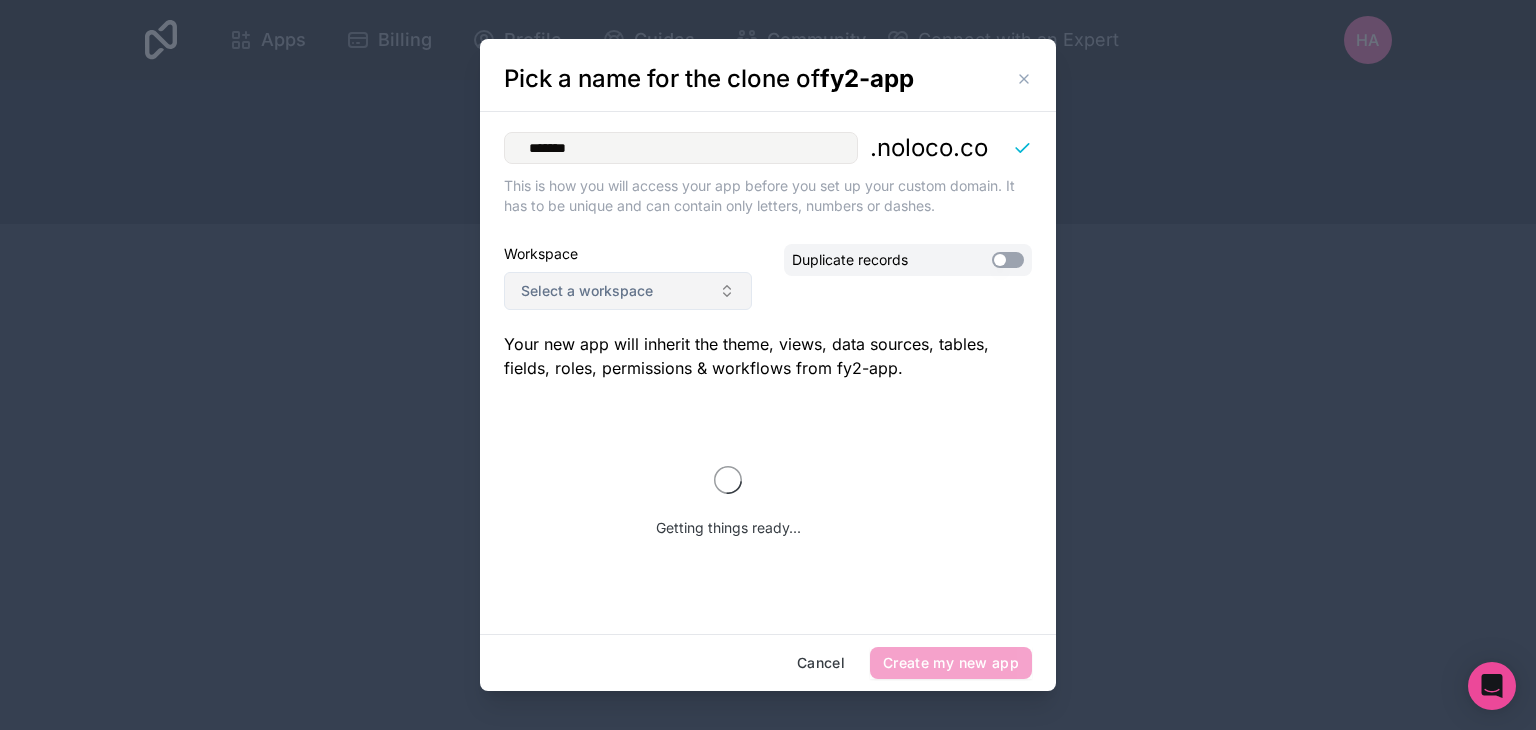 click on "Select a workspace" at bounding box center [628, 291] 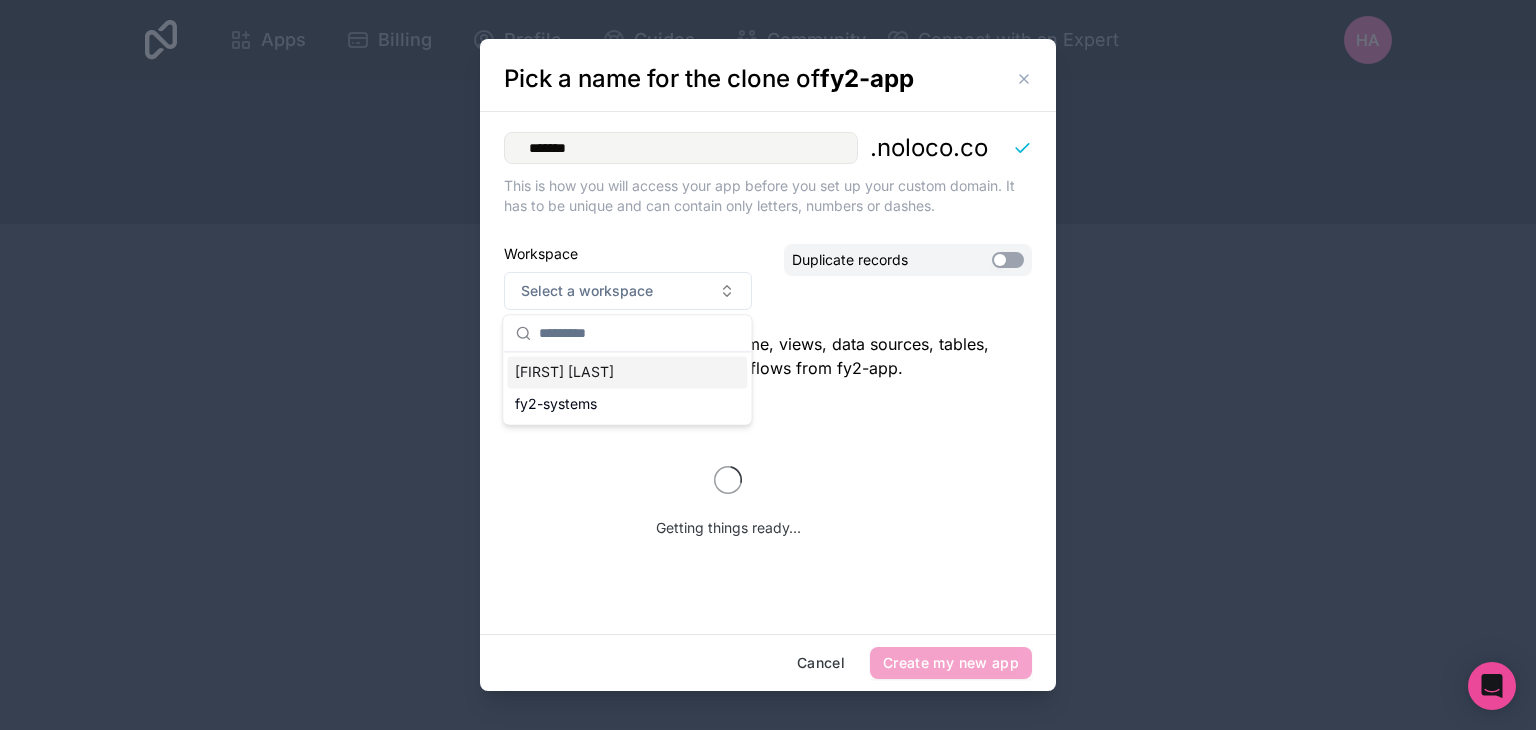 click on "Getting things ready..." at bounding box center [768, 502] 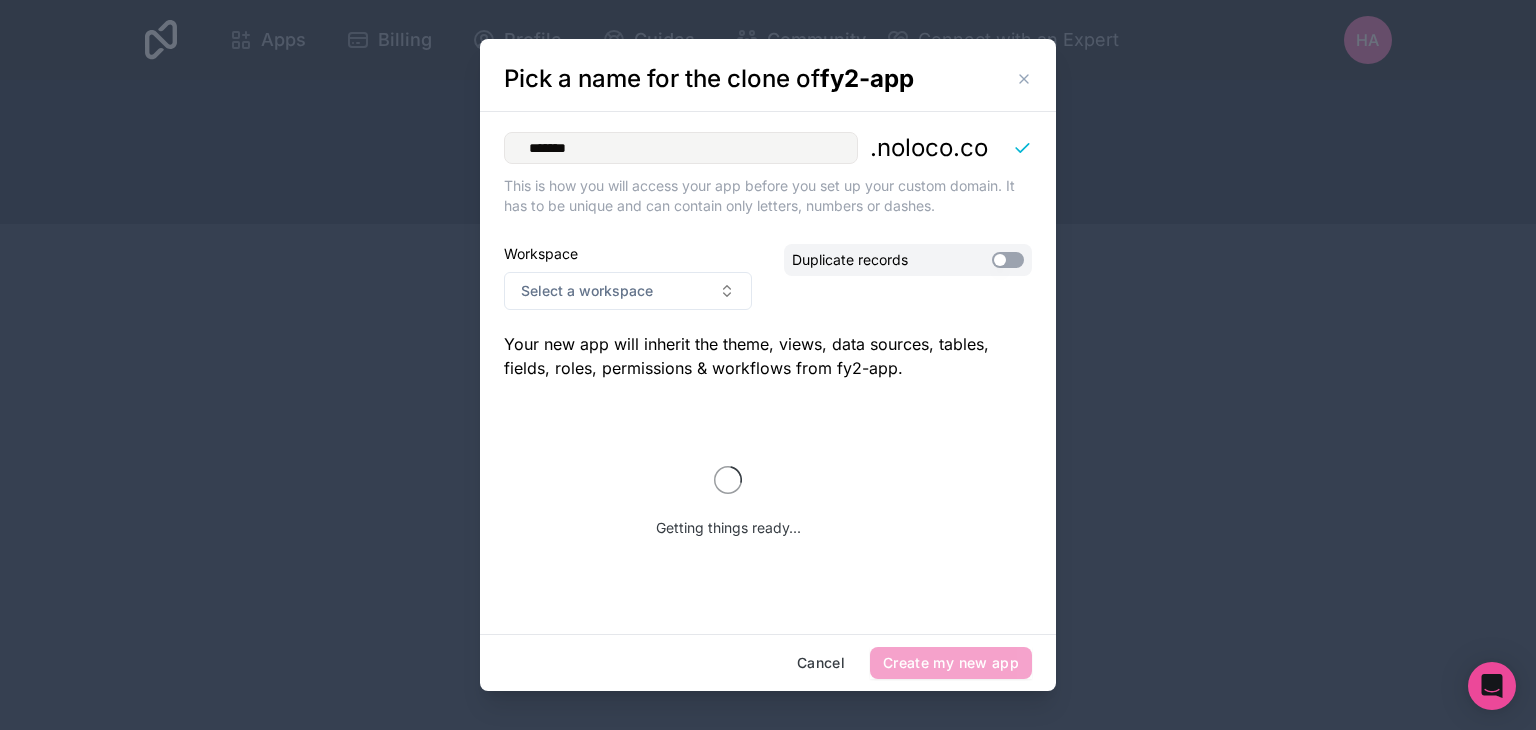 click on "Use setting" at bounding box center (1008, 260) 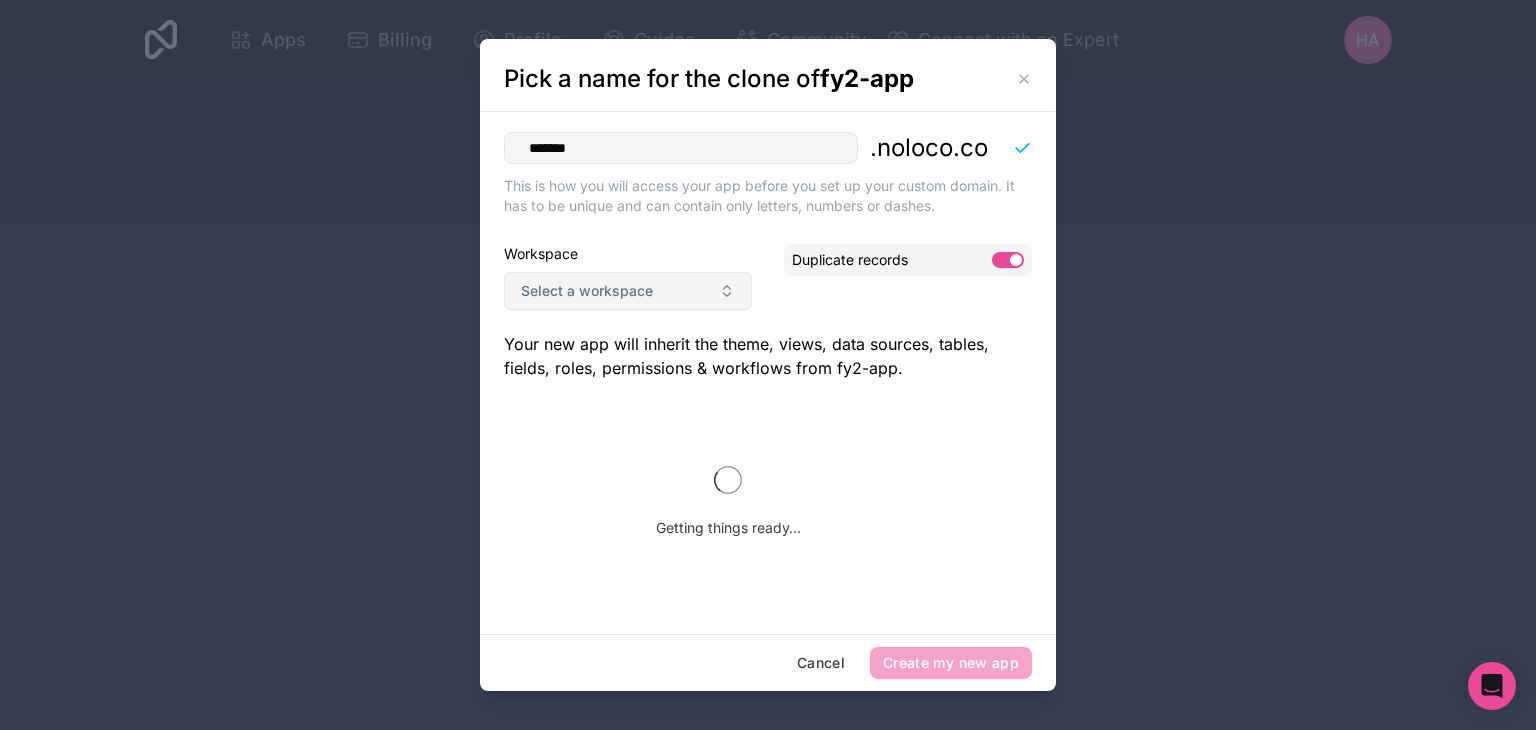 click on "Select a workspace" at bounding box center [628, 291] 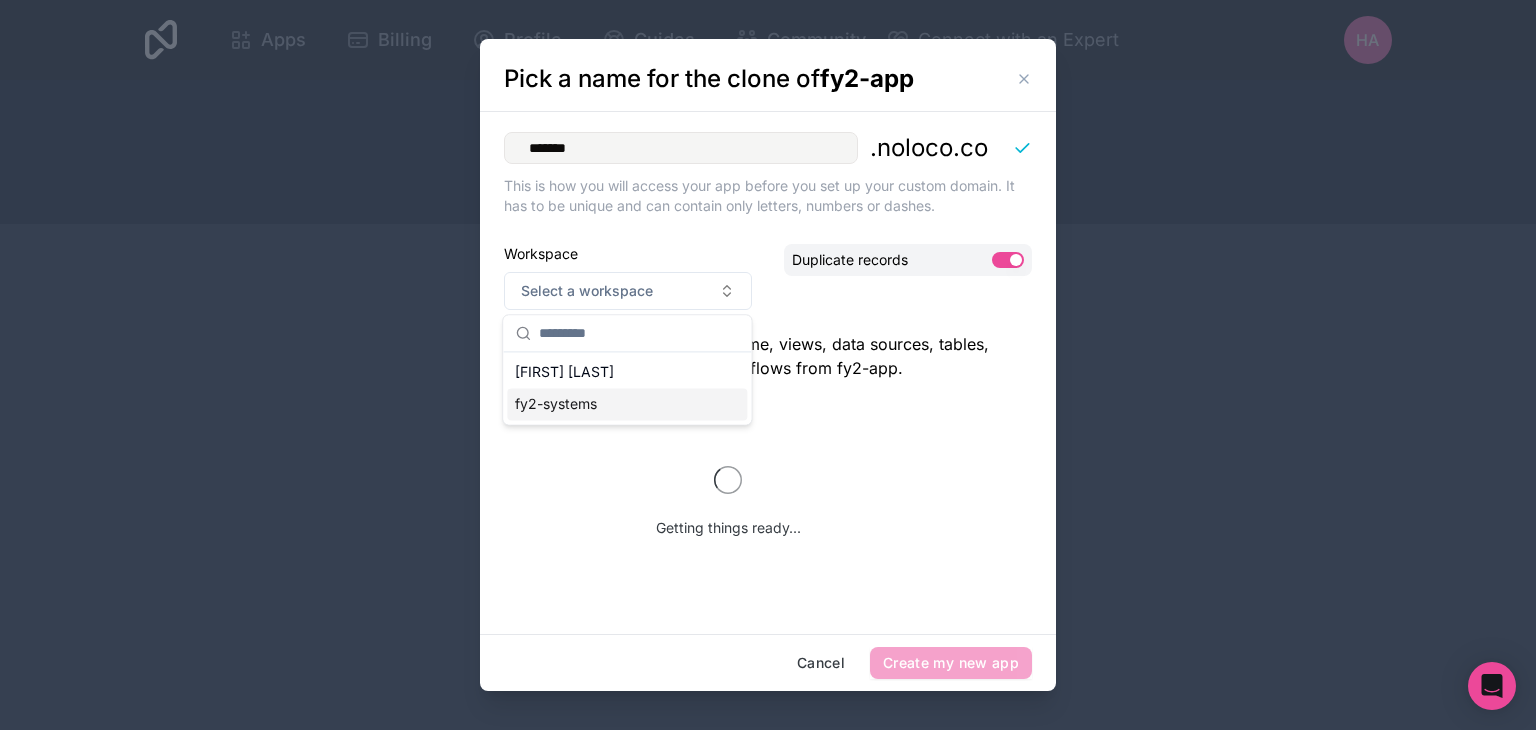 click on "fy2-systems" at bounding box center [627, 404] 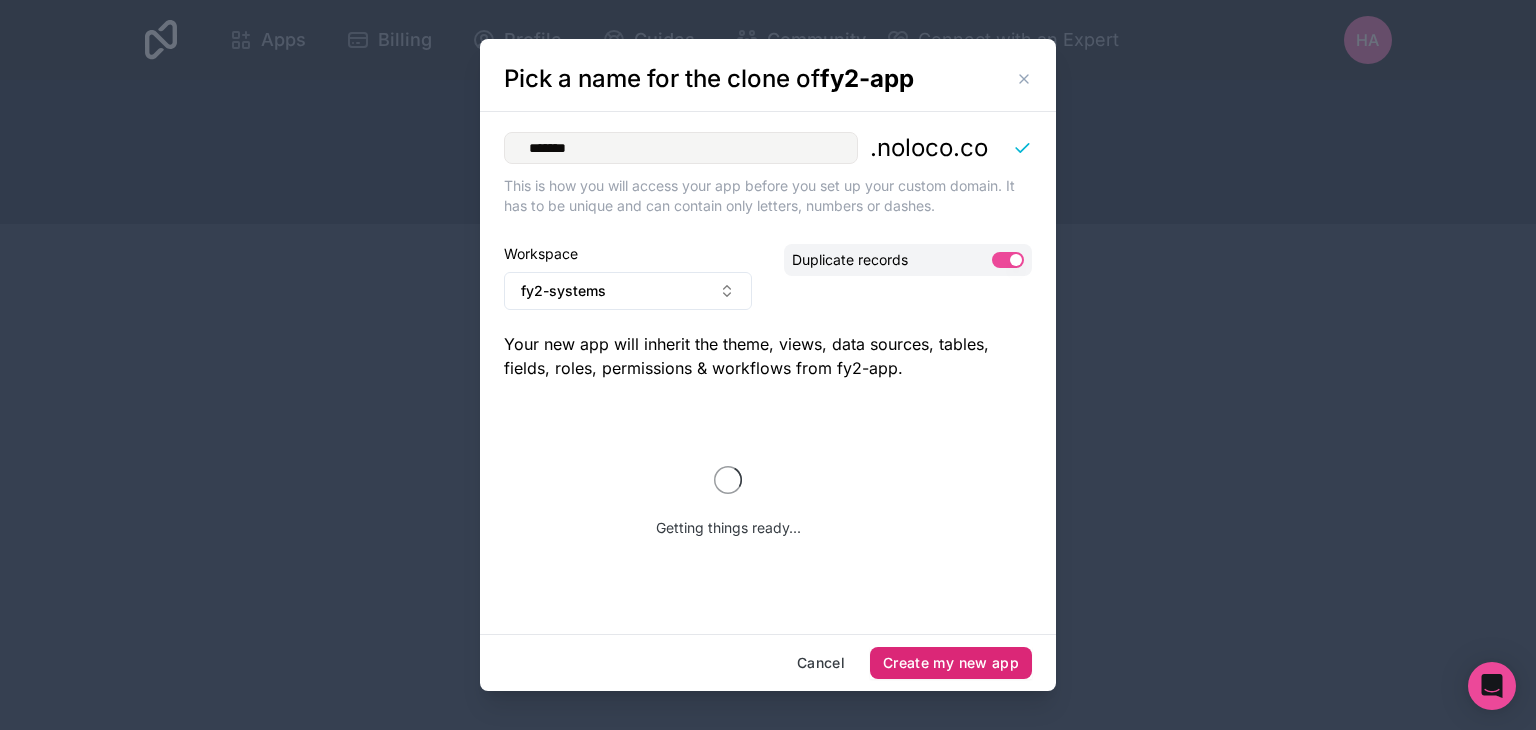 click on "Create my new app" at bounding box center (951, 663) 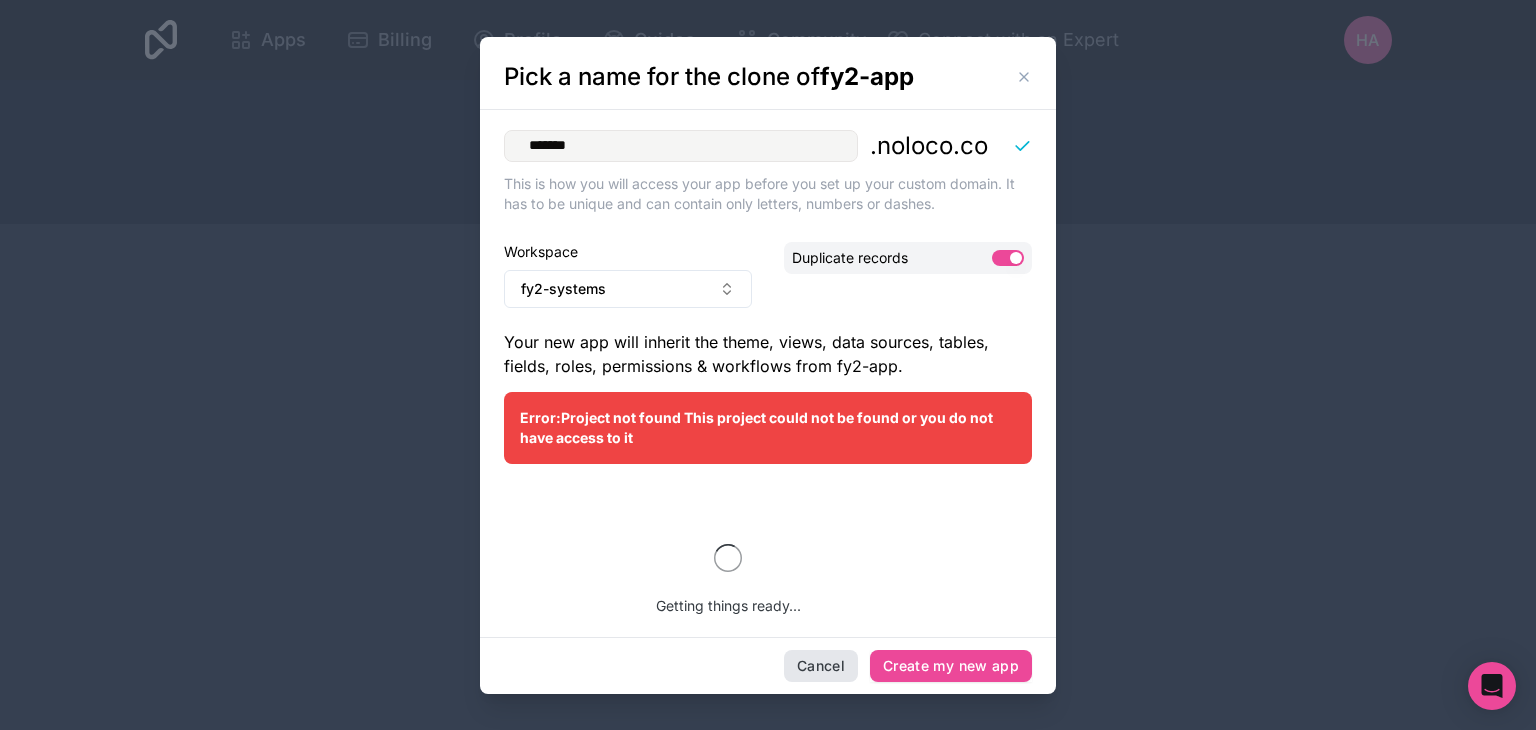 click on "Cancel" at bounding box center (821, 666) 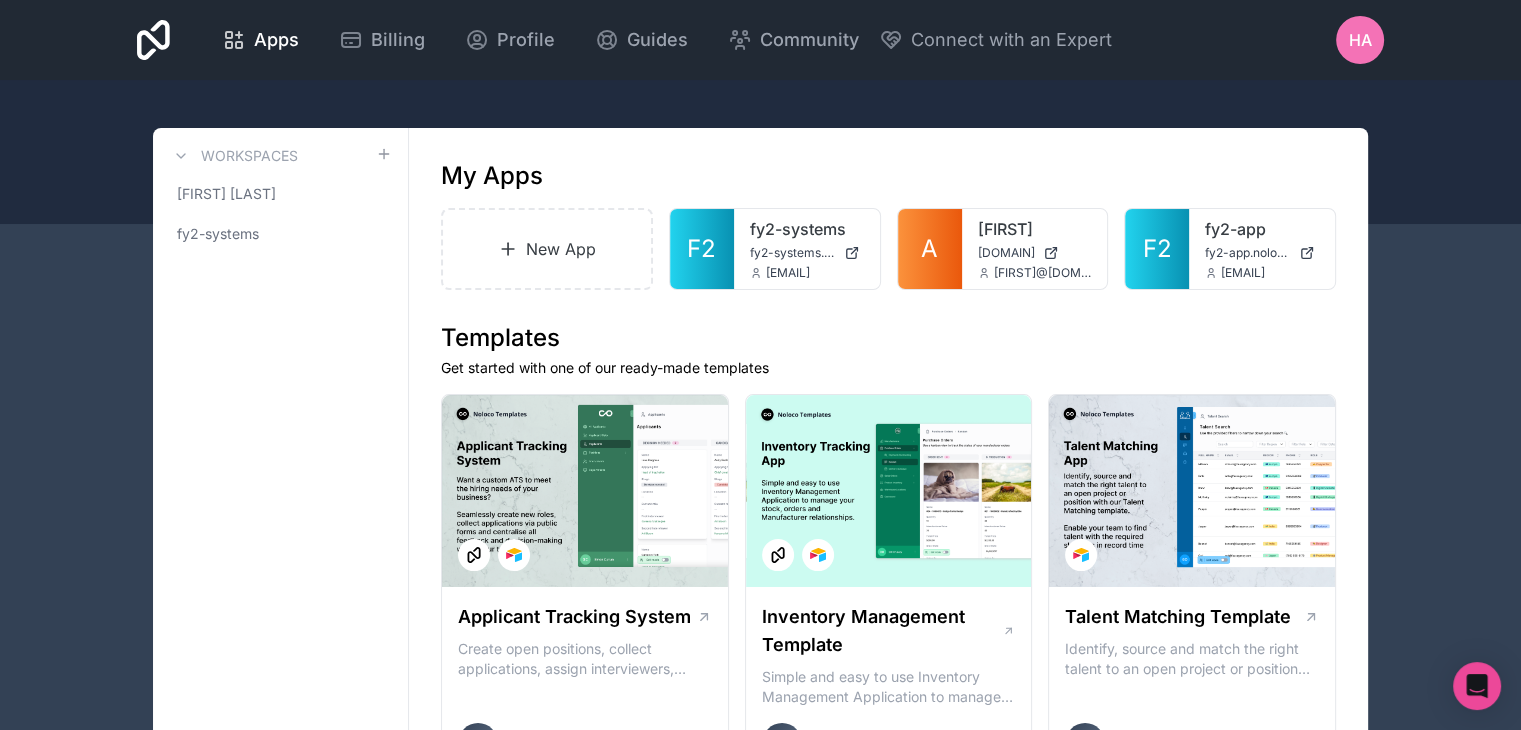 click on "Apps Billing Profile Guides Community Connect with an Expert HA Billing Profile Guides Community Connect with an Expert Refer a friend Sign out" at bounding box center (760, 40) 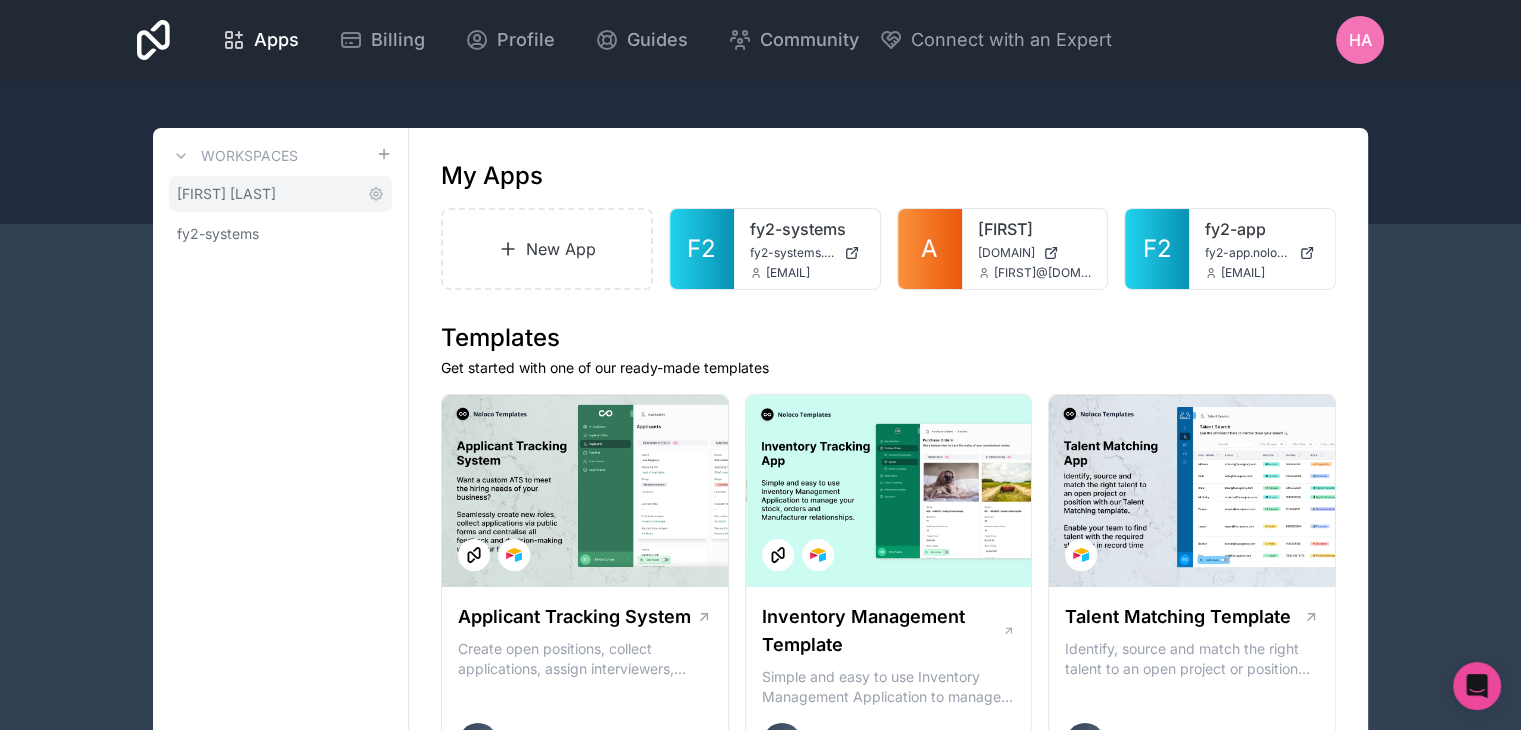 click on "[FIRST] [LAST]" at bounding box center [280, 194] 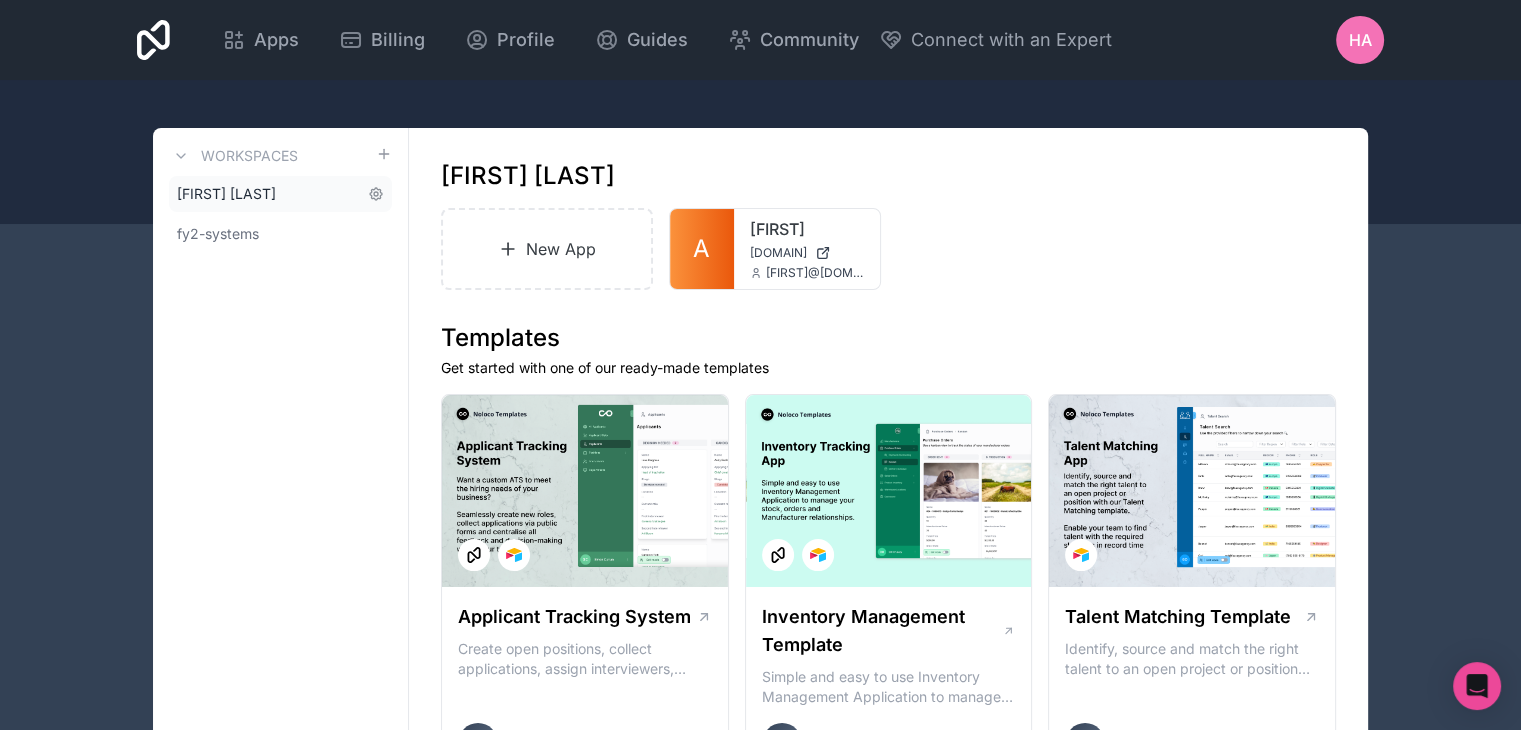 click on "[FIRST] [LAST]" at bounding box center (280, 194) 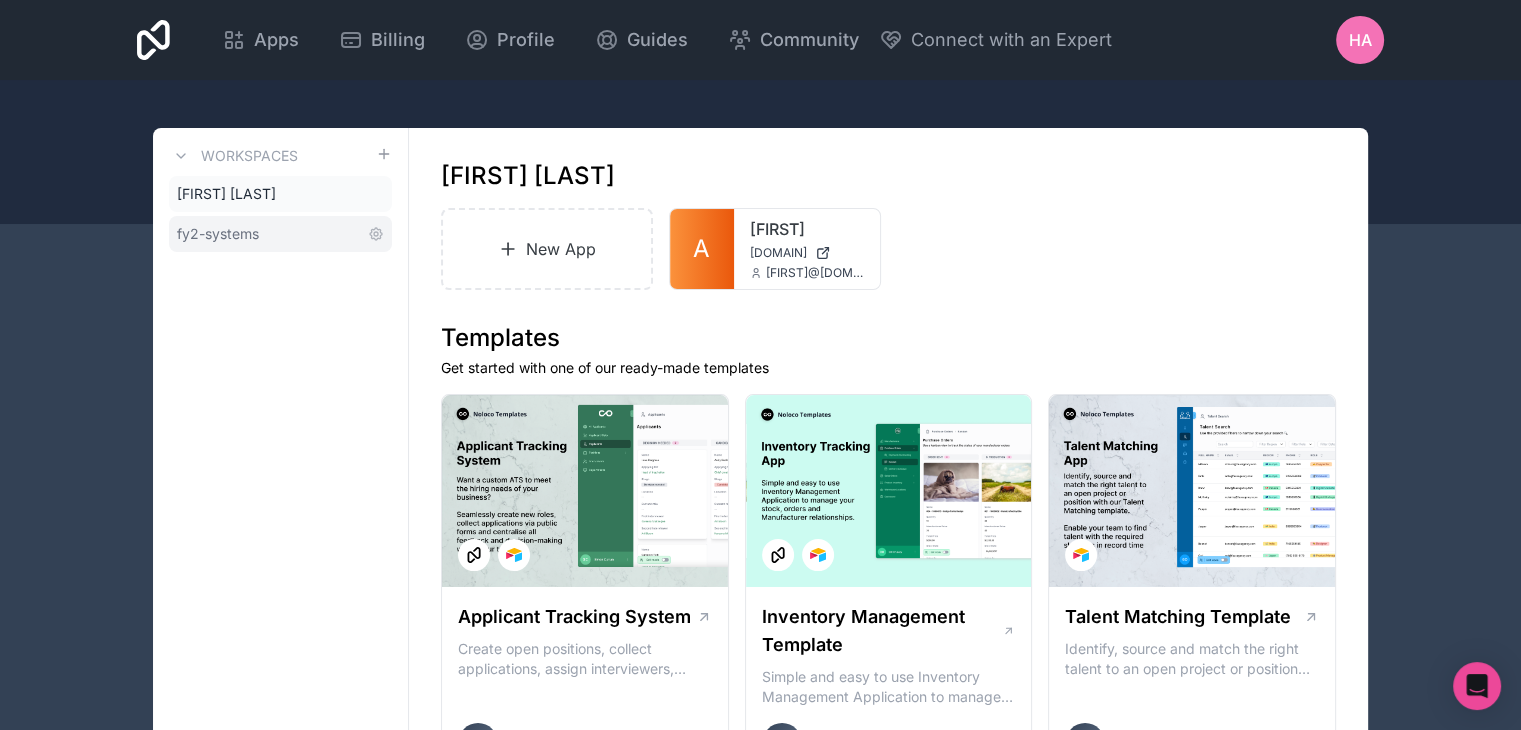 click on "fy2-systems" at bounding box center [280, 234] 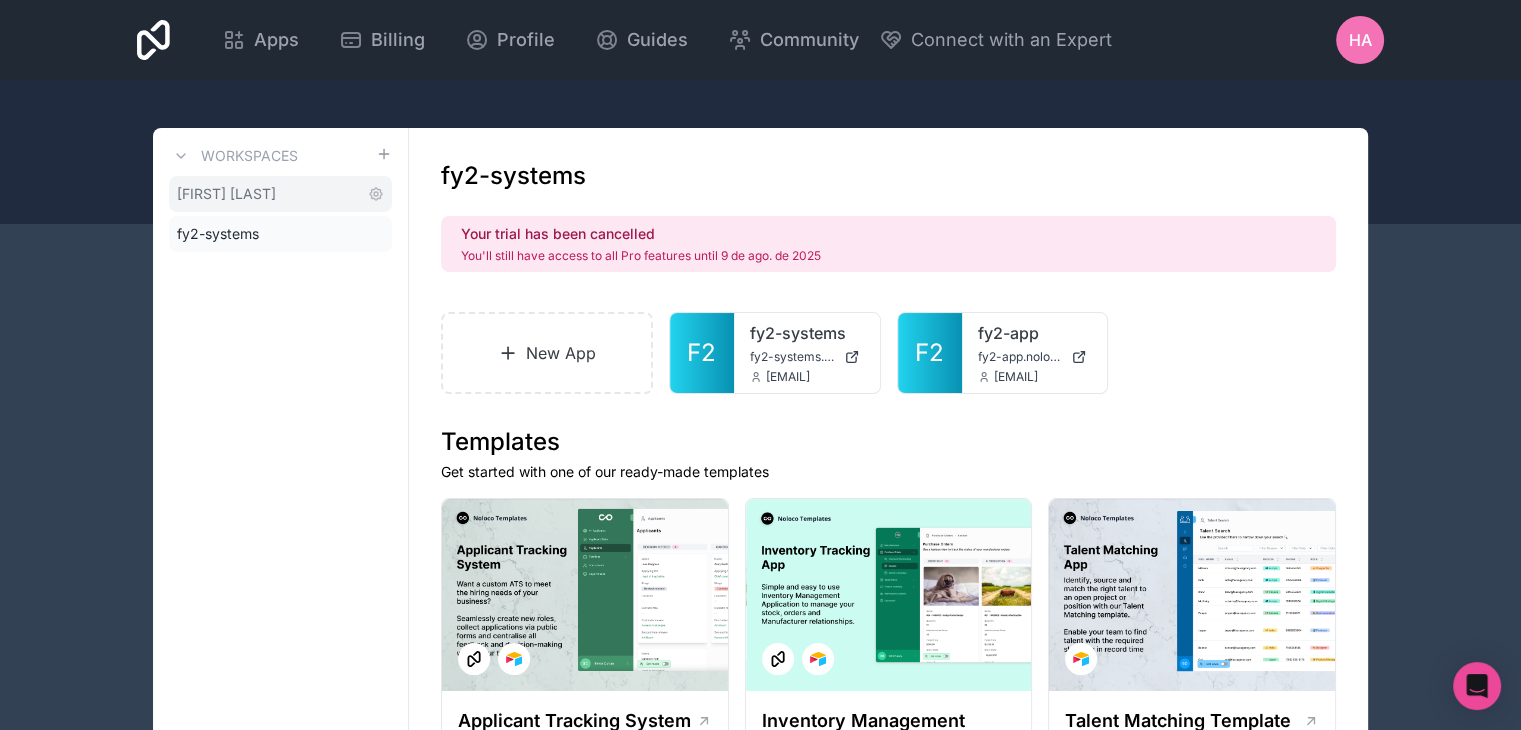 click on "[FIRST] [LAST]" at bounding box center [226, 194] 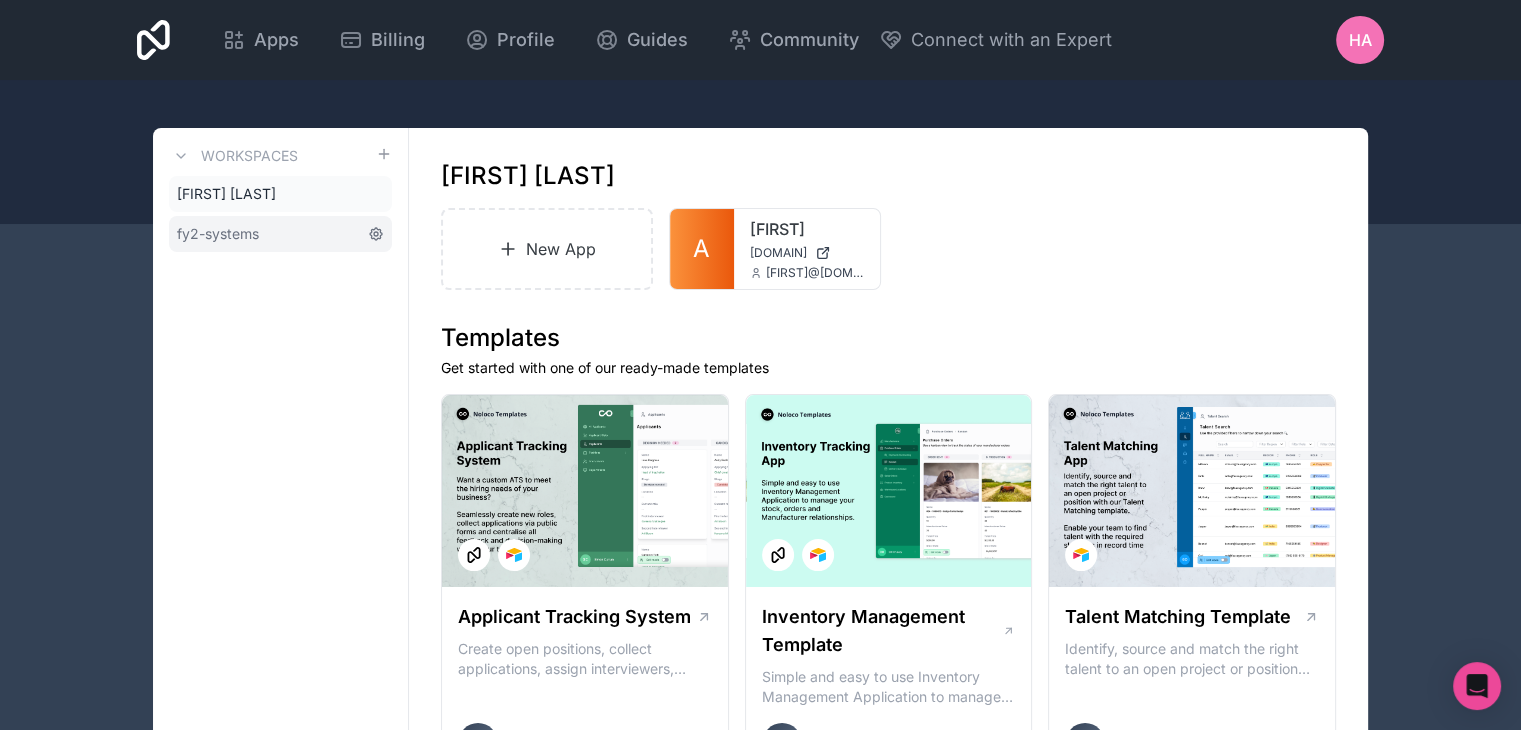 click 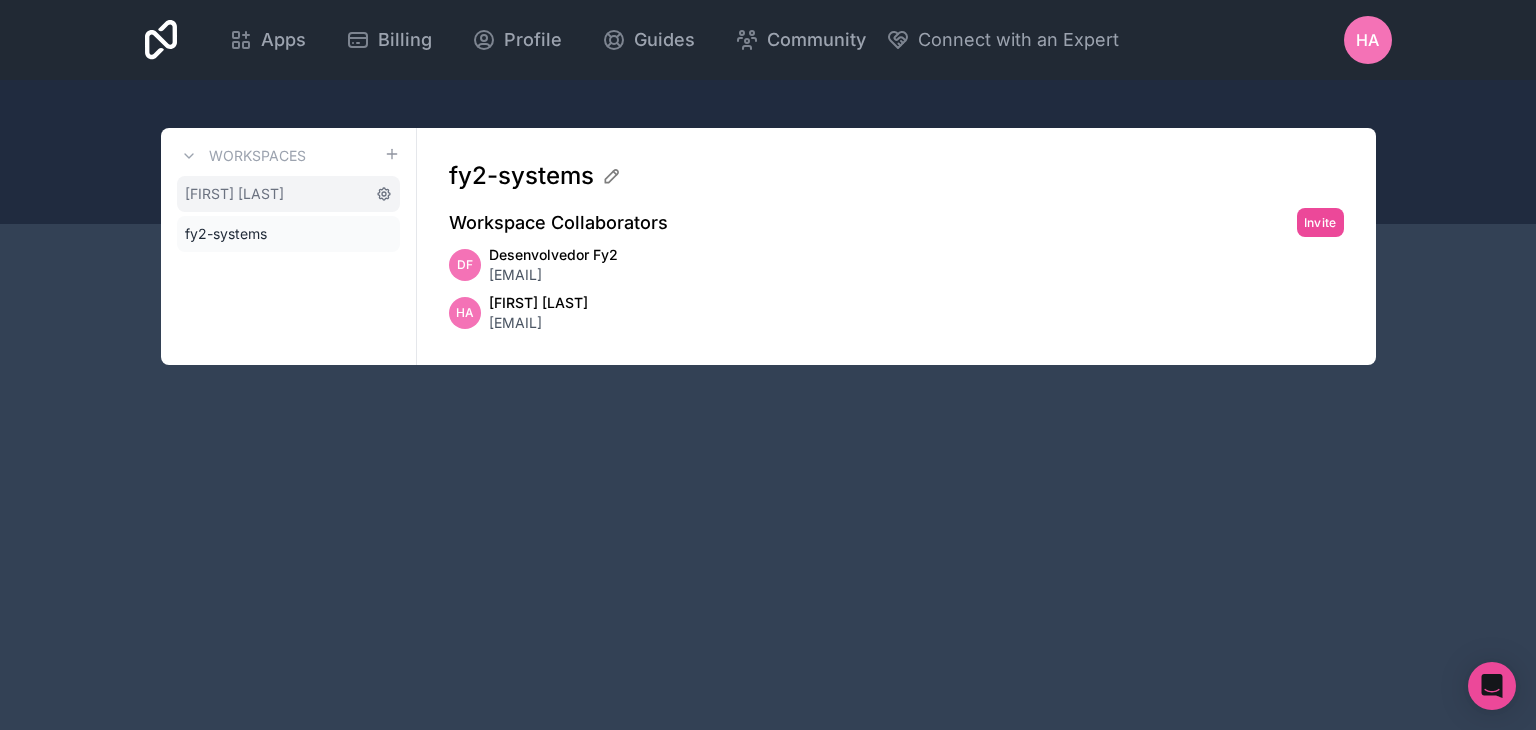 click 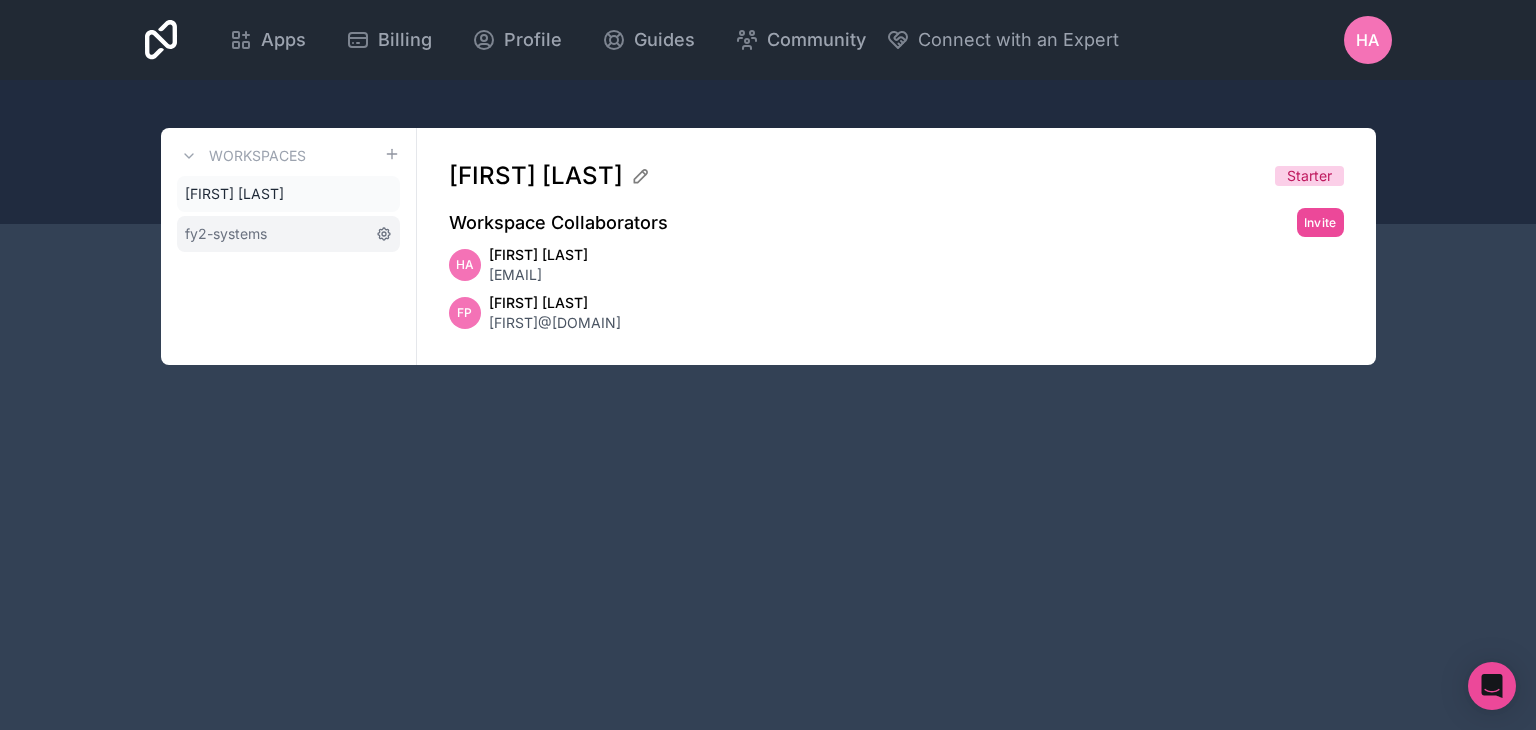 click 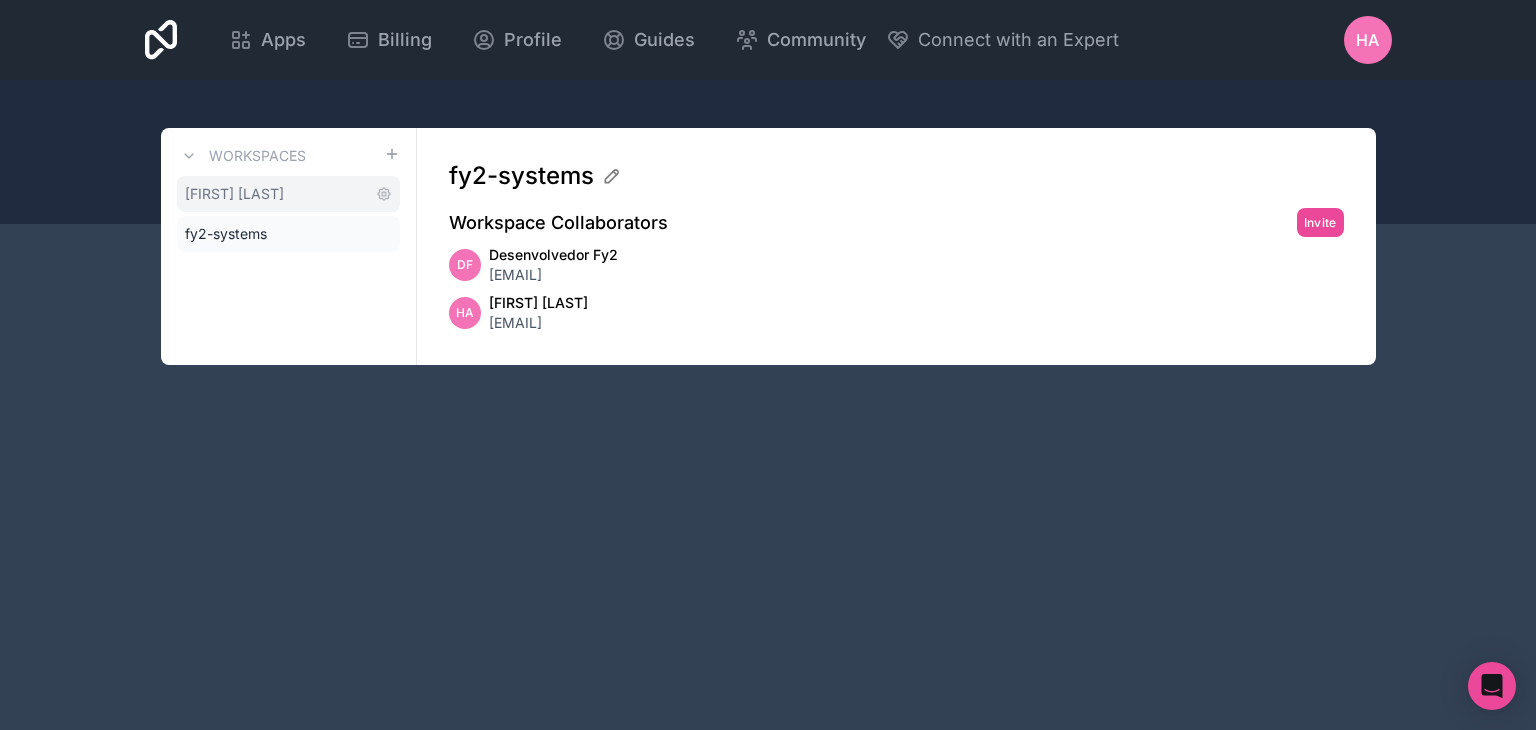click on "[FIRST] [LAST]" at bounding box center (288, 194) 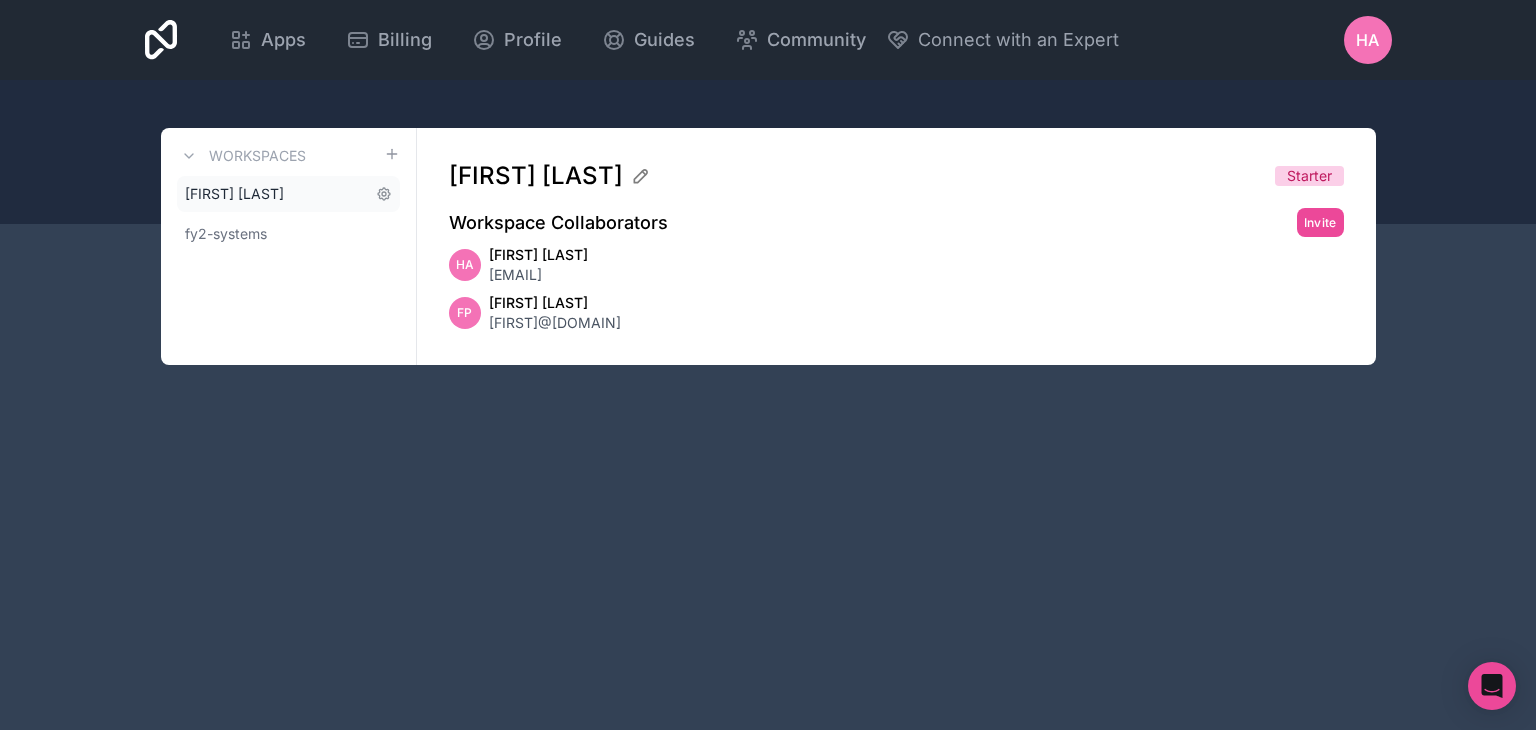 click on "[FIRST] [LAST]" at bounding box center (288, 194) 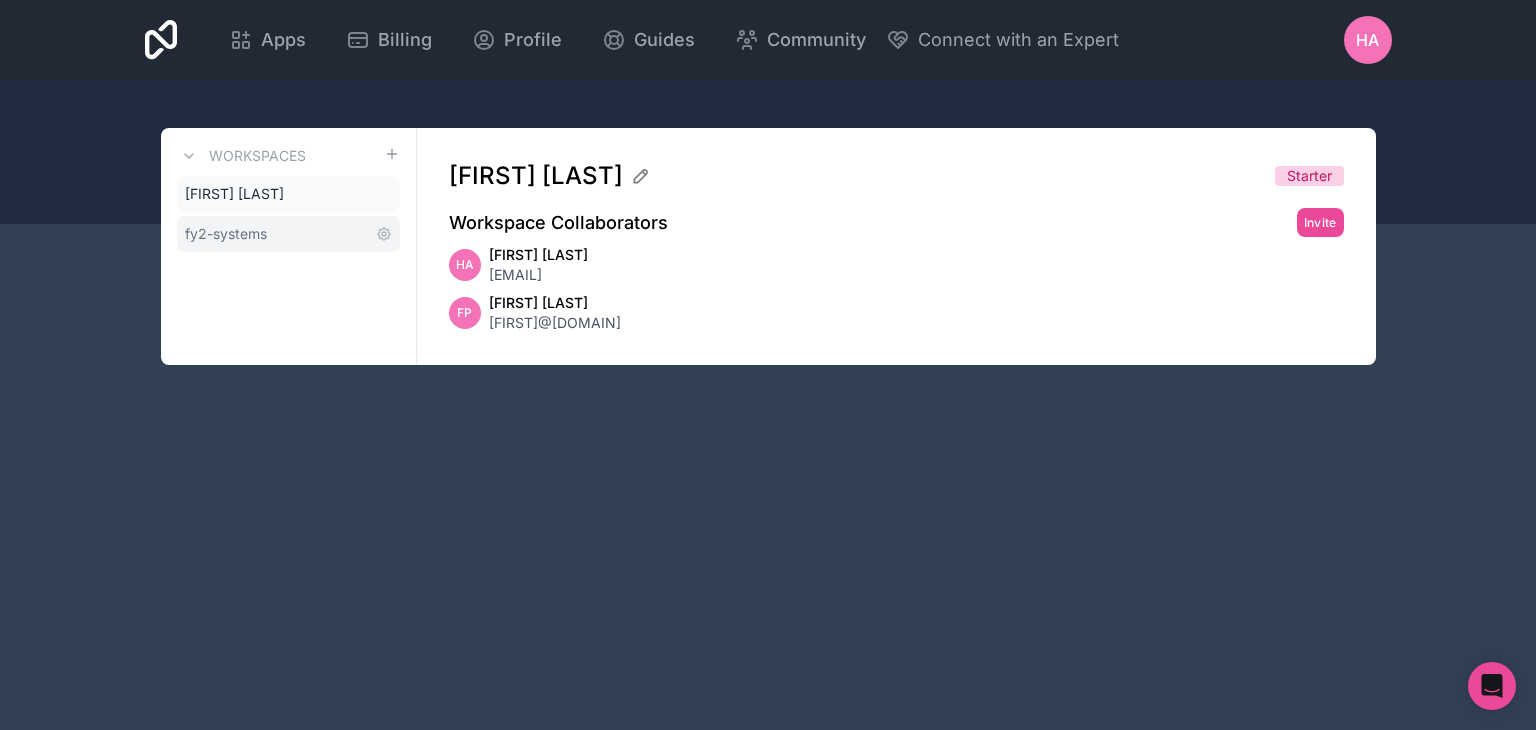 click on "fy2-systems" at bounding box center [226, 234] 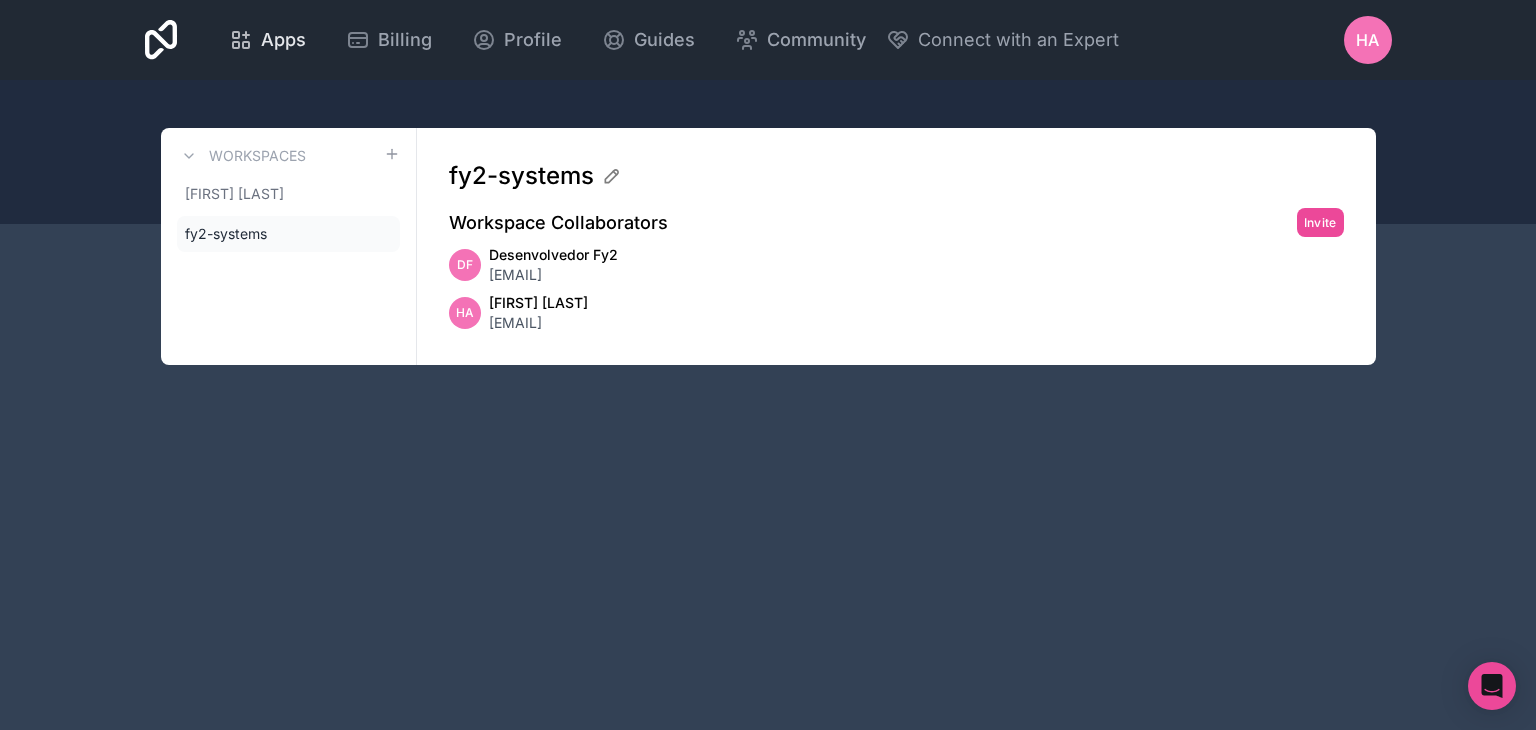 click on "Apps" at bounding box center (283, 40) 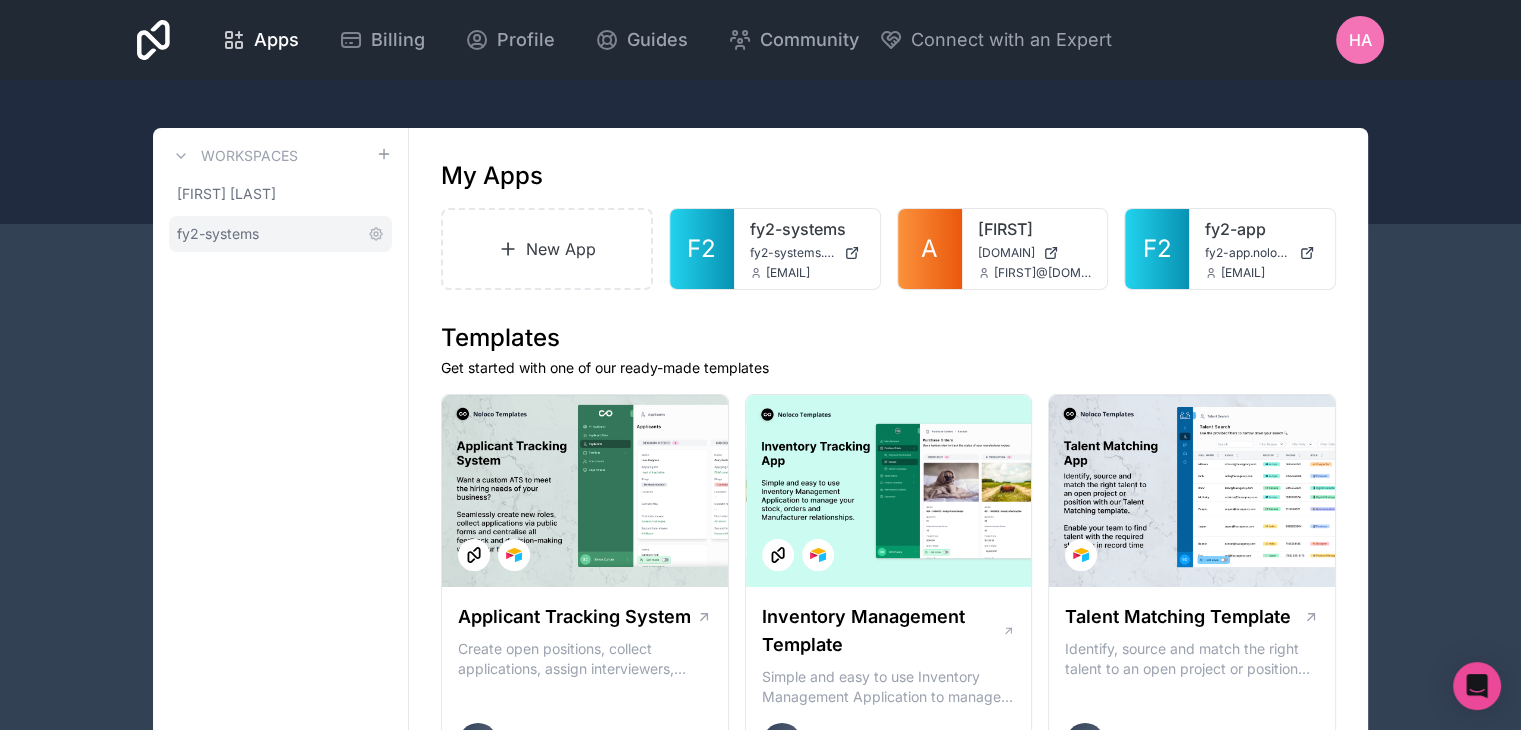click on "fy2-systems" at bounding box center [218, 234] 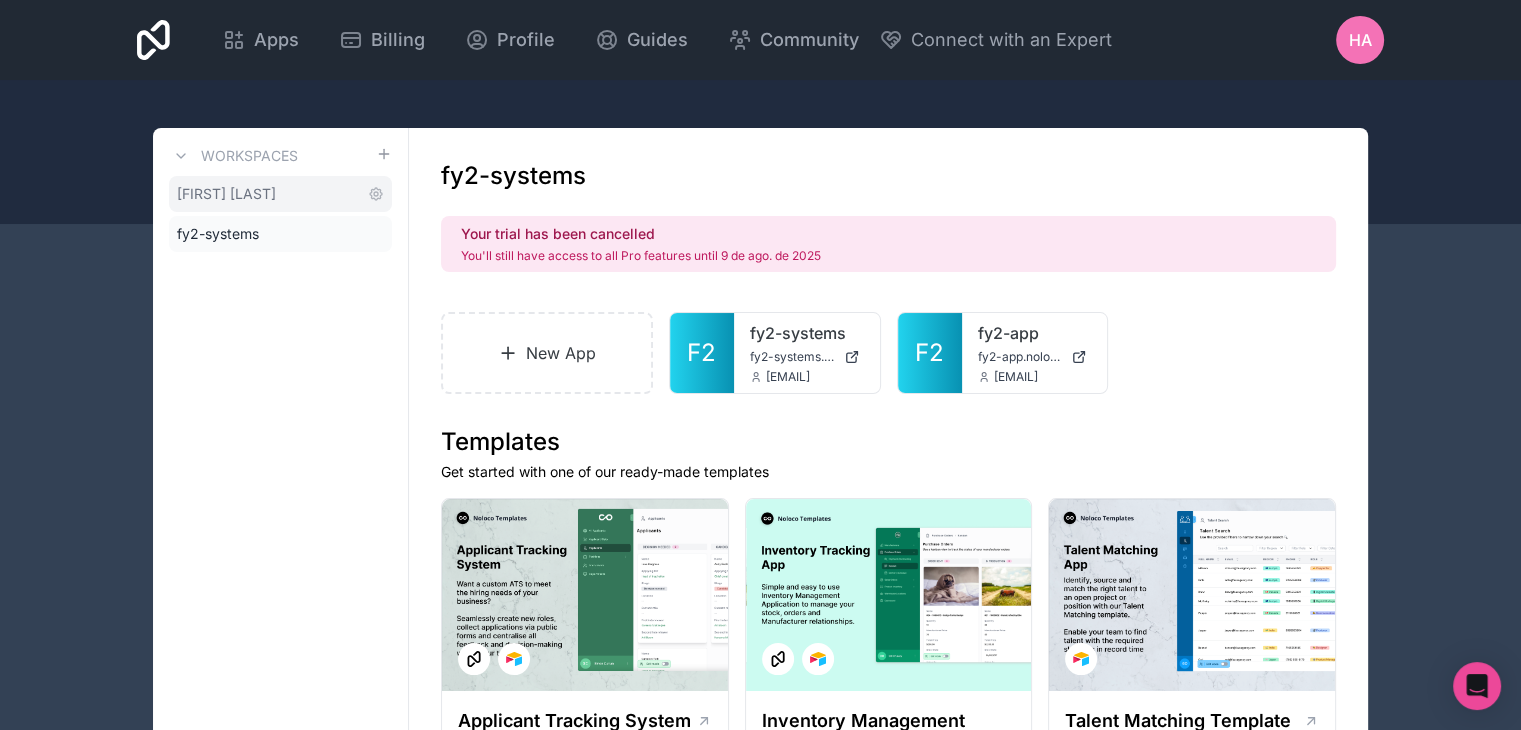 click on "[FIRST] [LAST]" at bounding box center [226, 194] 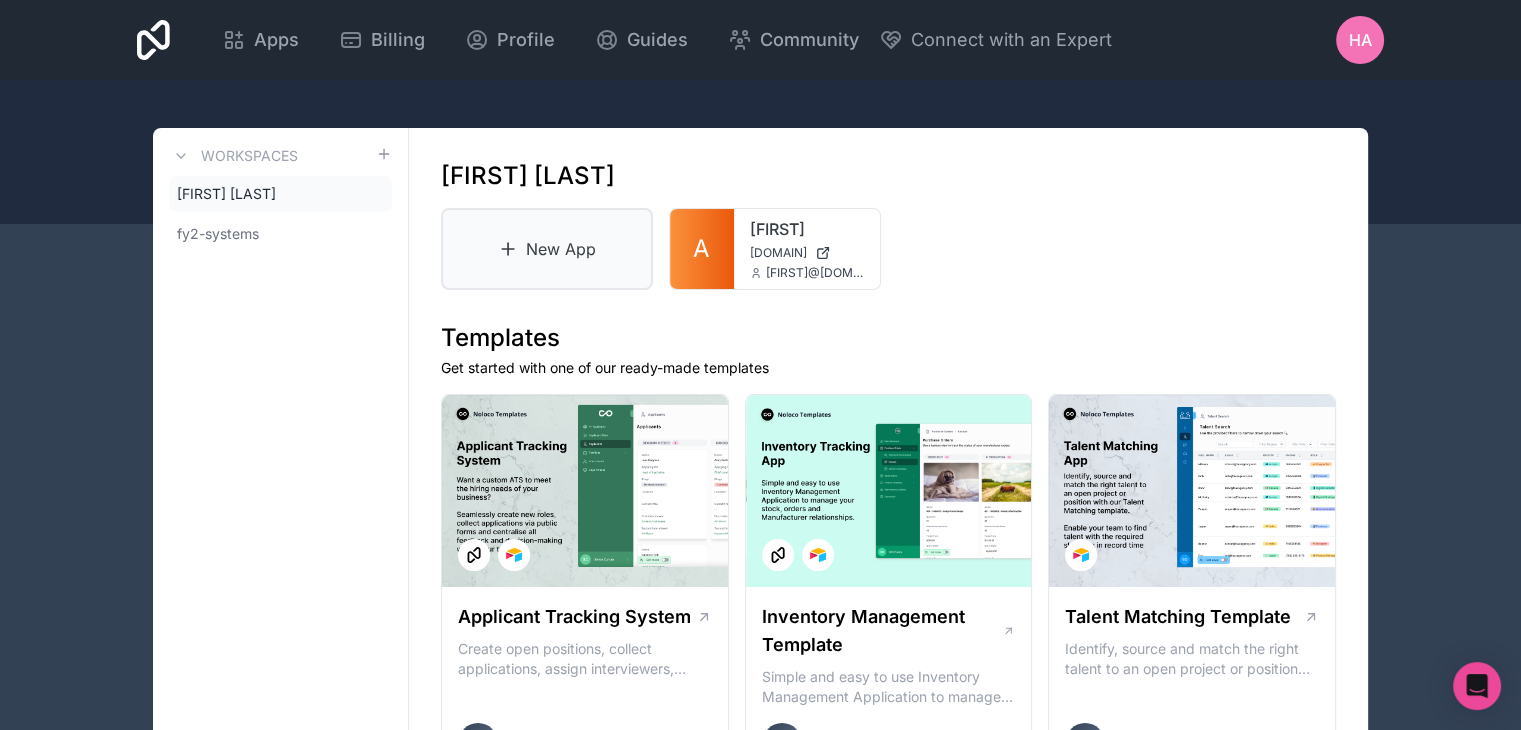 click on "New App" at bounding box center [547, 249] 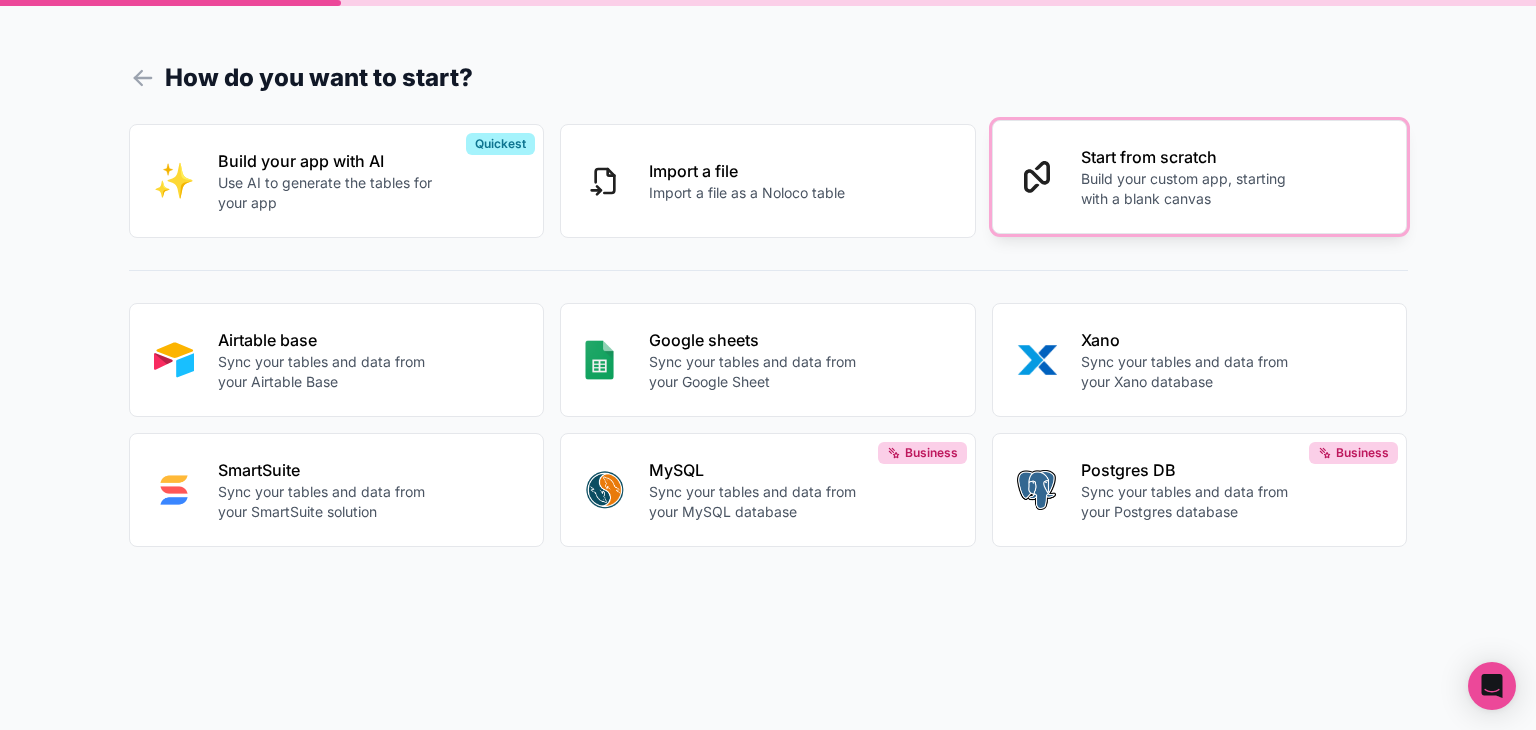 click on "Build your custom app, starting with a blank canvas" at bounding box center [1192, 189] 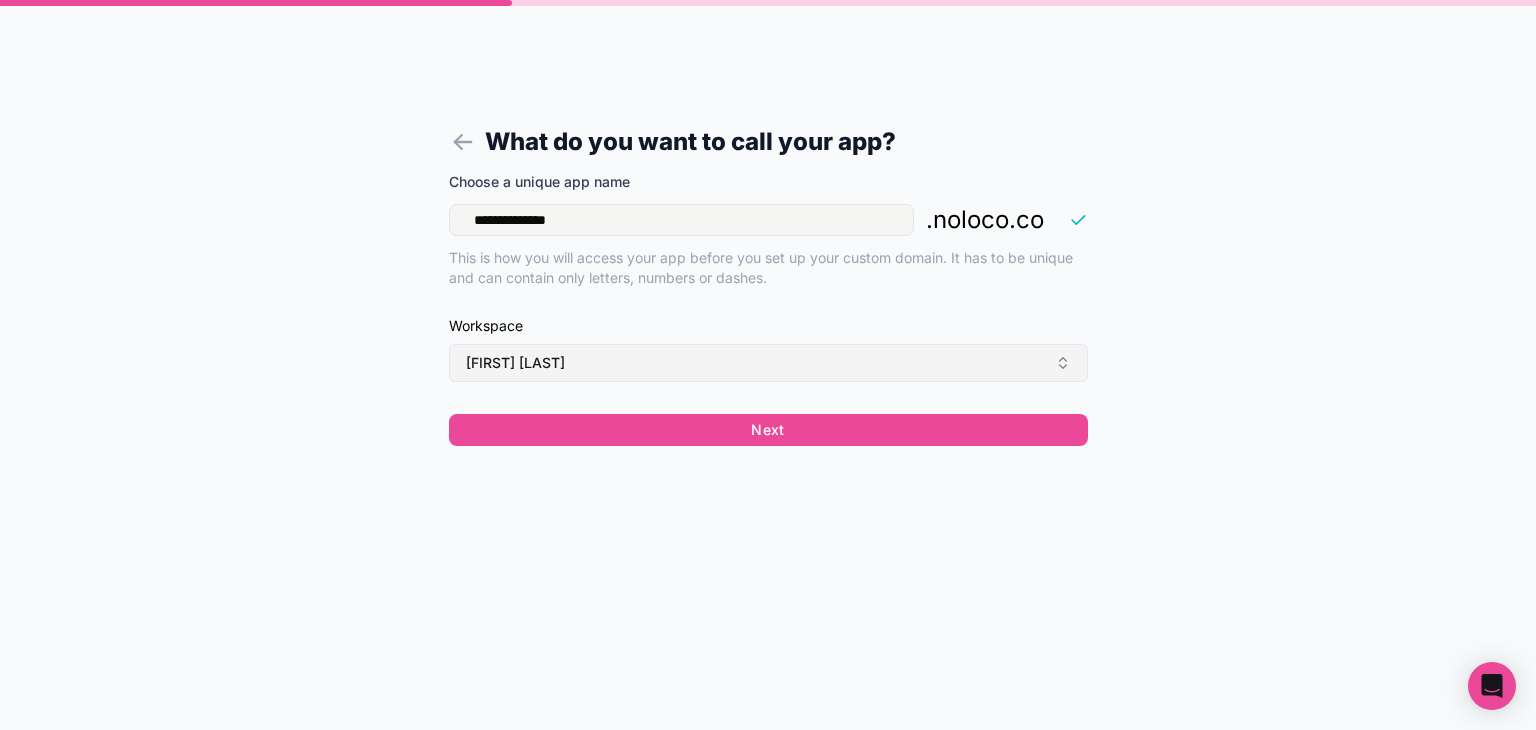 click on "[FIRST] [LAST]" at bounding box center [768, 363] 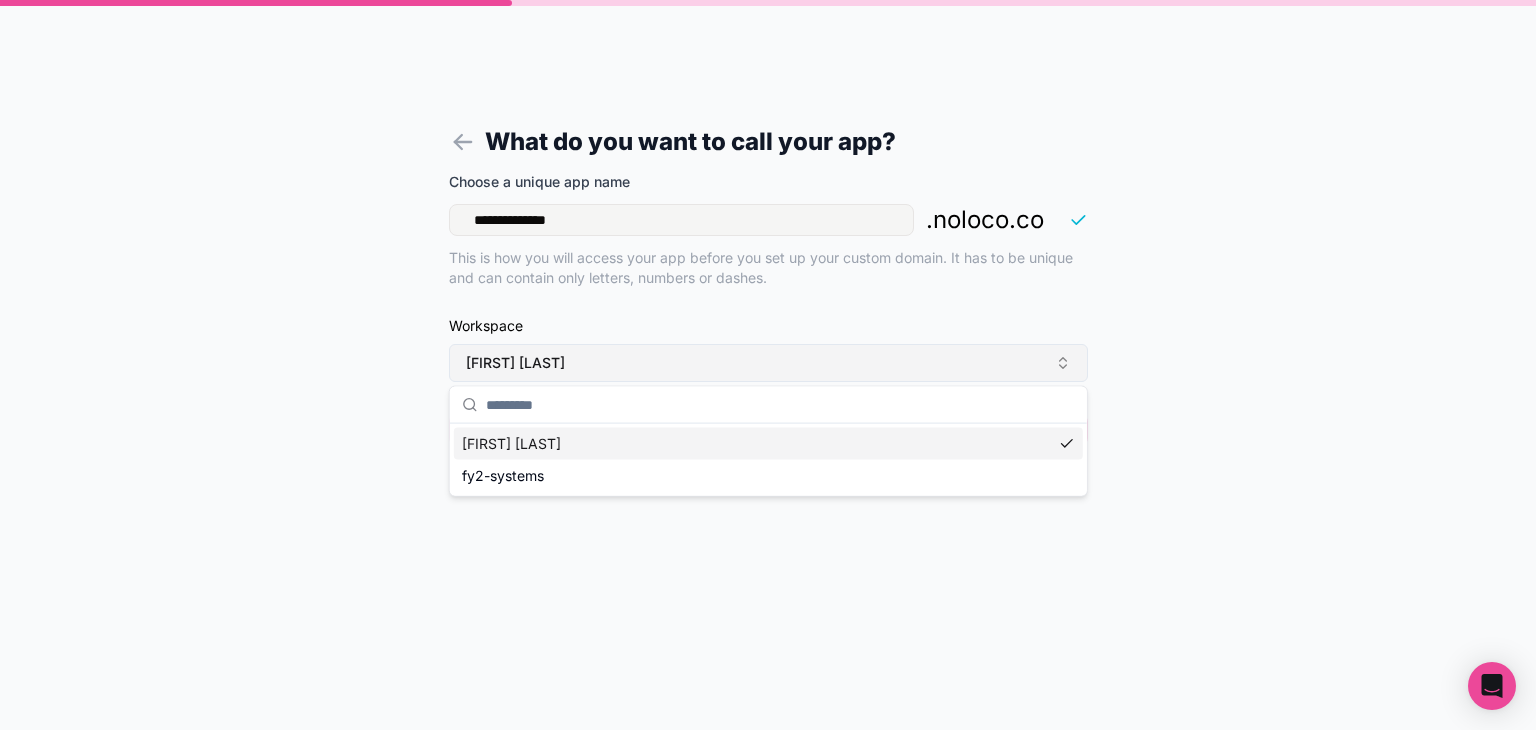 click on "[FIRST] [LAST]" at bounding box center [768, 363] 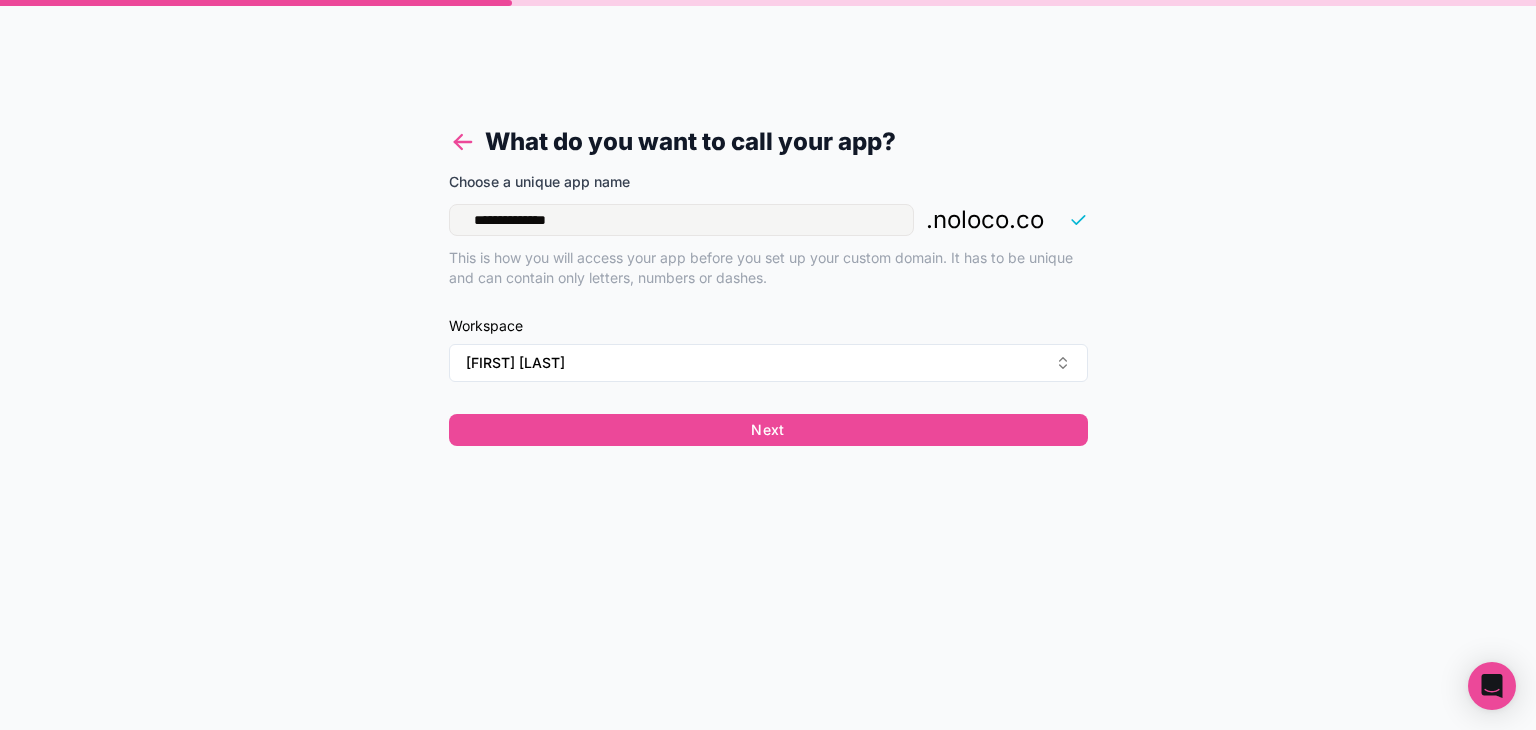 click 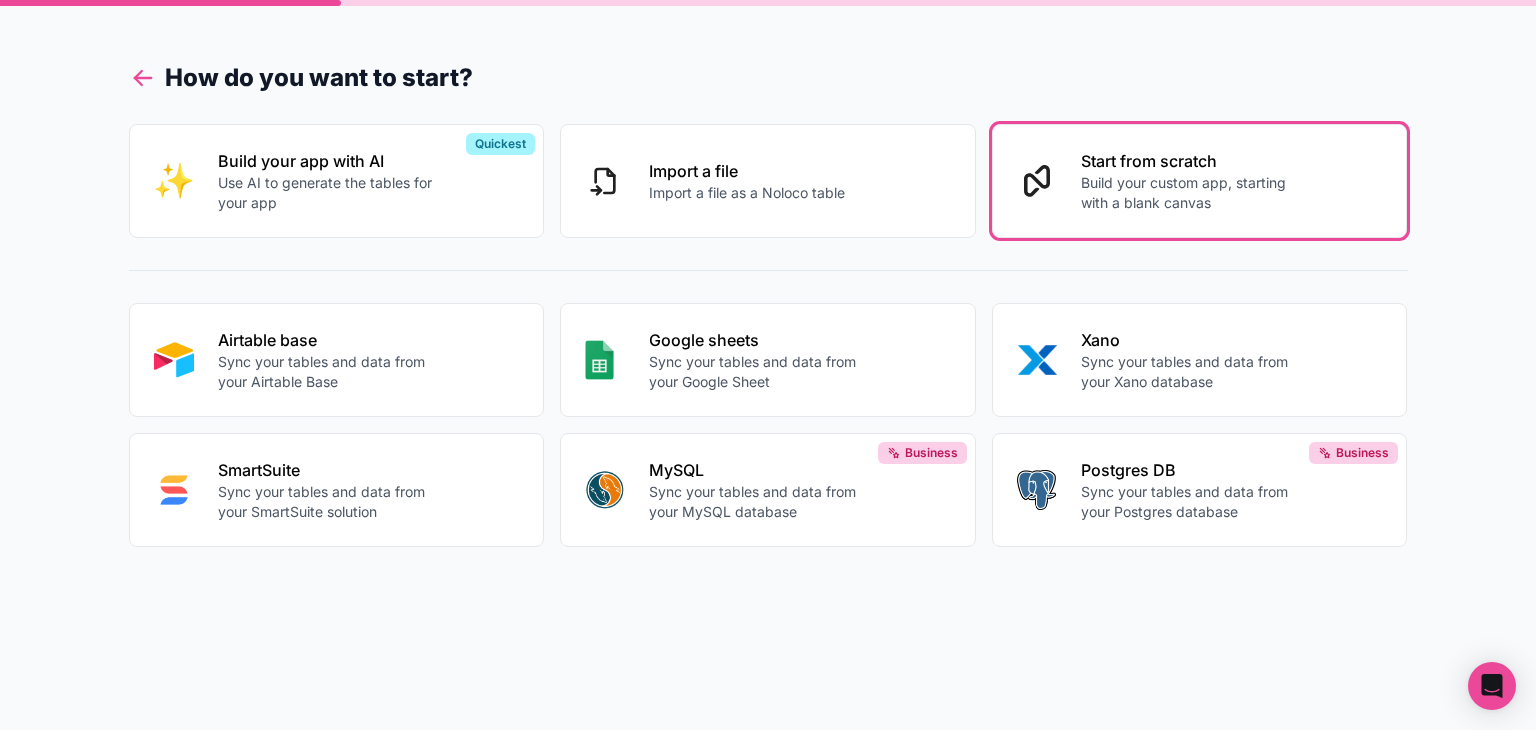 click 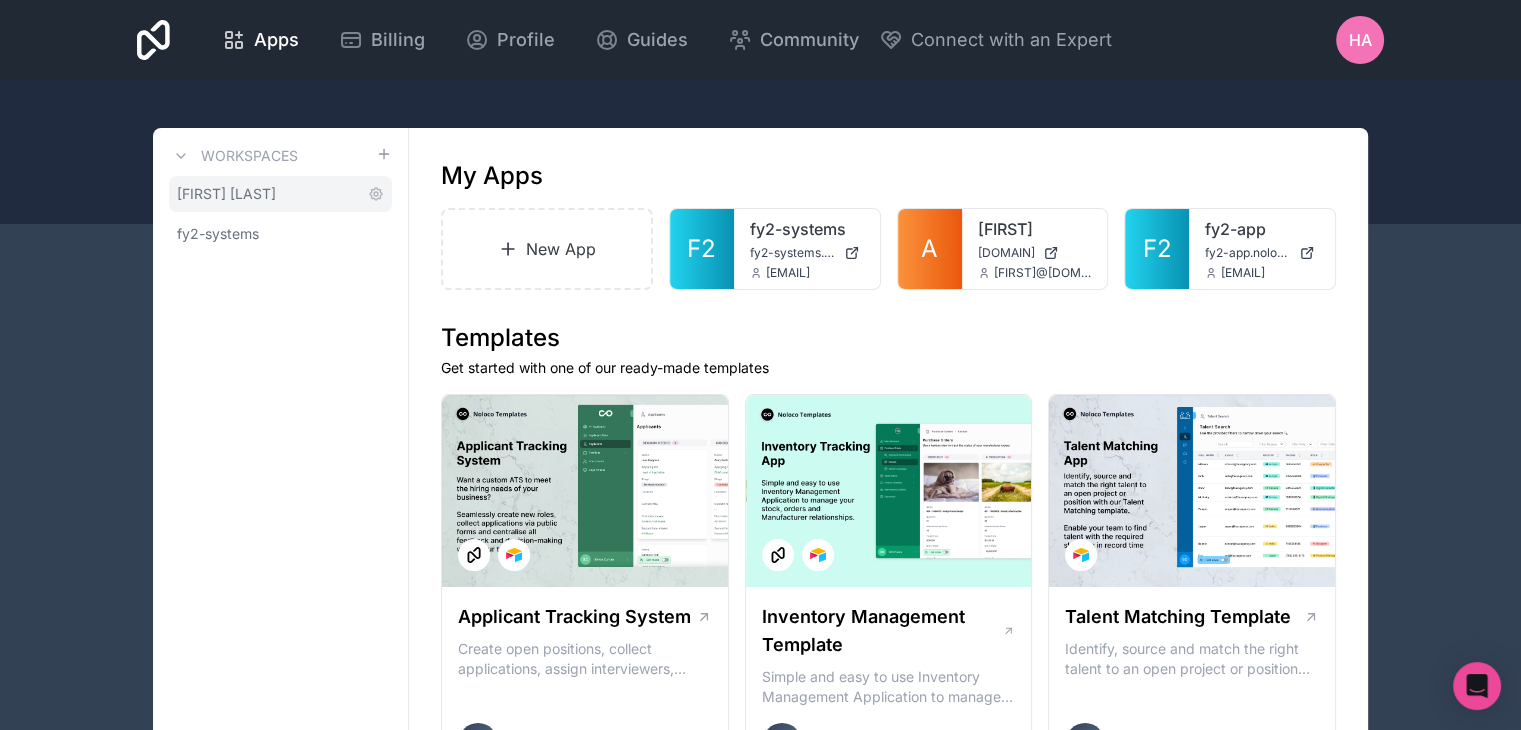 click on "[FIRST] [LAST]" at bounding box center (280, 194) 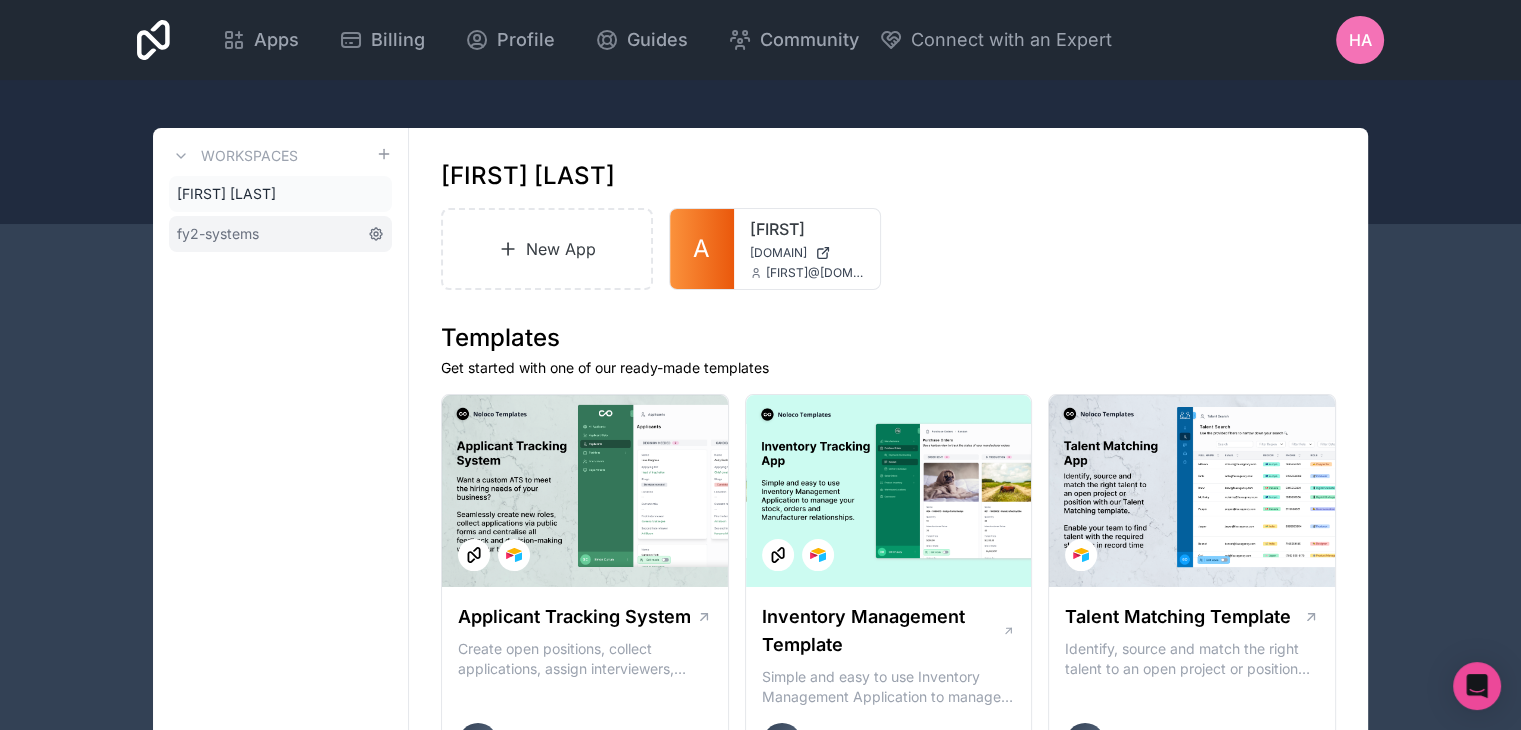 click 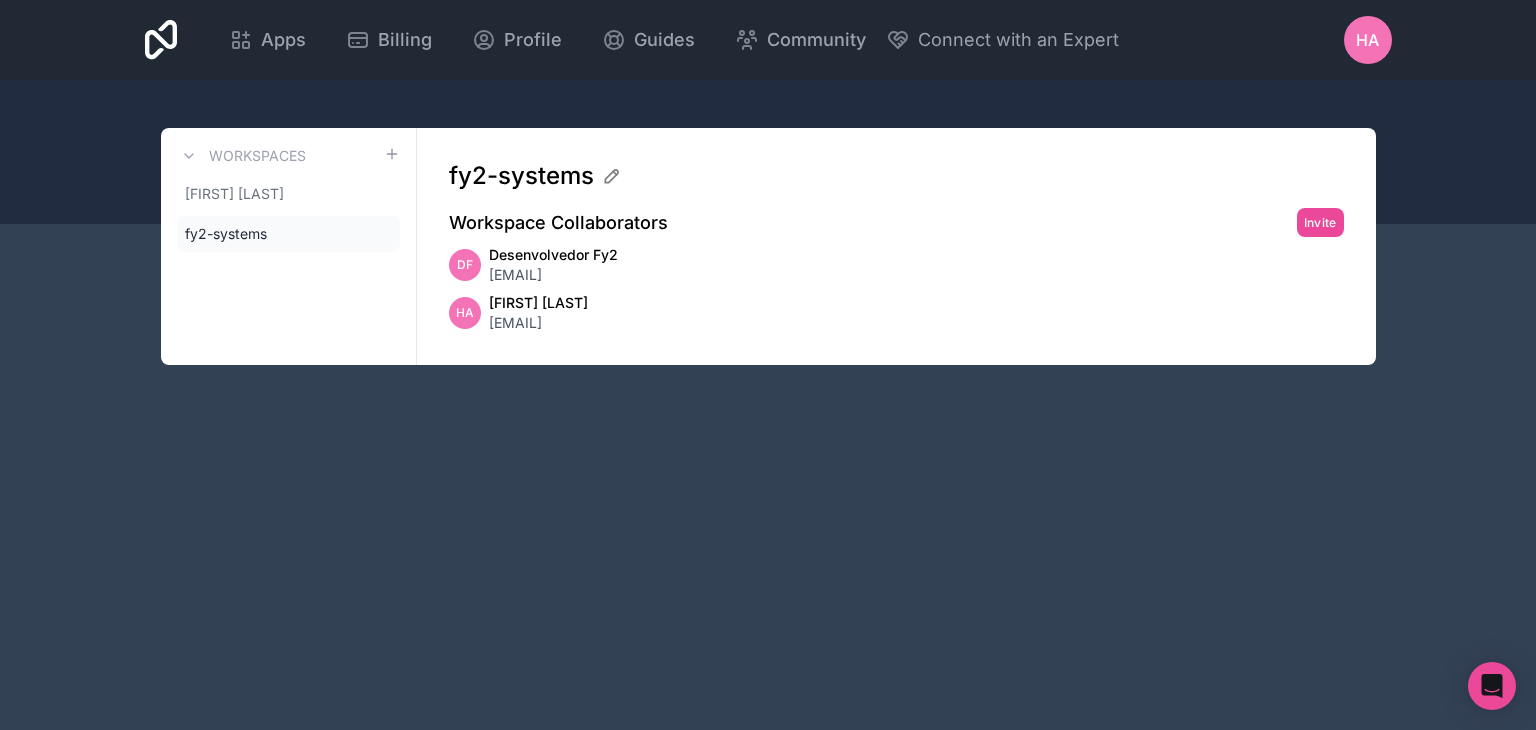 click on "[NAME] [LAST] [EMAIL]" at bounding box center [896, 313] 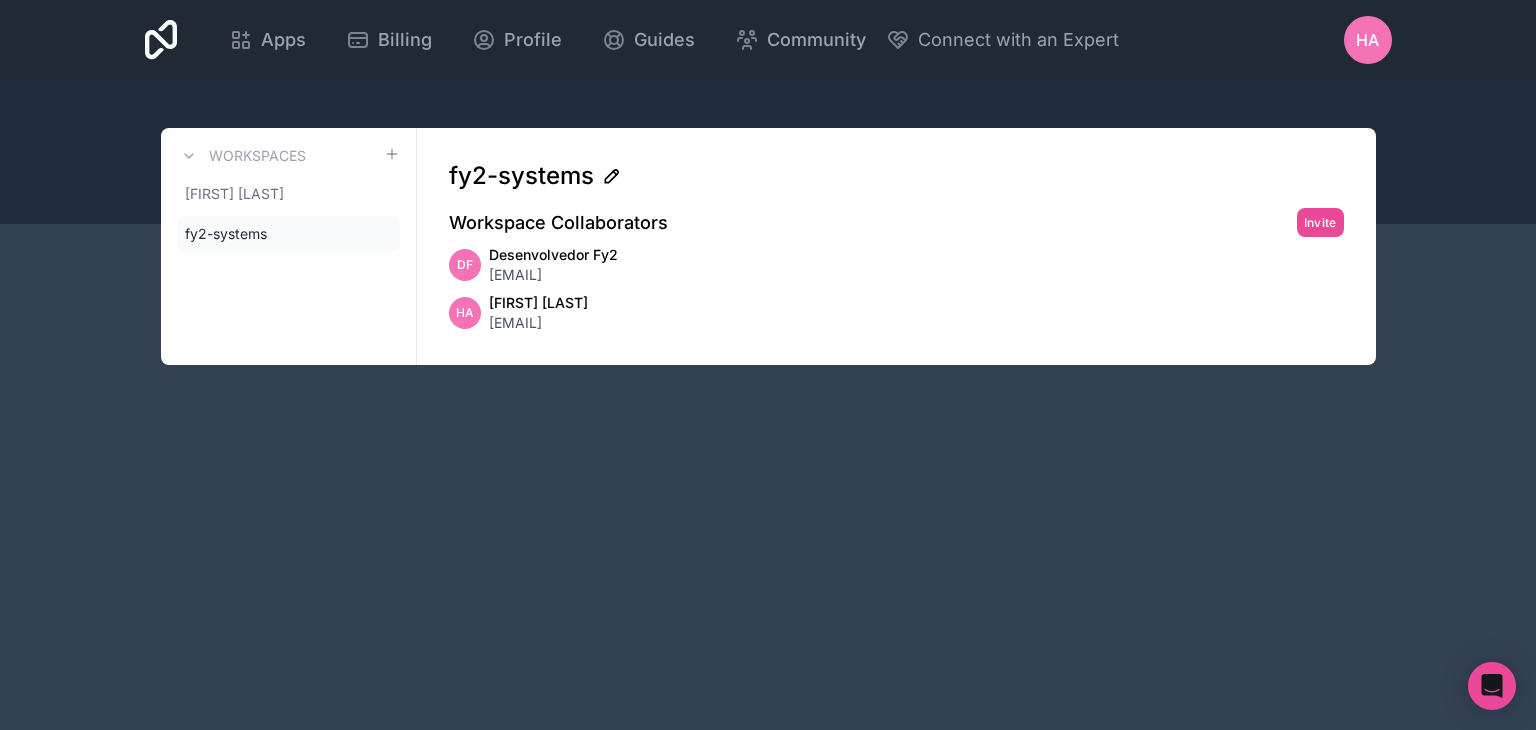 click 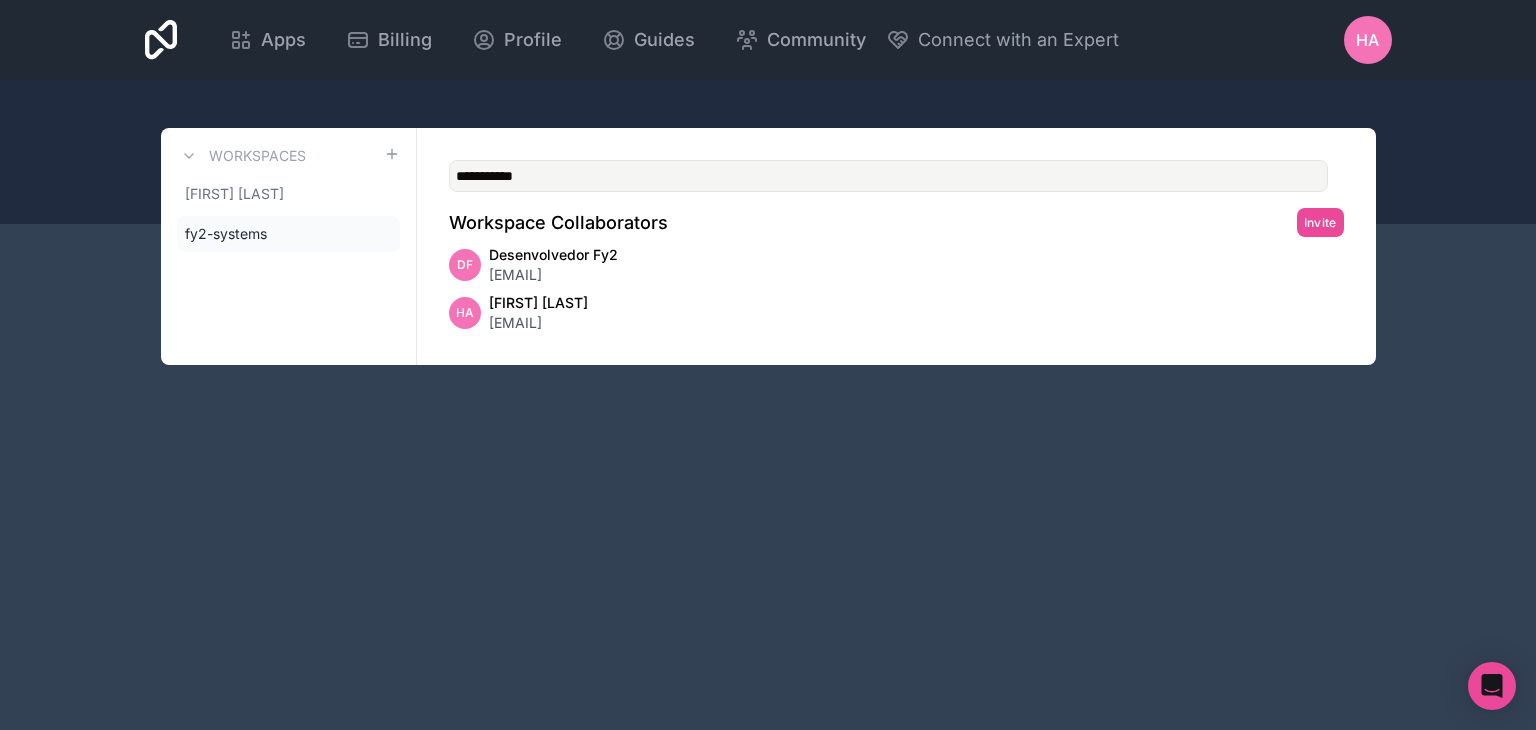 click on "[FIRST] [LAST] [EMAIL]" at bounding box center (896, 265) 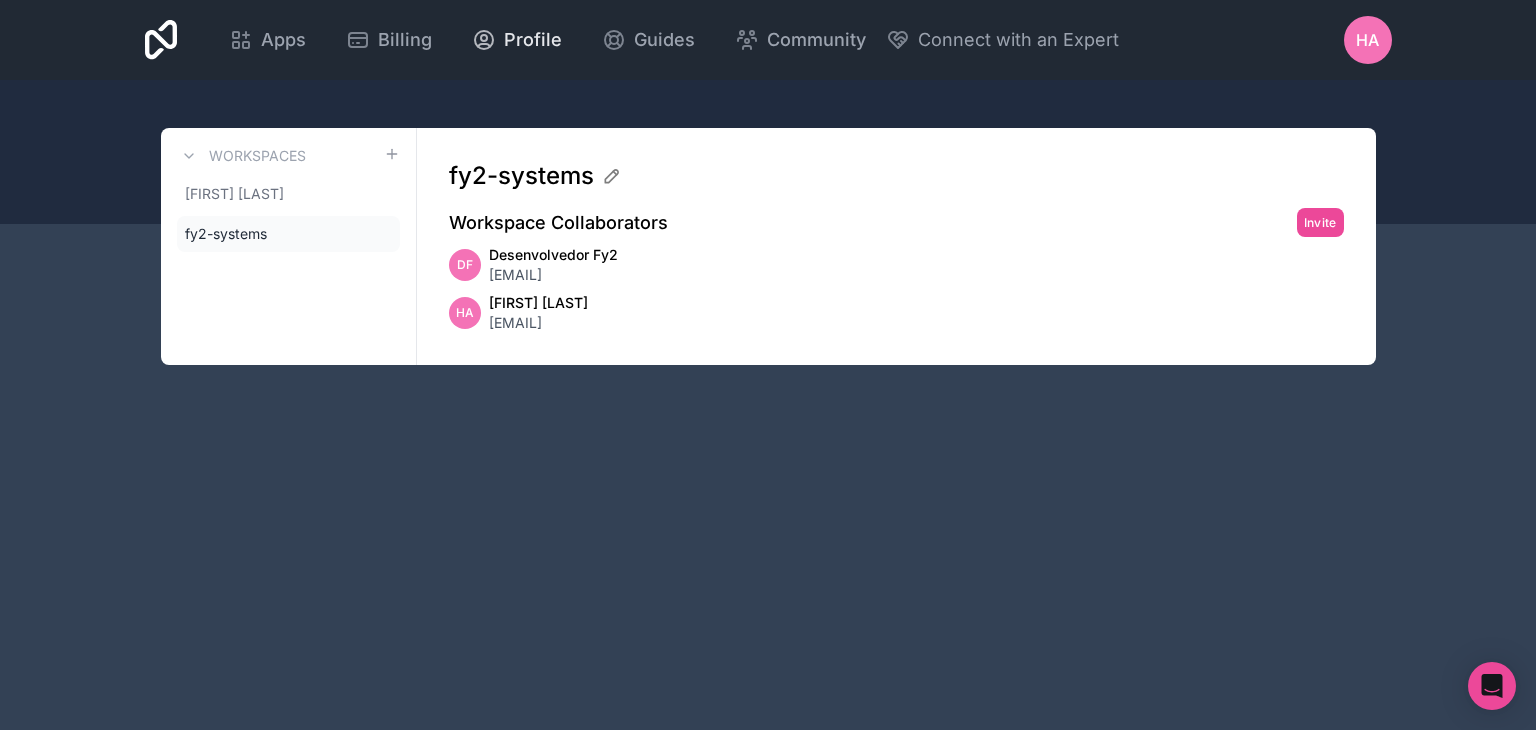 click on "Profile" at bounding box center (533, 40) 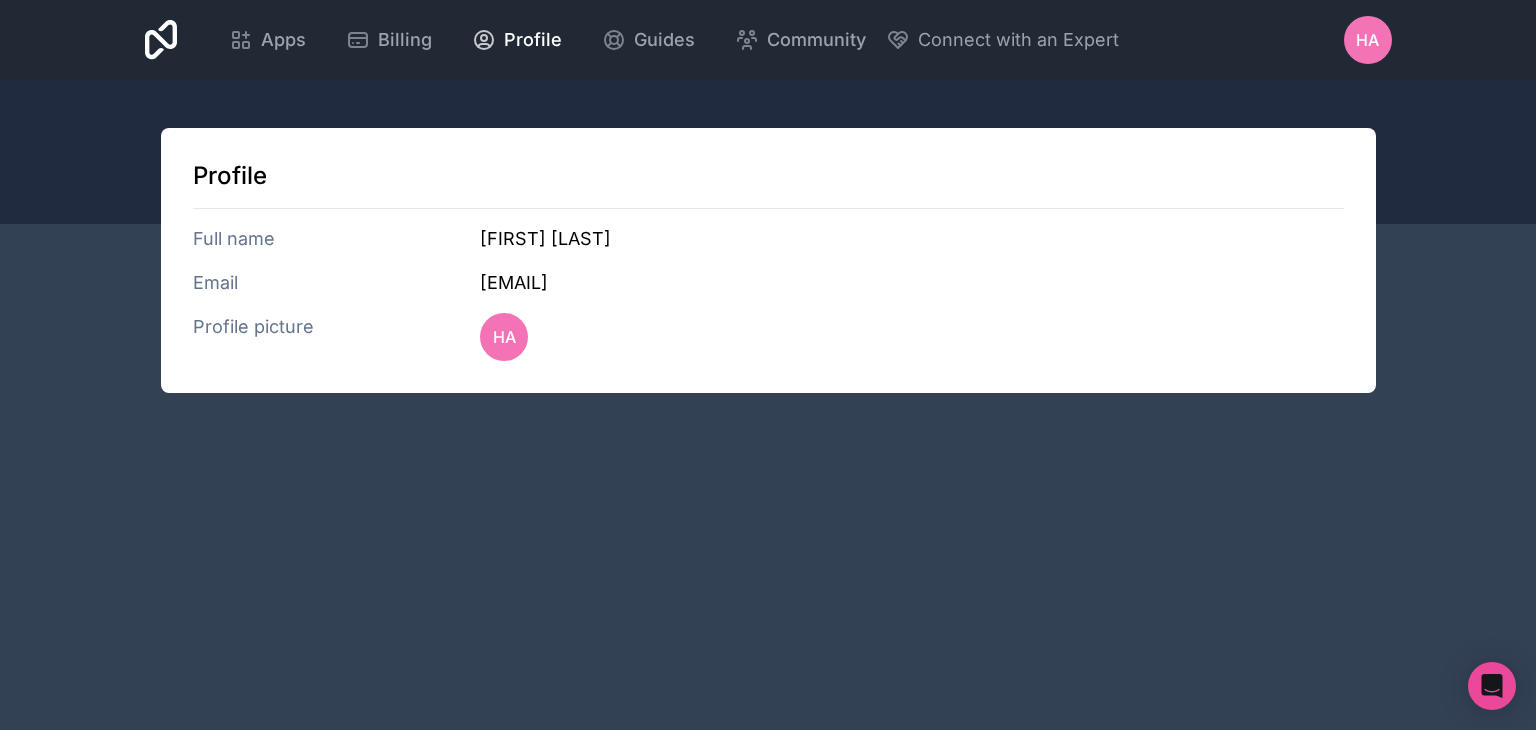 click on "Profile picture" at bounding box center [337, 337] 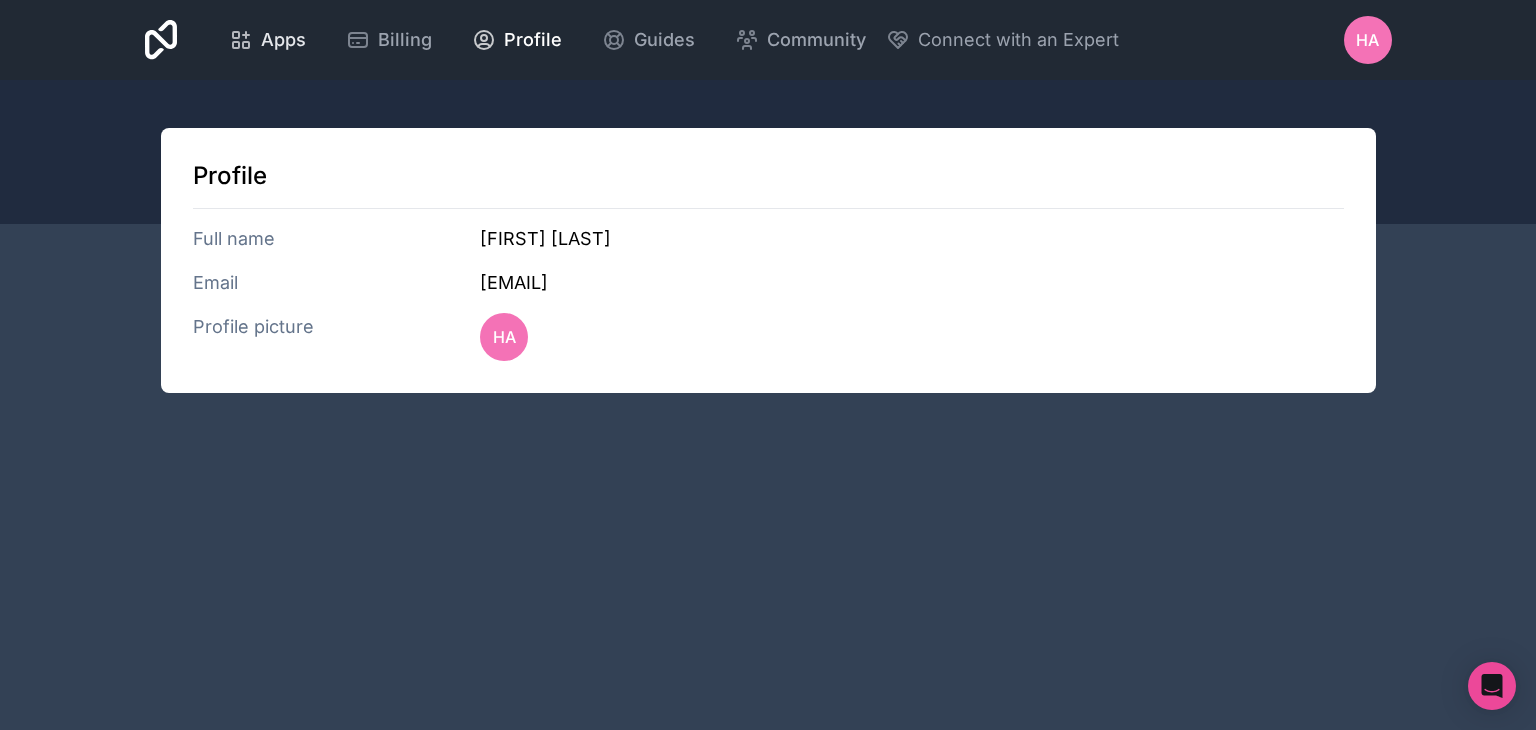 click on "Apps" at bounding box center (267, 40) 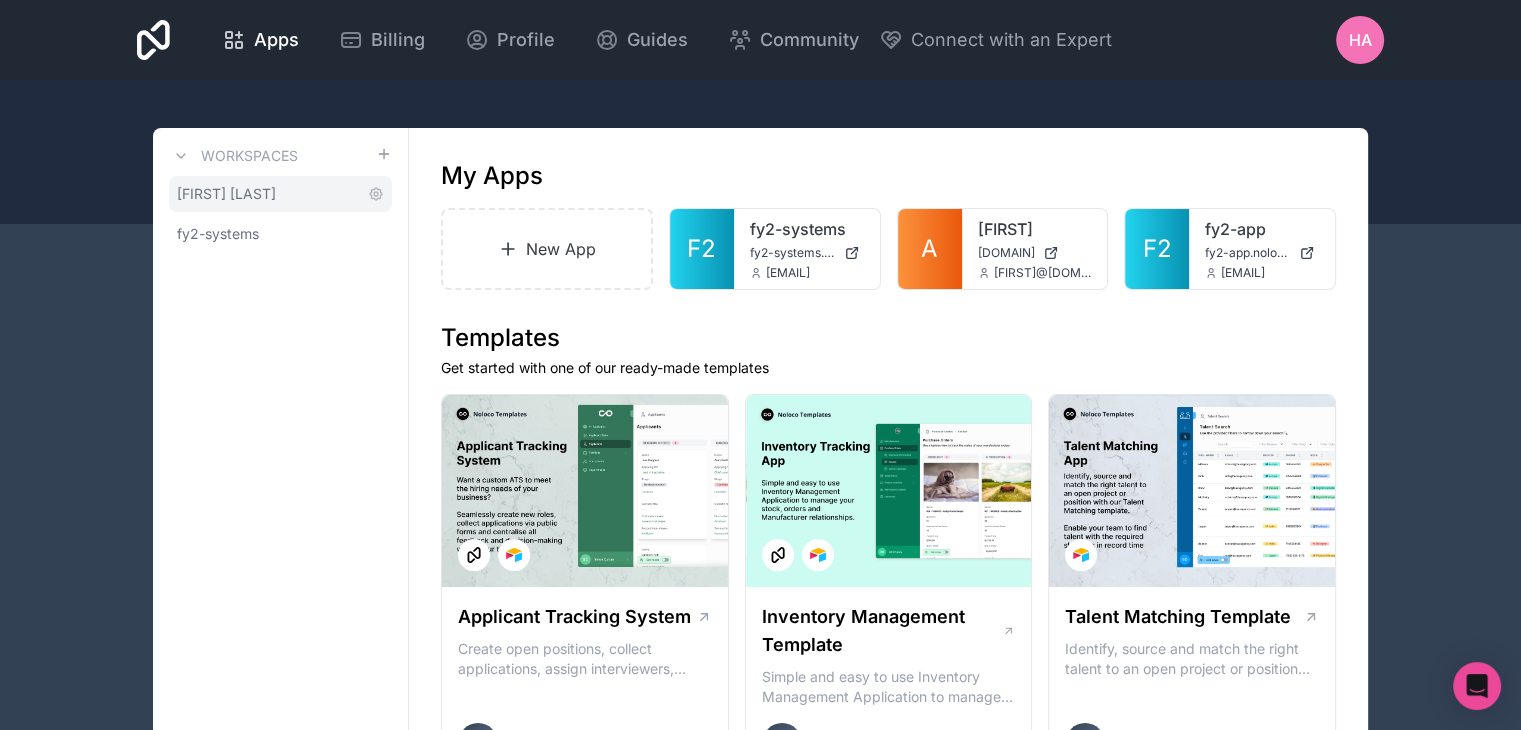 click on "[FIRST] [LAST]" at bounding box center [280, 194] 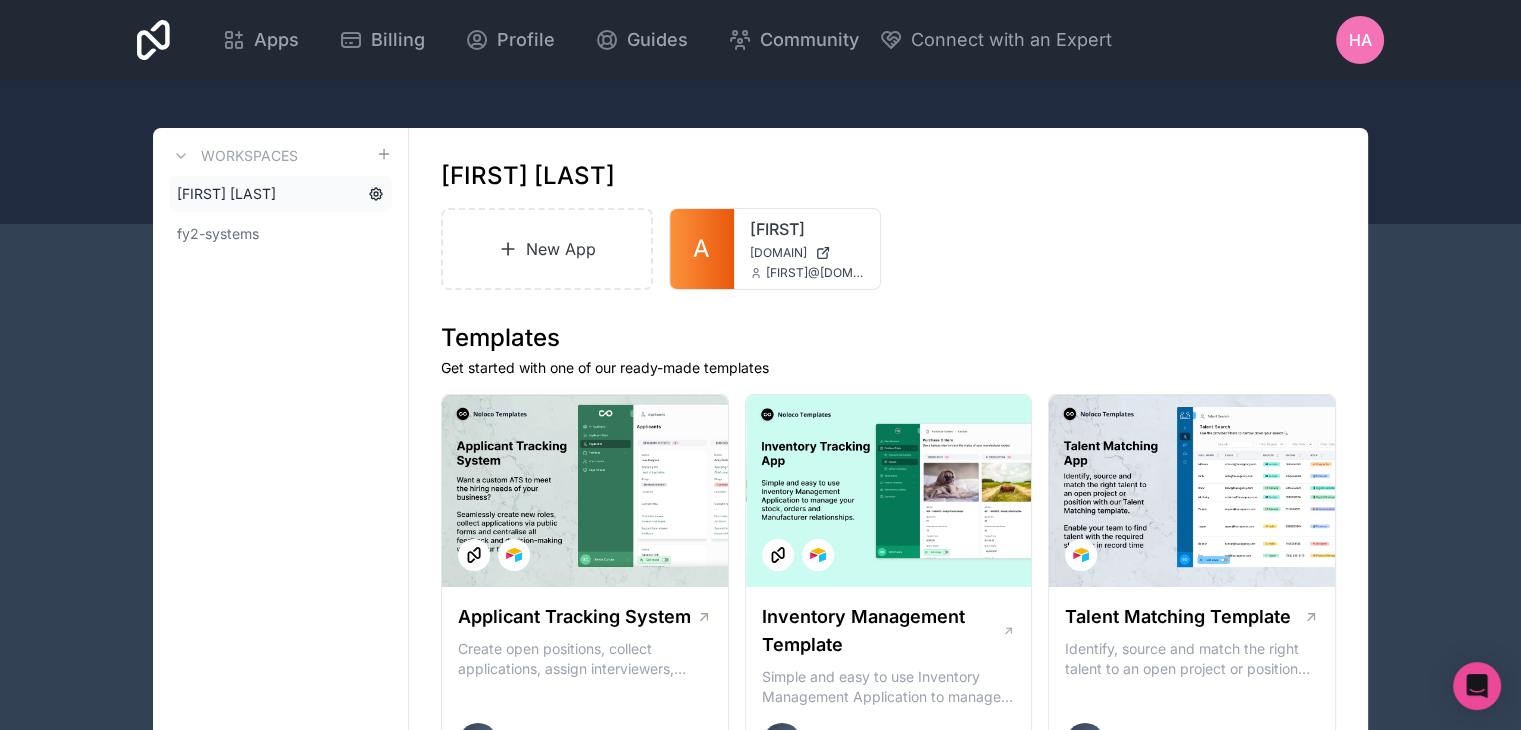 click 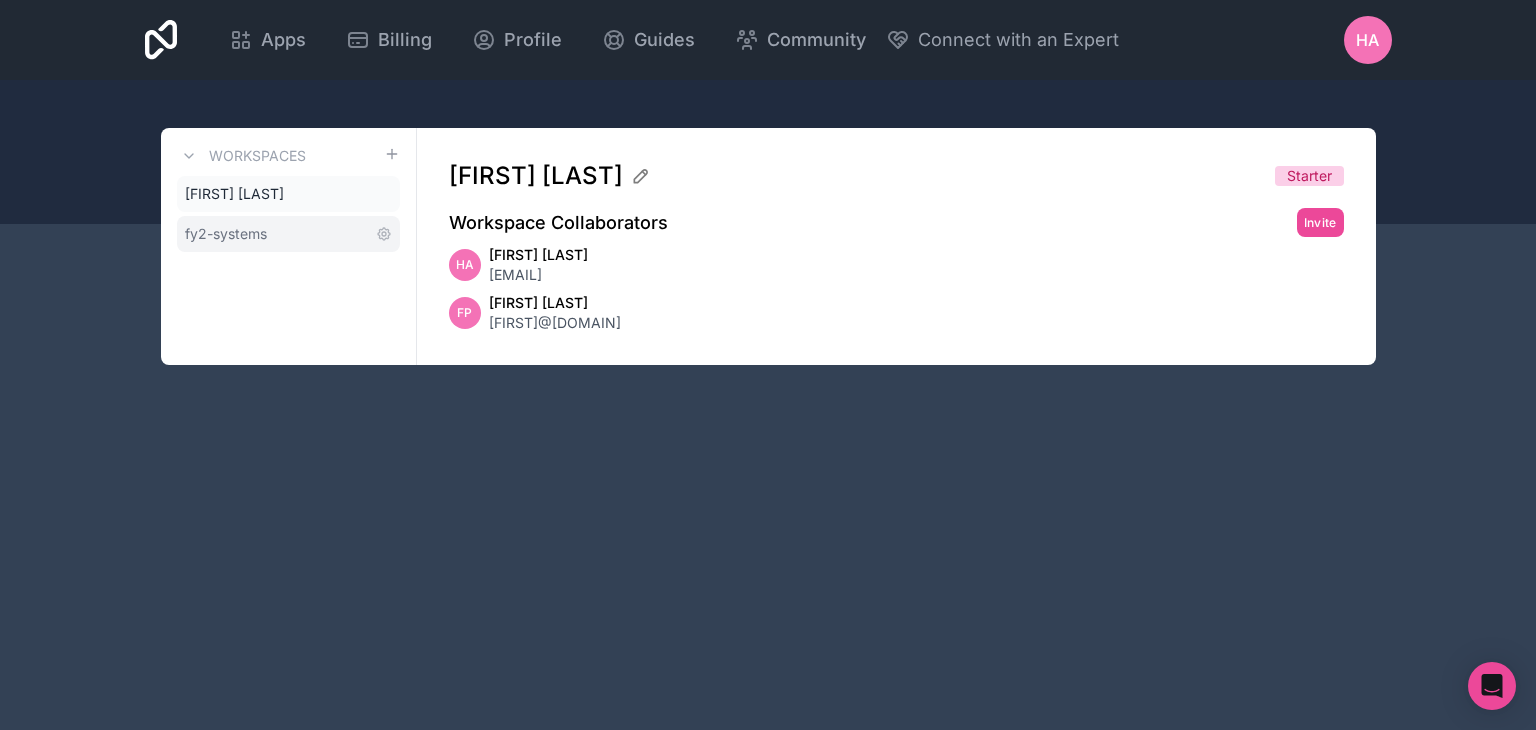 click on "fy2-systems" at bounding box center (288, 234) 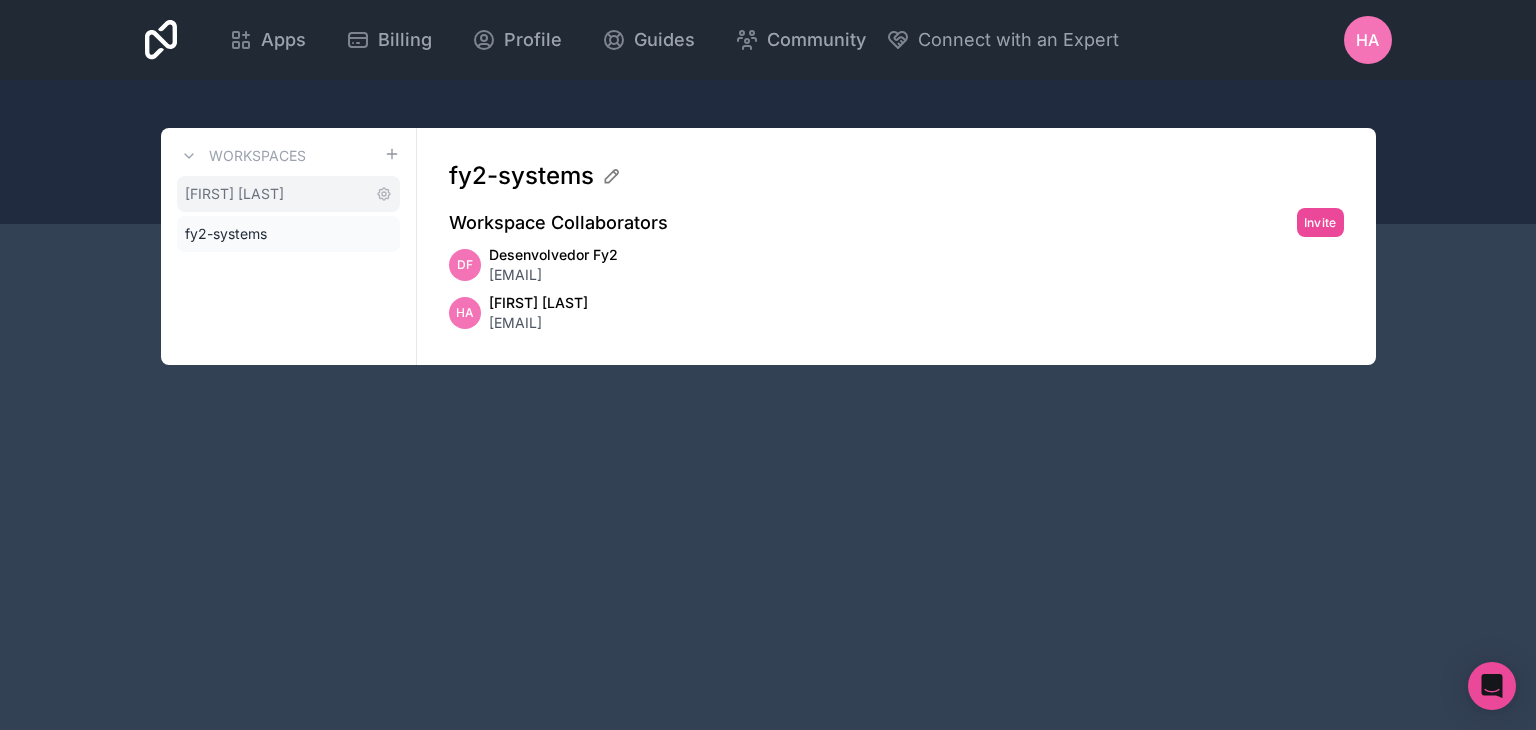 click on "[FIRST] [LAST]" at bounding box center [288, 194] 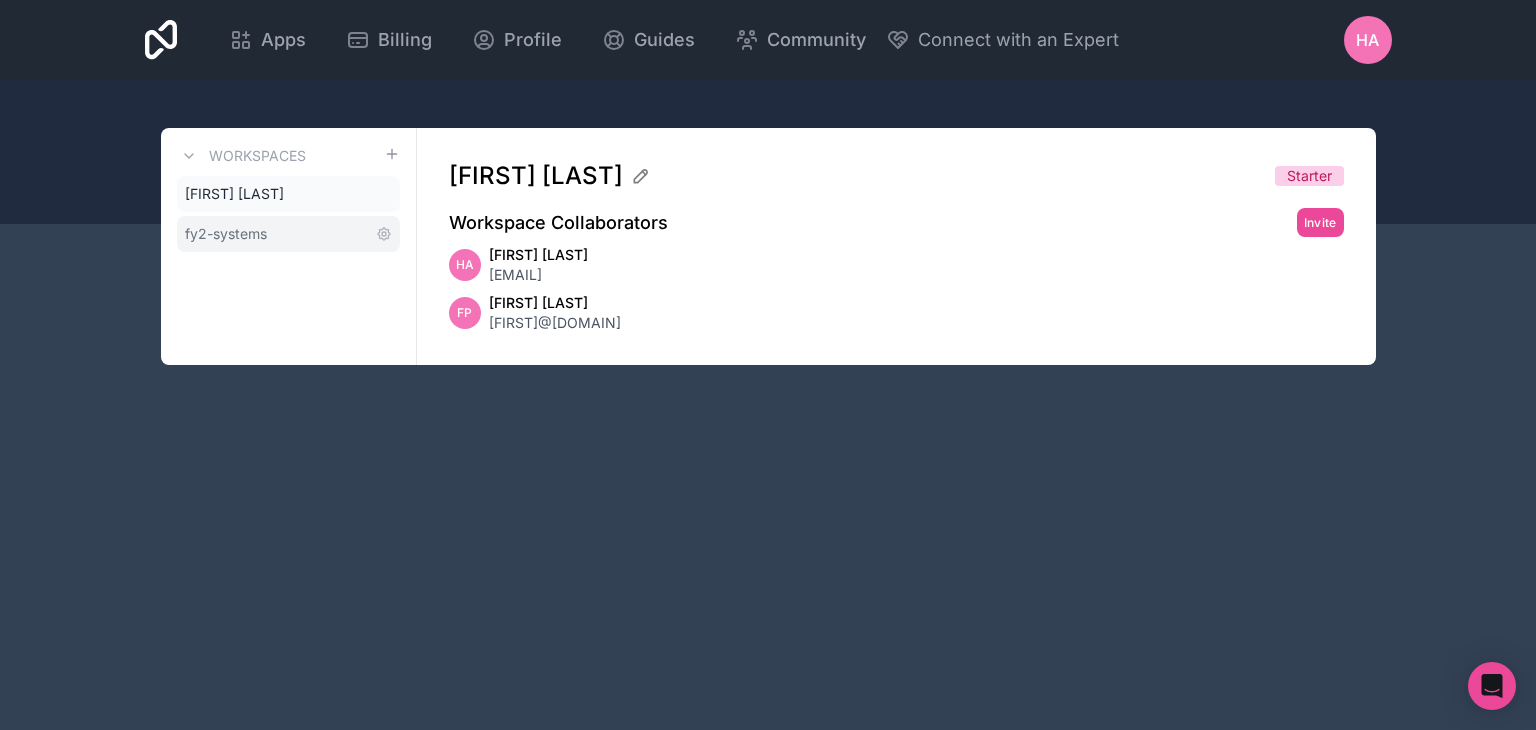 click on "fy2-systems" at bounding box center (288, 234) 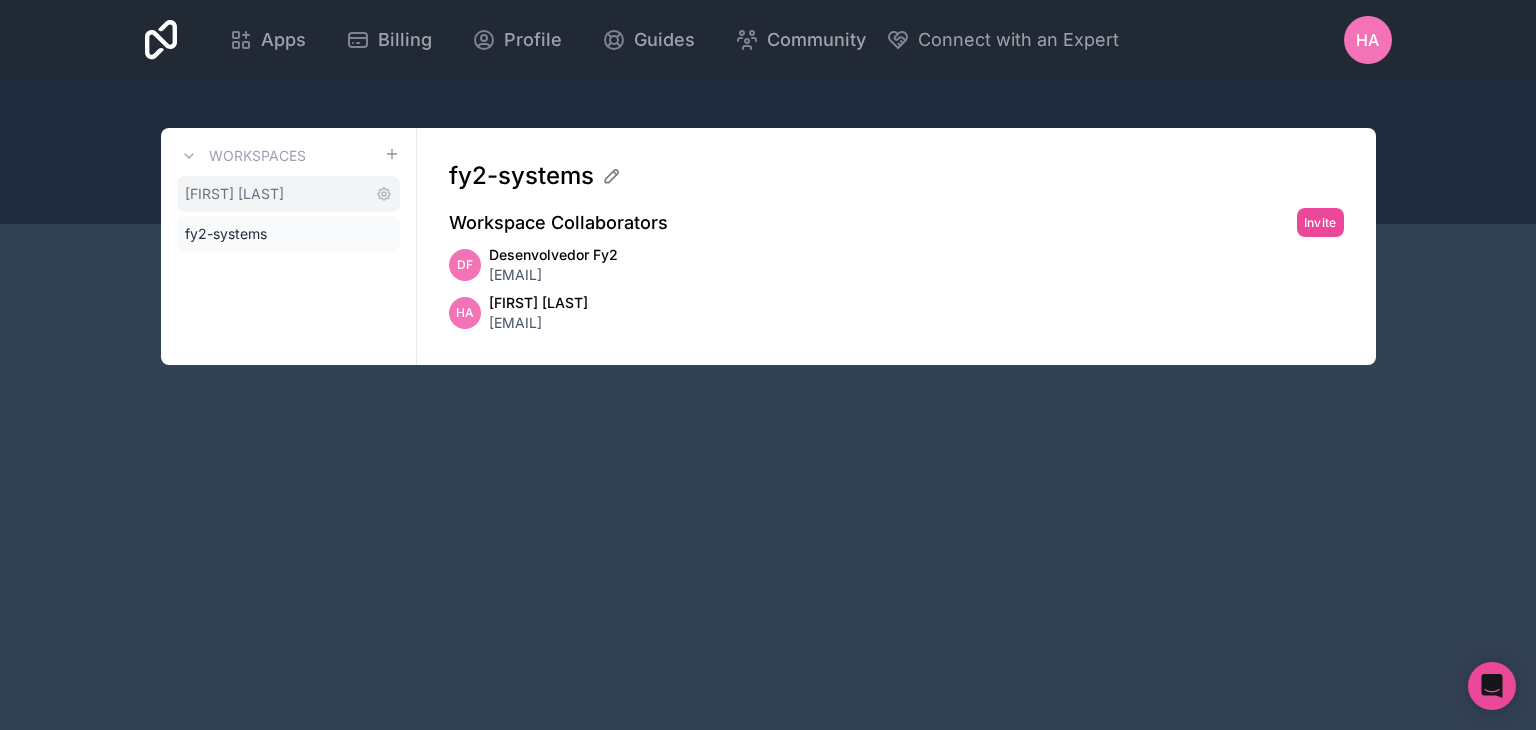 click on "[FIRST] [LAST]" at bounding box center [288, 194] 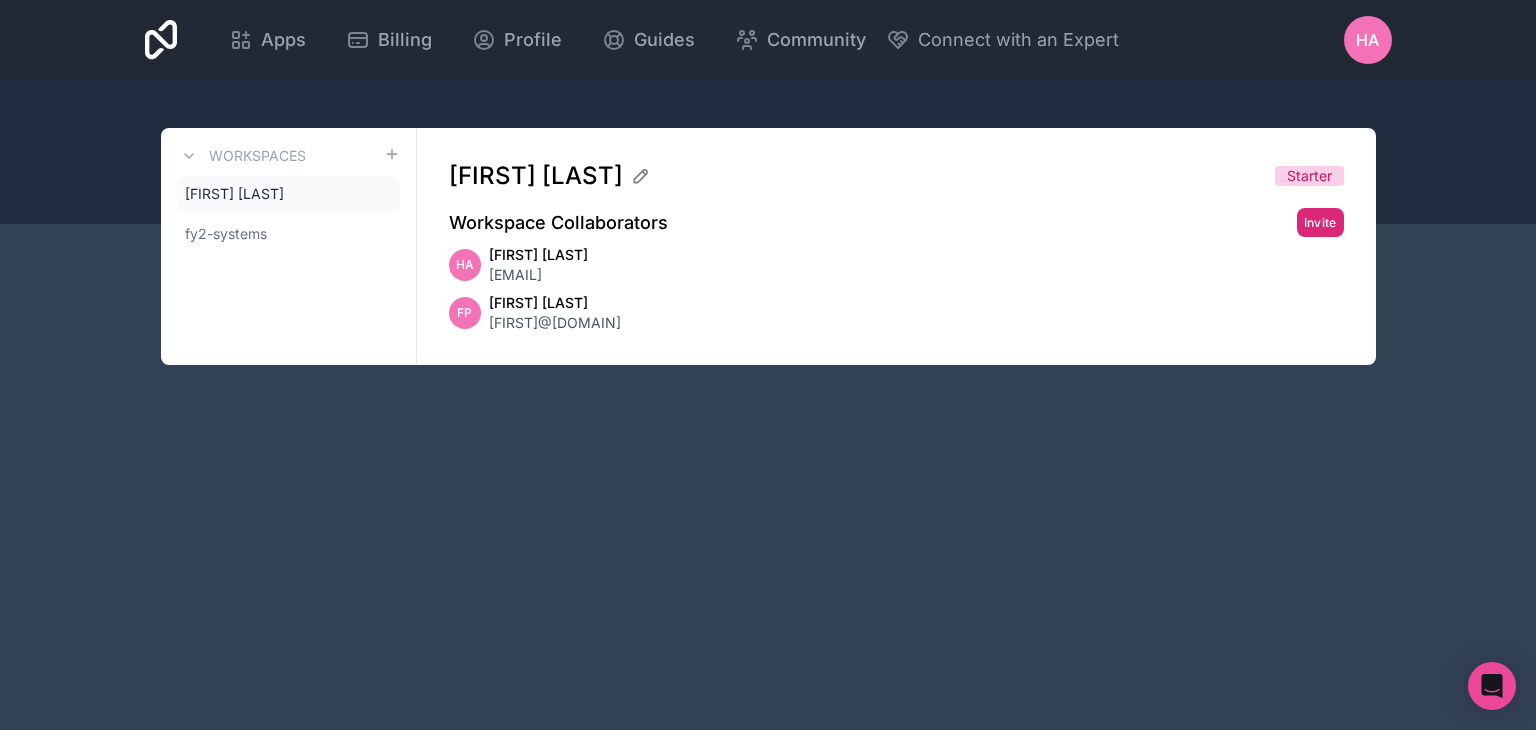 click on "Invite" at bounding box center [1320, 222] 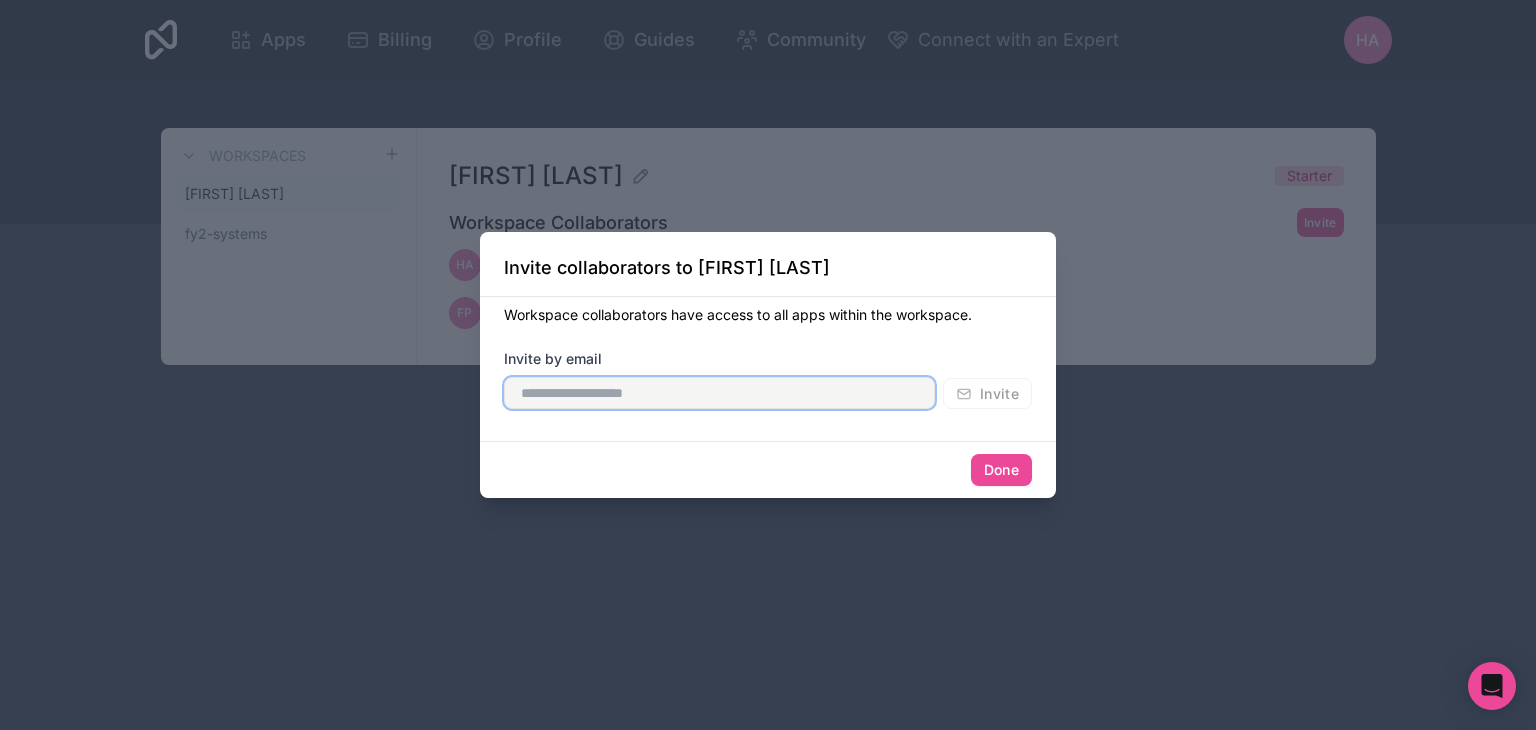 click at bounding box center (719, 393) 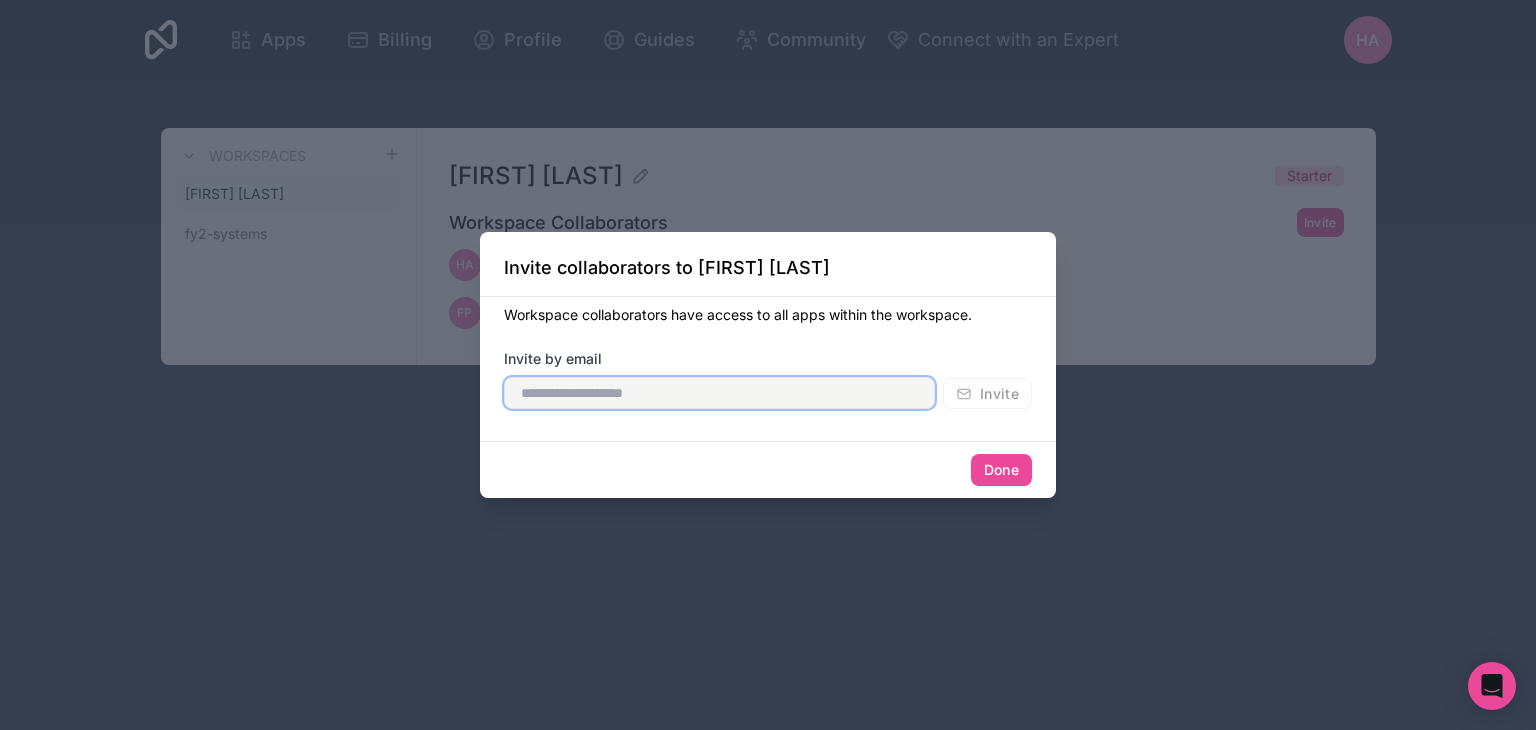 type on "**********" 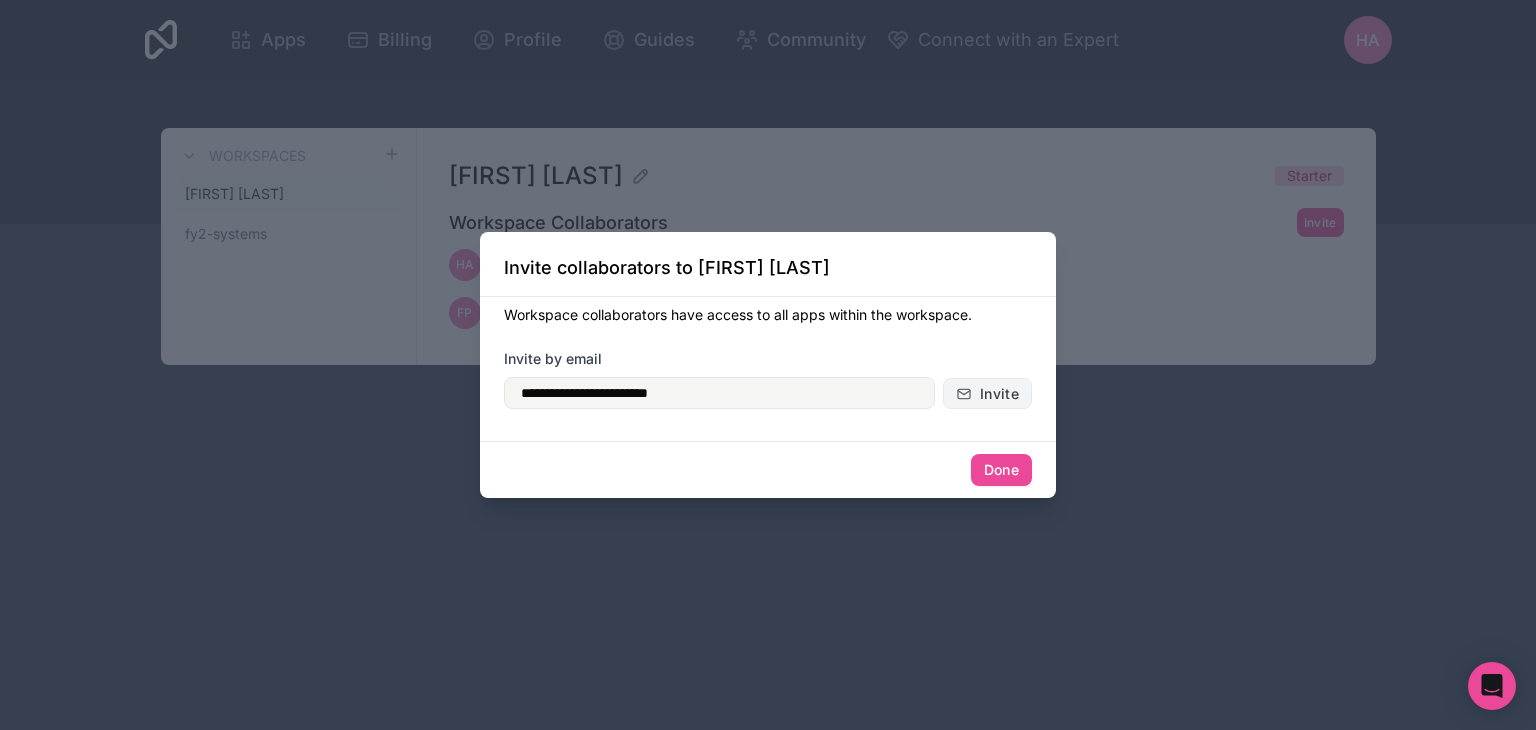 click on "Invite" at bounding box center [987, 394] 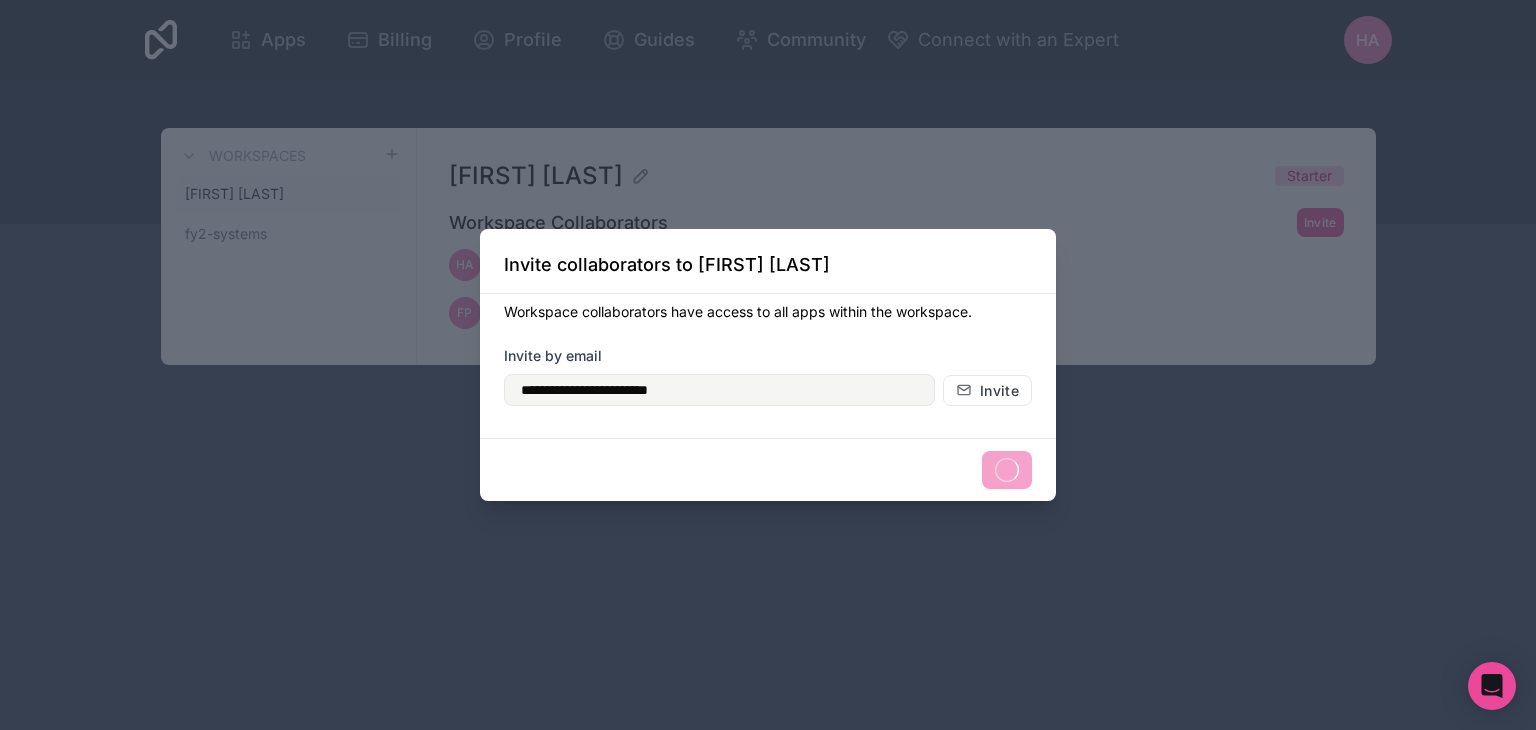type 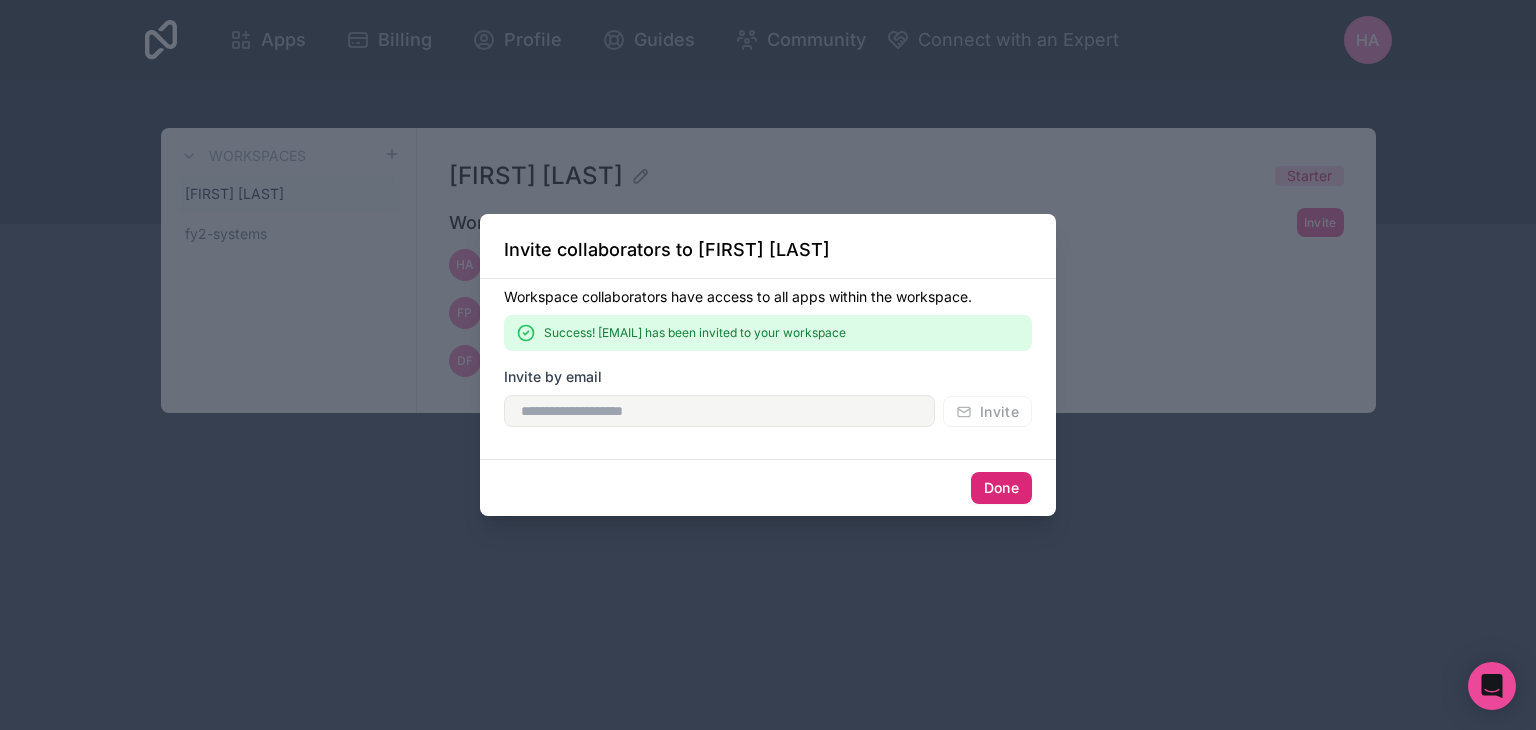 click on "Done" at bounding box center (1001, 488) 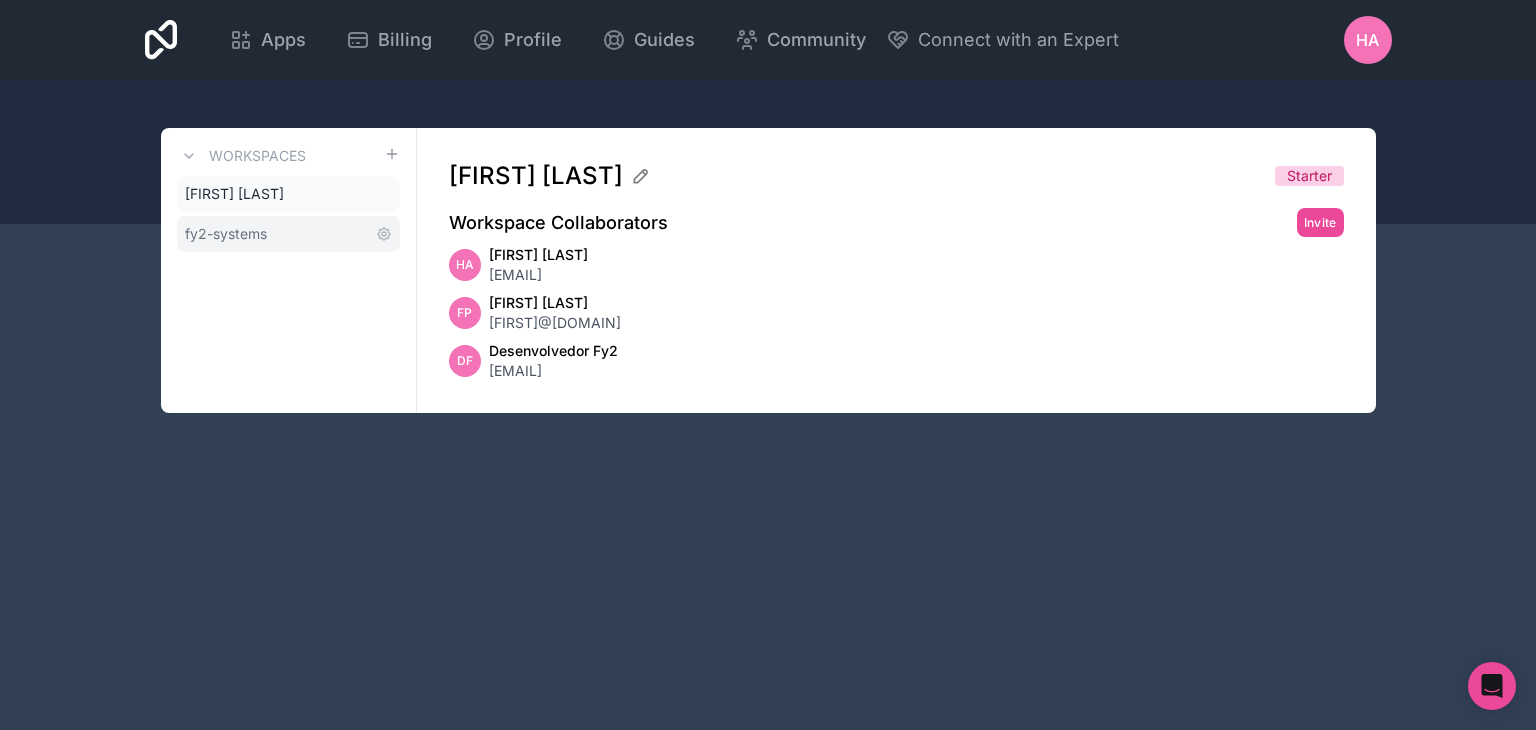 click on "fy2-systems" at bounding box center [226, 234] 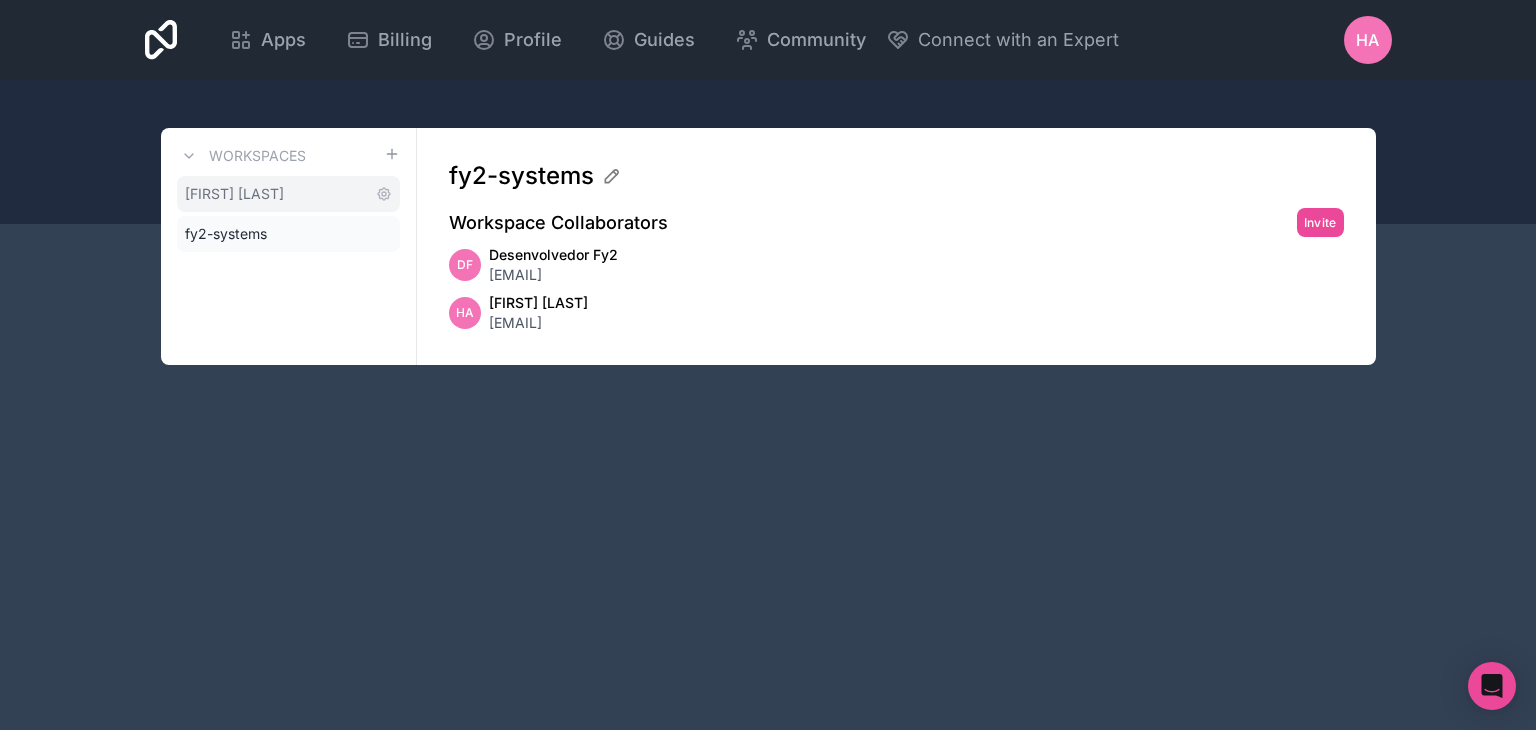 click on "[FIRST] [LAST]" at bounding box center [288, 194] 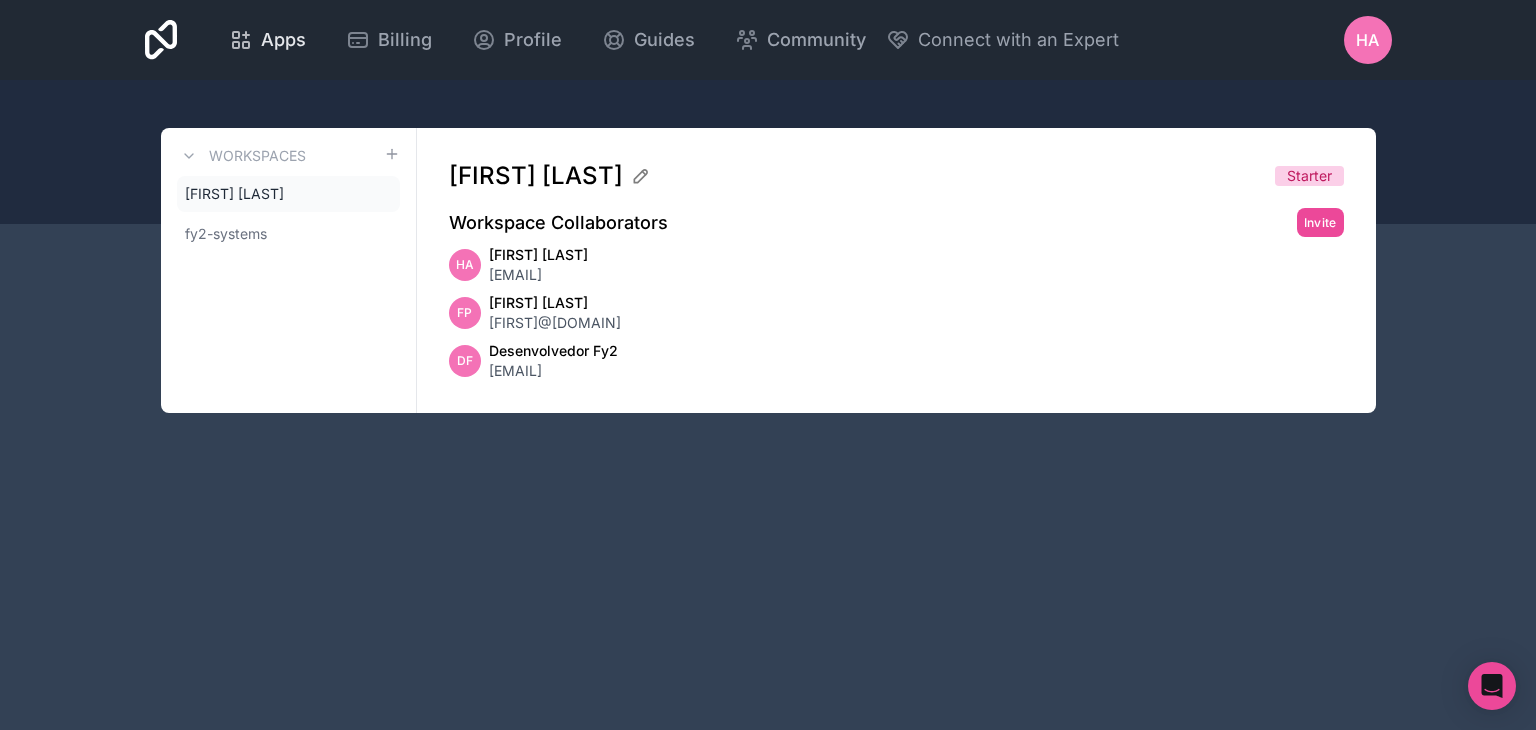 click on "Apps" at bounding box center [283, 40] 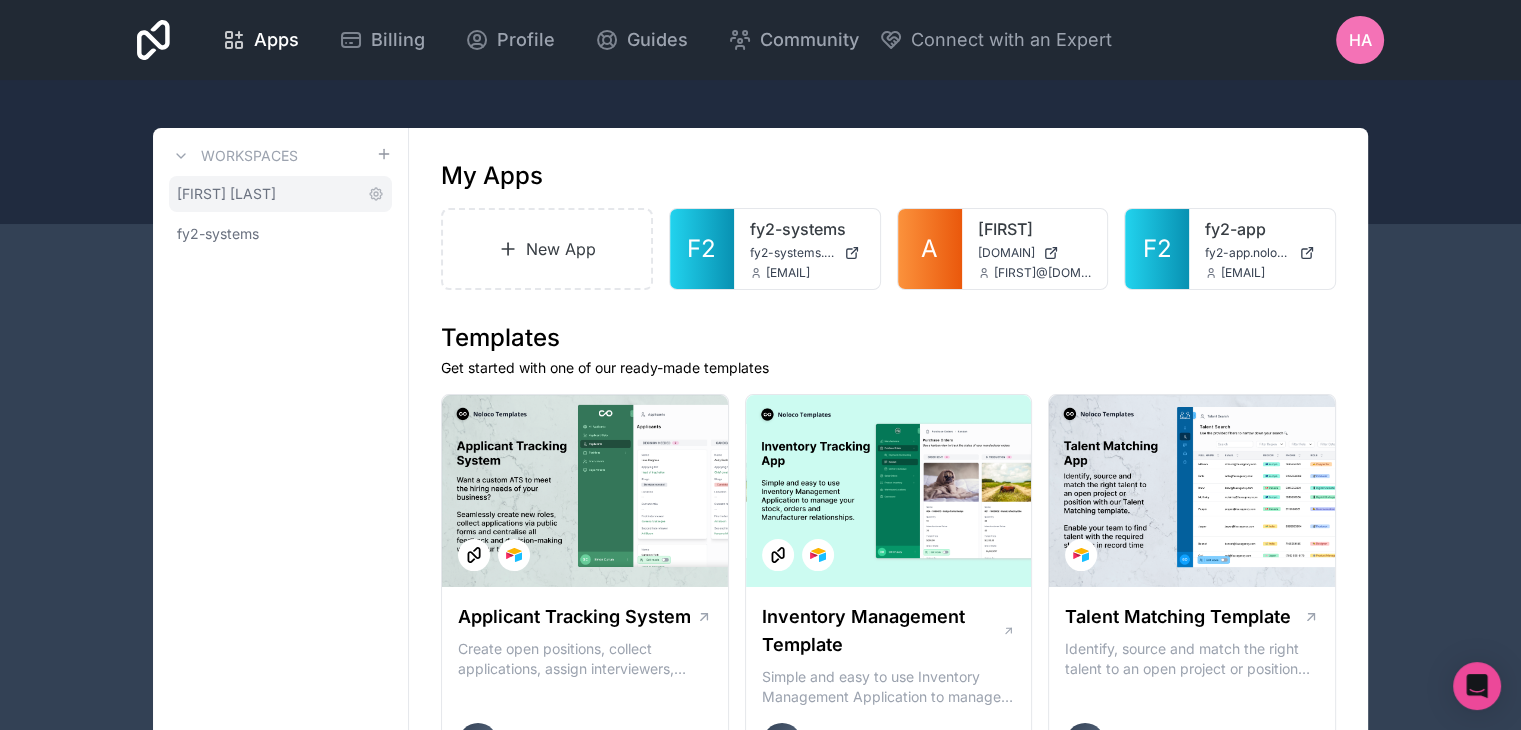 click on "[FIRST] [LAST]" at bounding box center (226, 194) 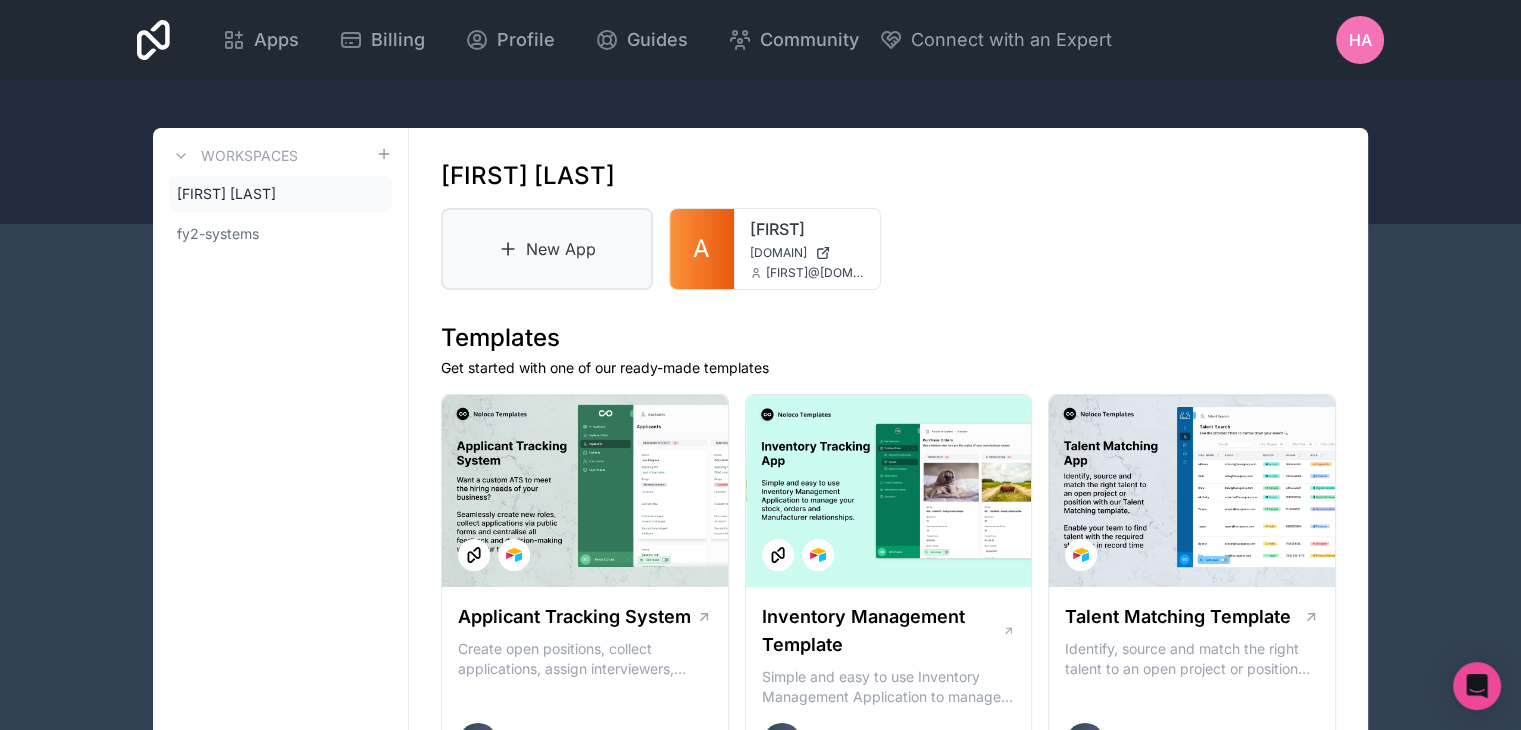 click on "New App" at bounding box center (547, 249) 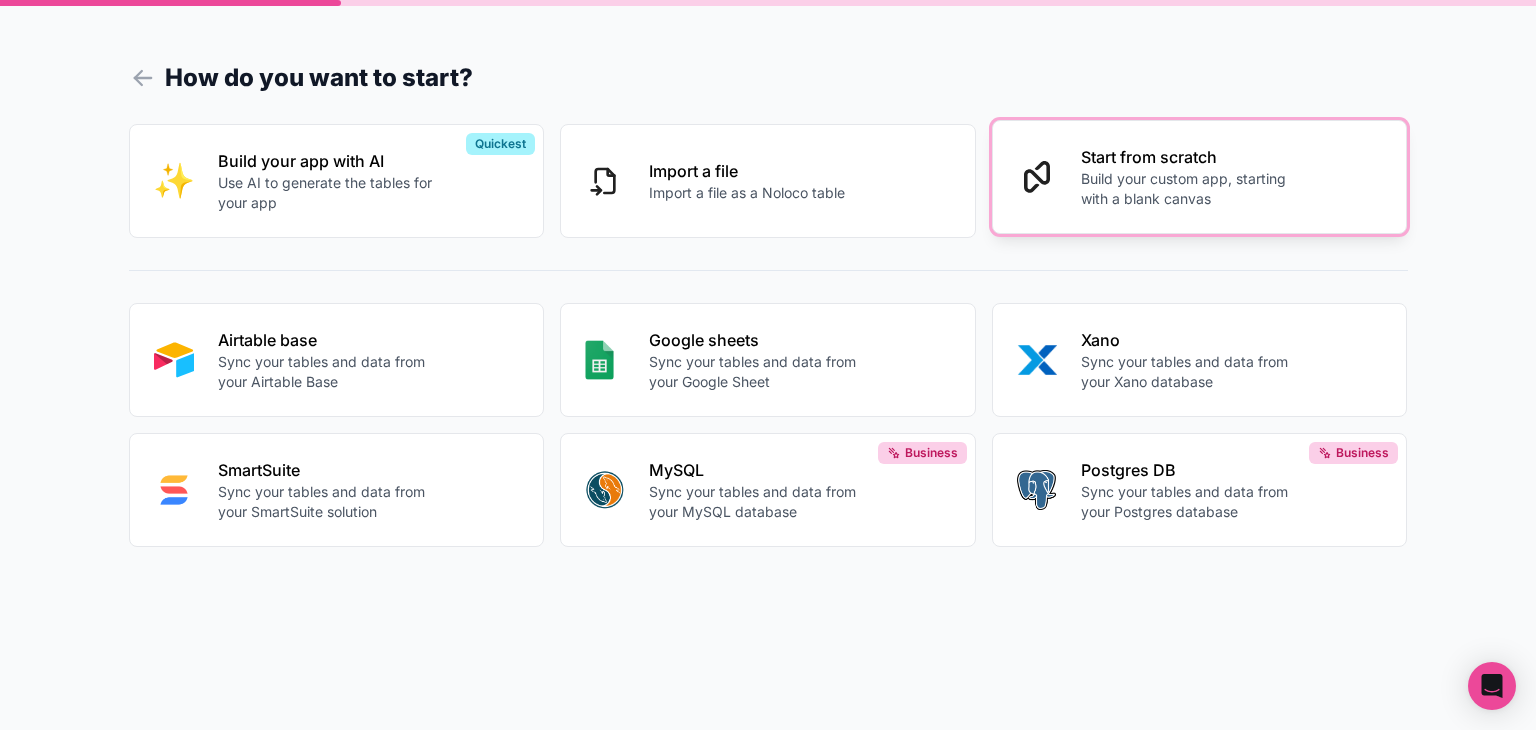 click on "Start from scratch" at bounding box center [1192, 157] 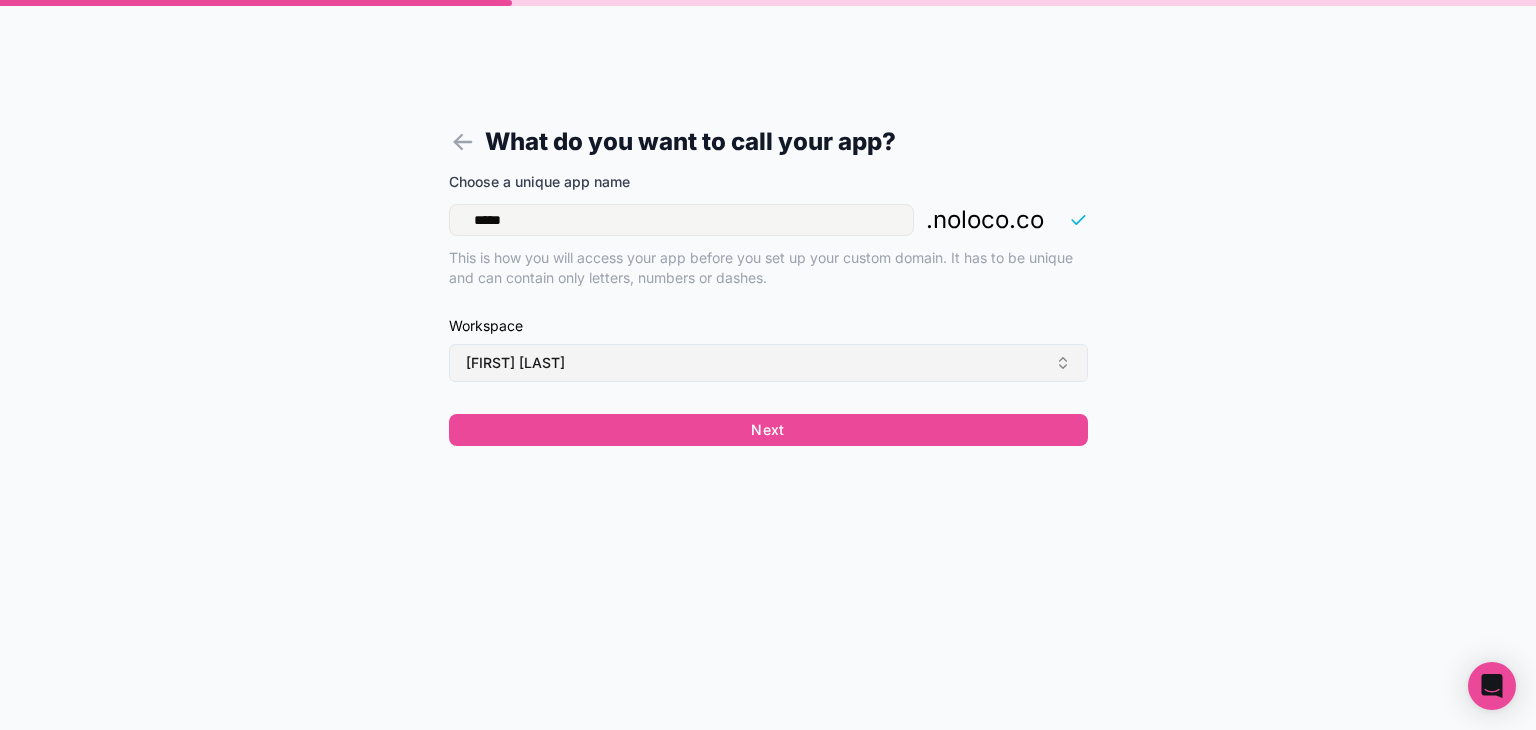 type on "*****" 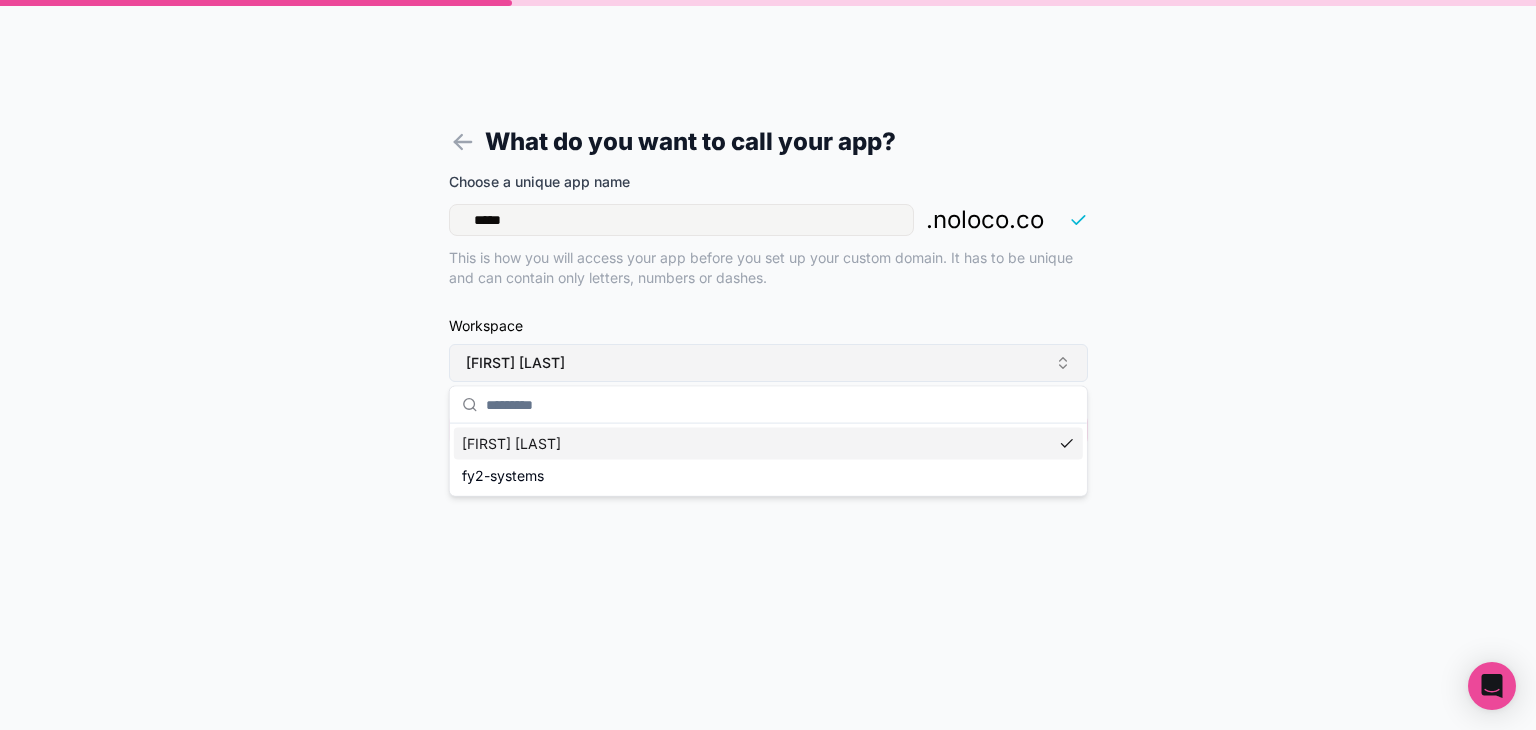 click on "[FIRST] [LAST]" at bounding box center (768, 363) 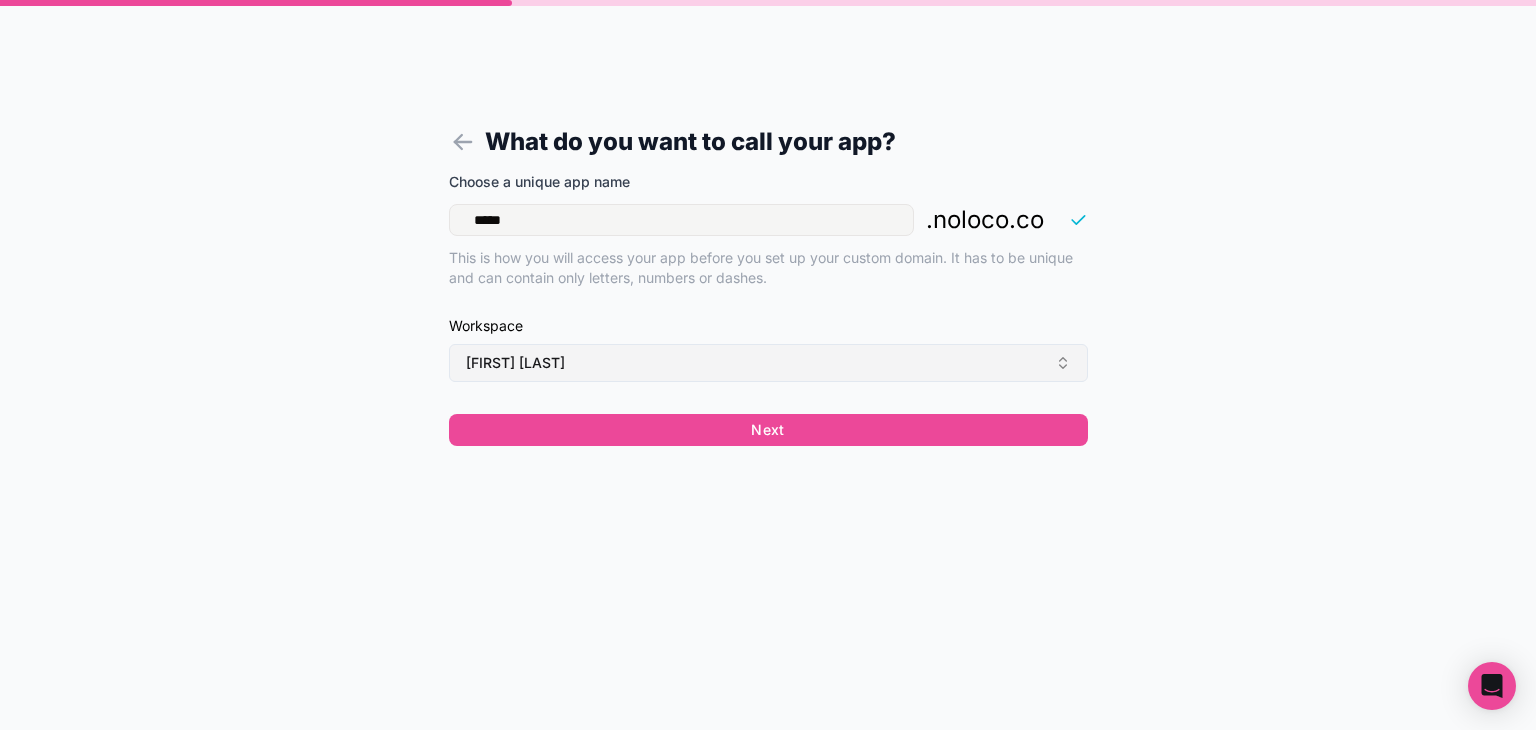 click on "[FIRST] [LAST]" at bounding box center [768, 363] 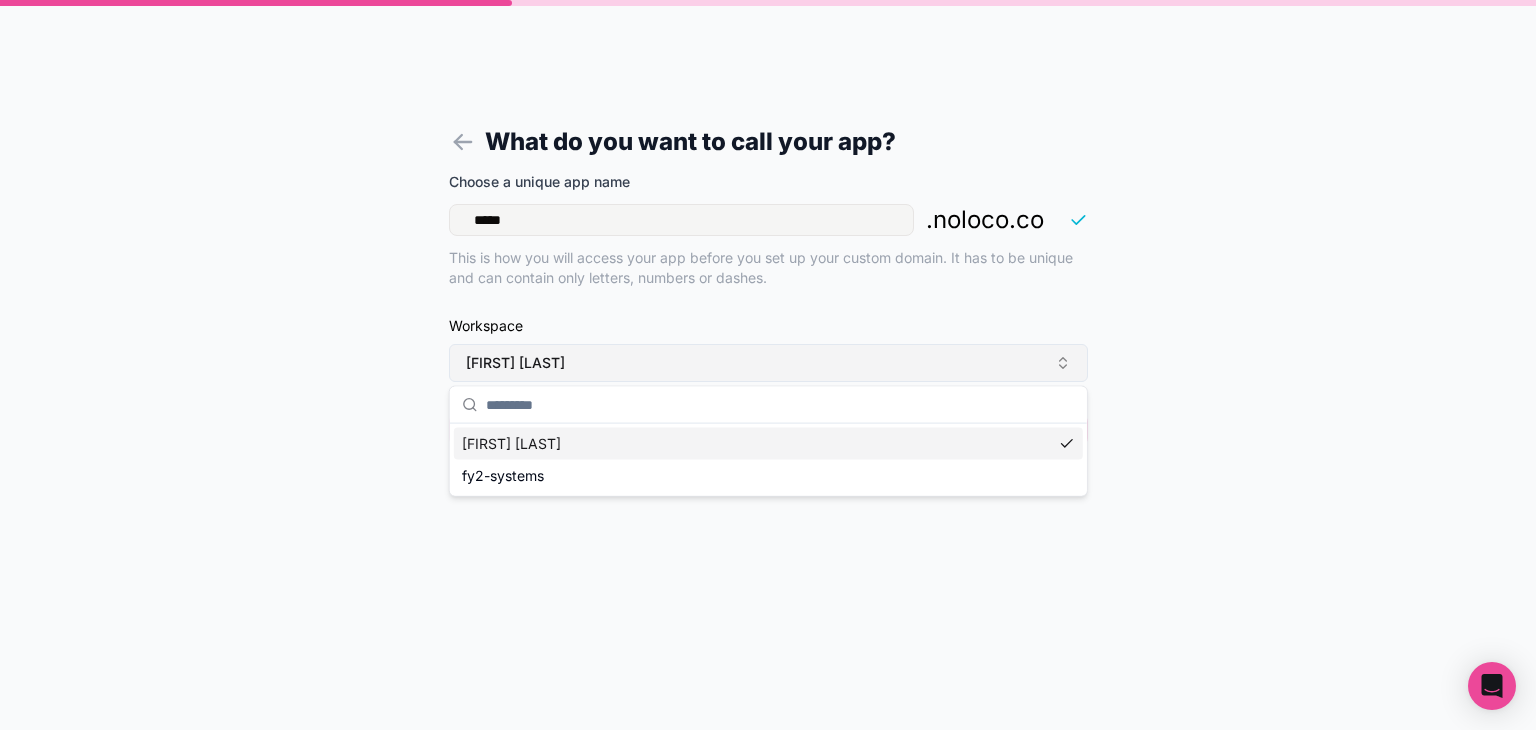 click on "[FIRST] [LAST]" at bounding box center (768, 363) 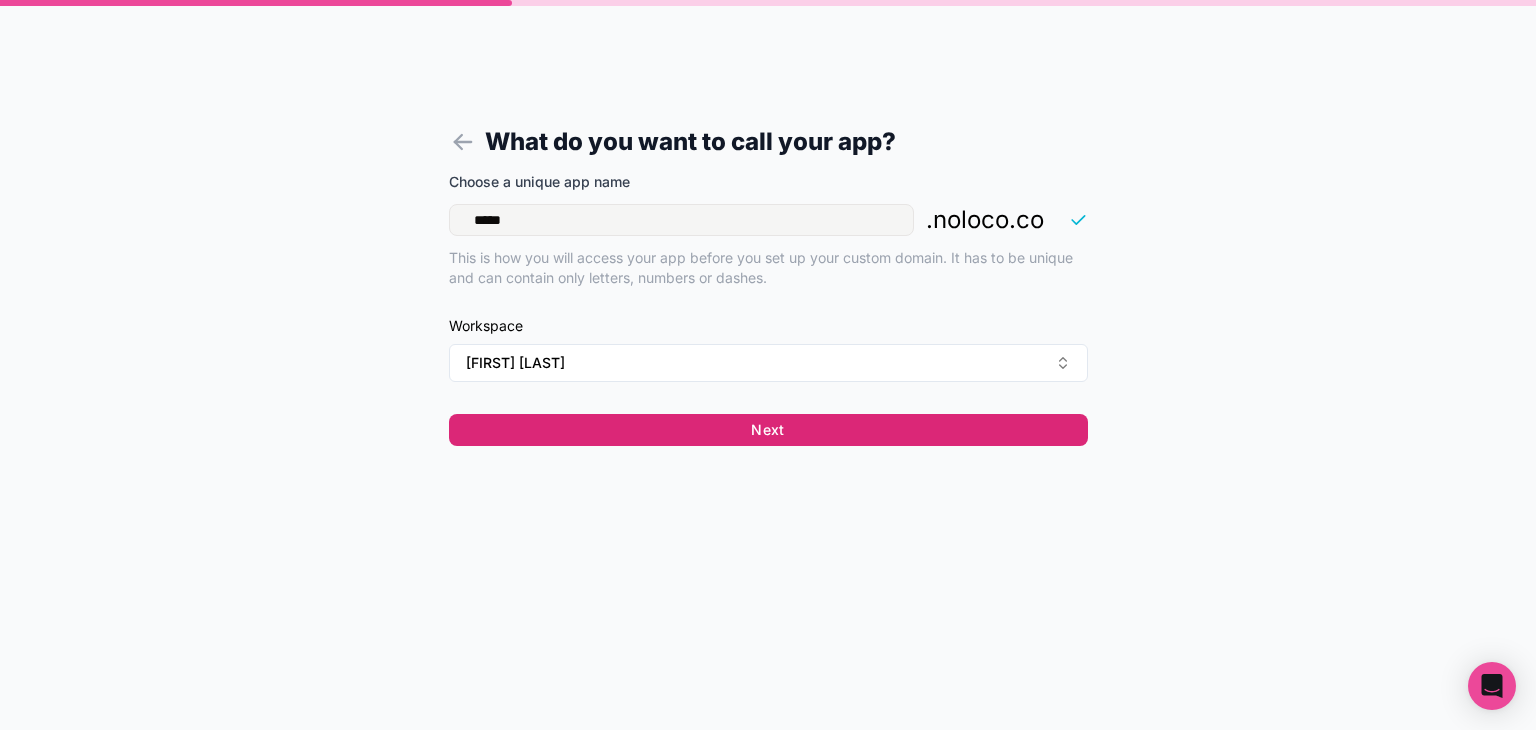 click on "Next" at bounding box center [768, 430] 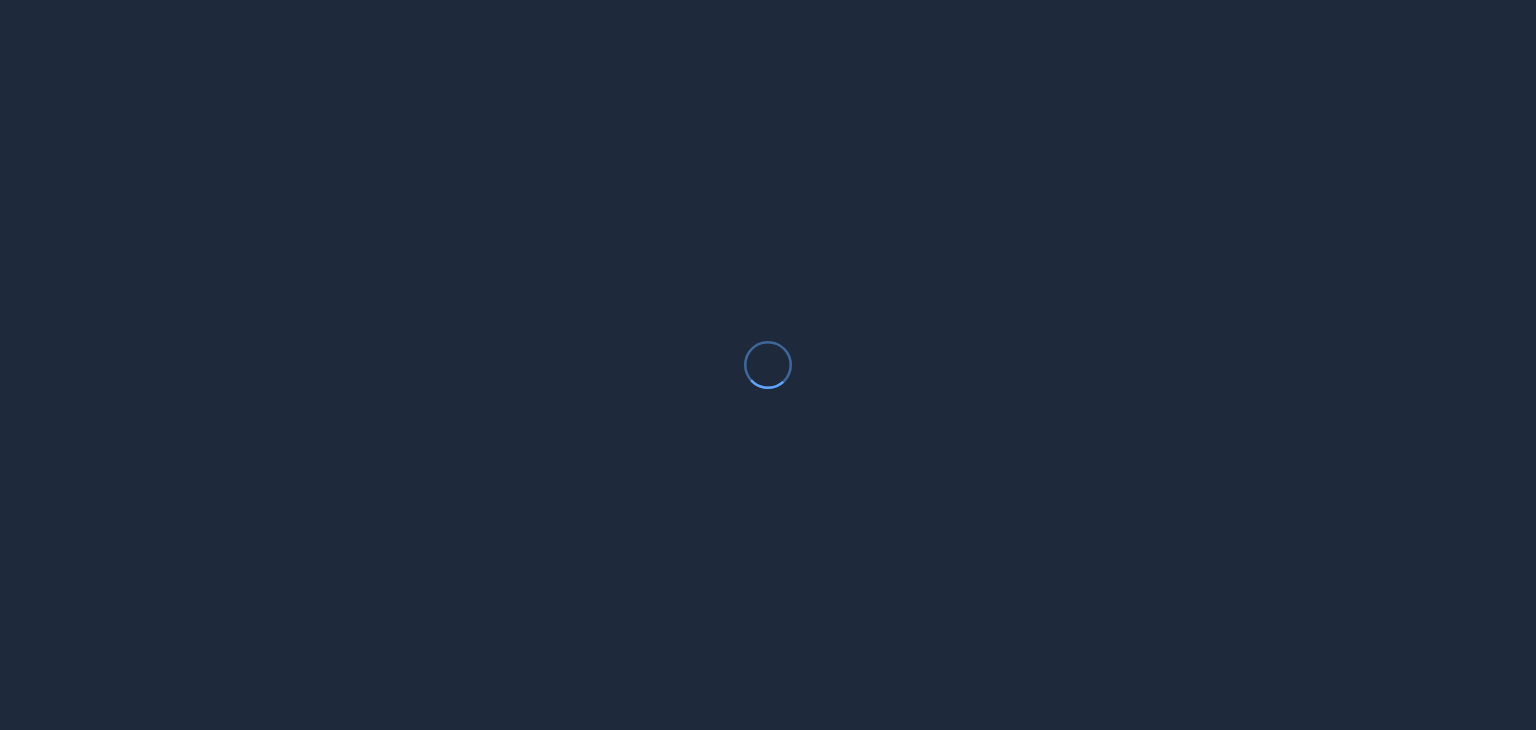 scroll, scrollTop: 0, scrollLeft: 0, axis: both 